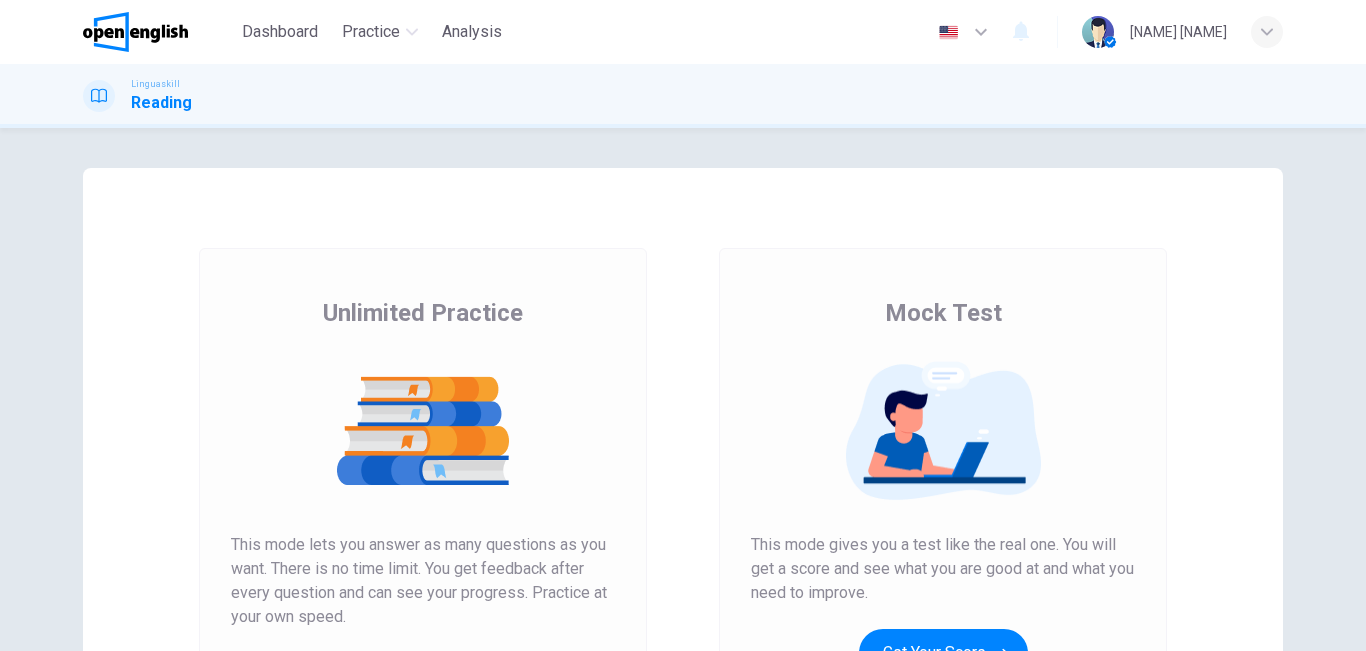 scroll, scrollTop: 0, scrollLeft: 0, axis: both 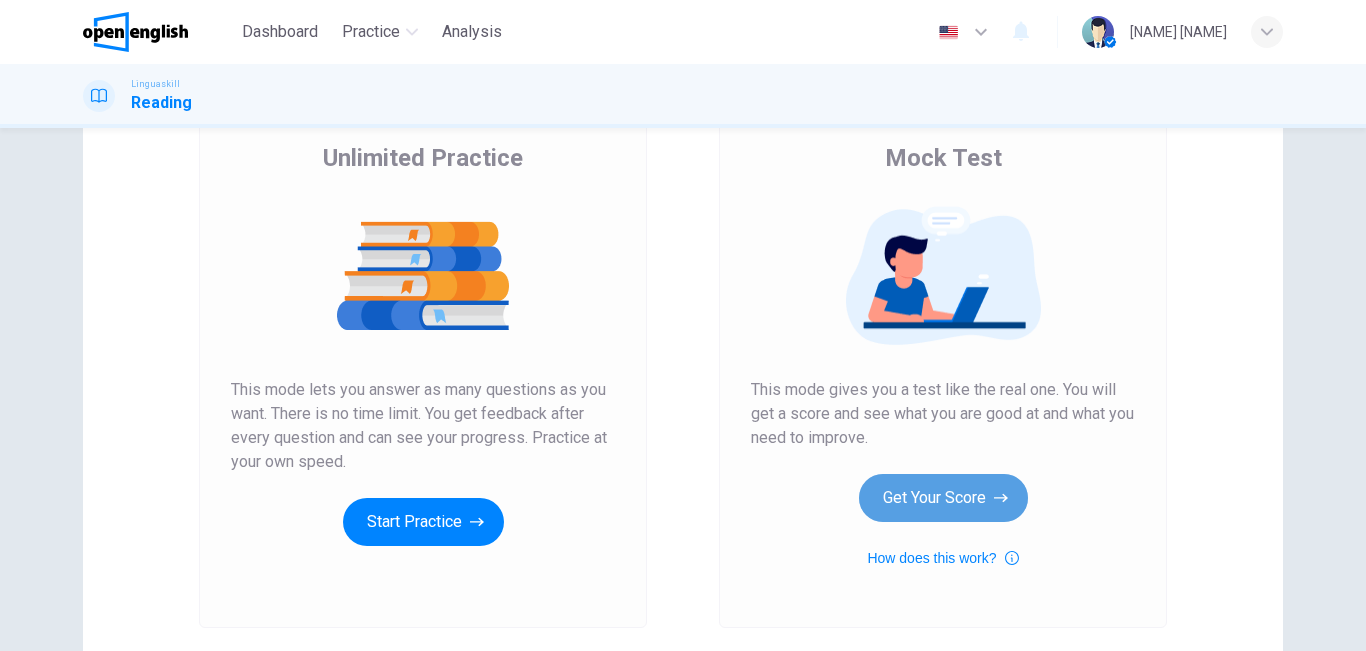 click on "Get Your Score" at bounding box center (943, 498) 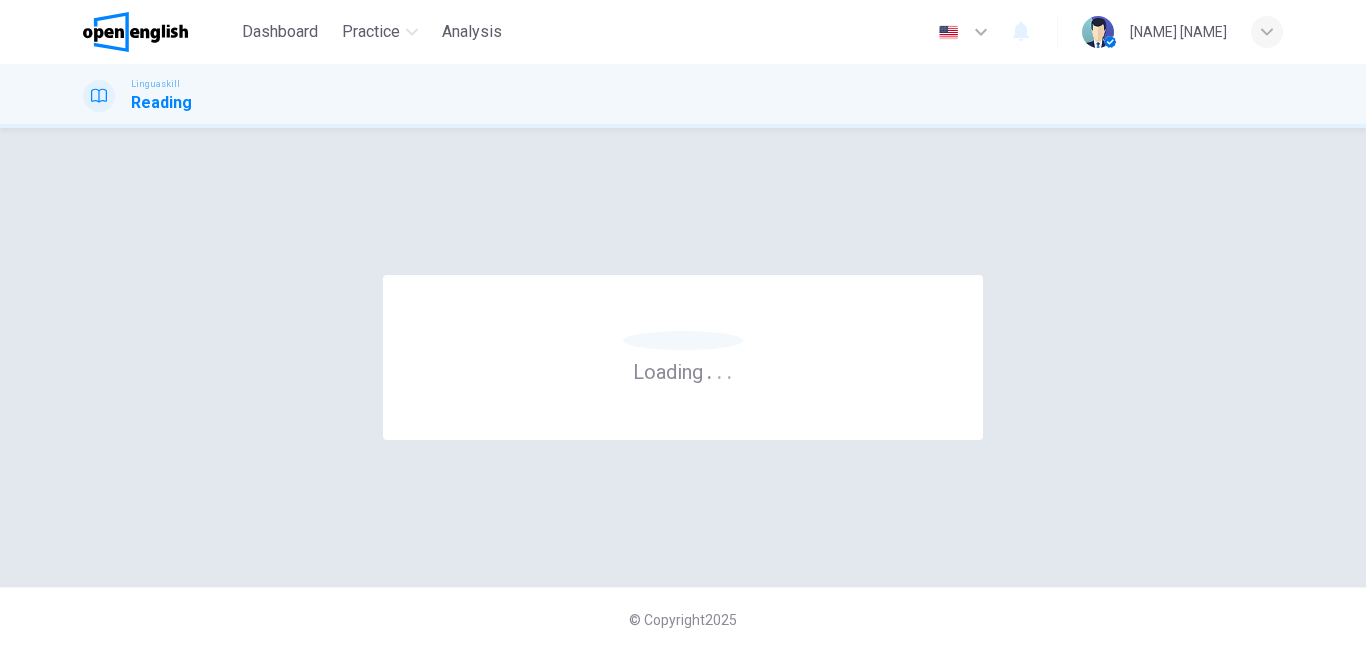 scroll, scrollTop: 0, scrollLeft: 0, axis: both 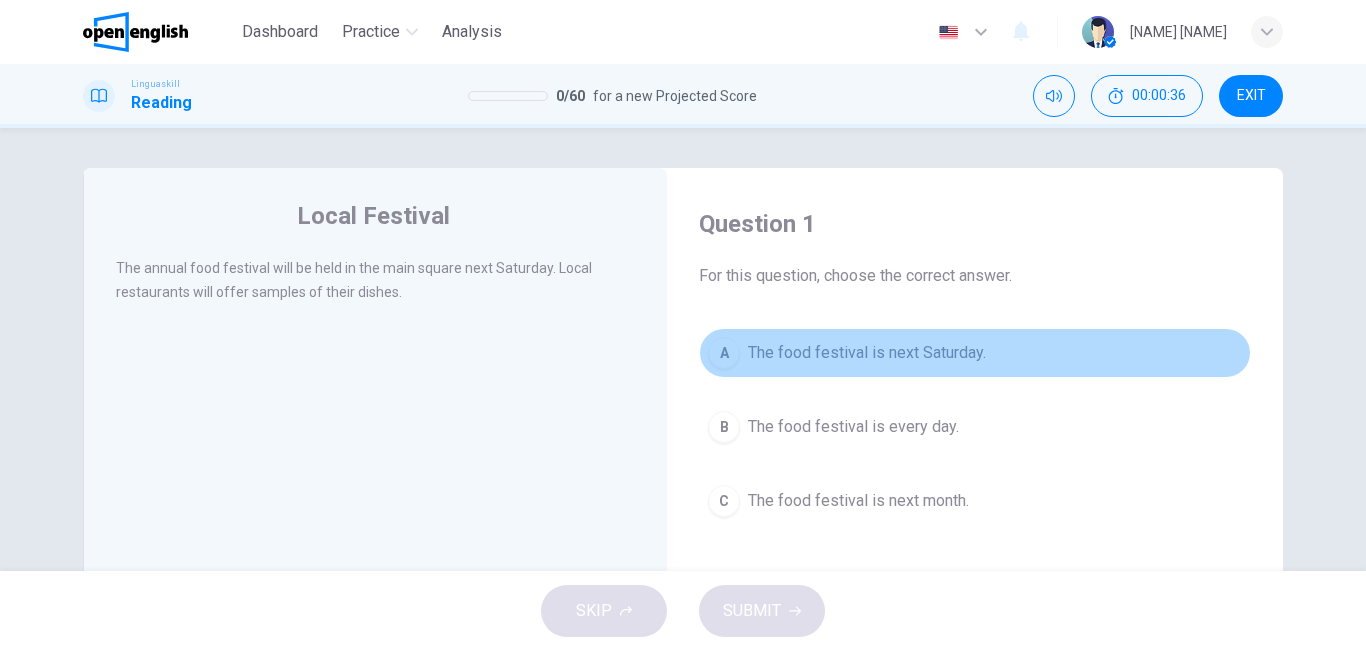 drag, startPoint x: 923, startPoint y: 348, endPoint x: 891, endPoint y: 374, distance: 41.231056 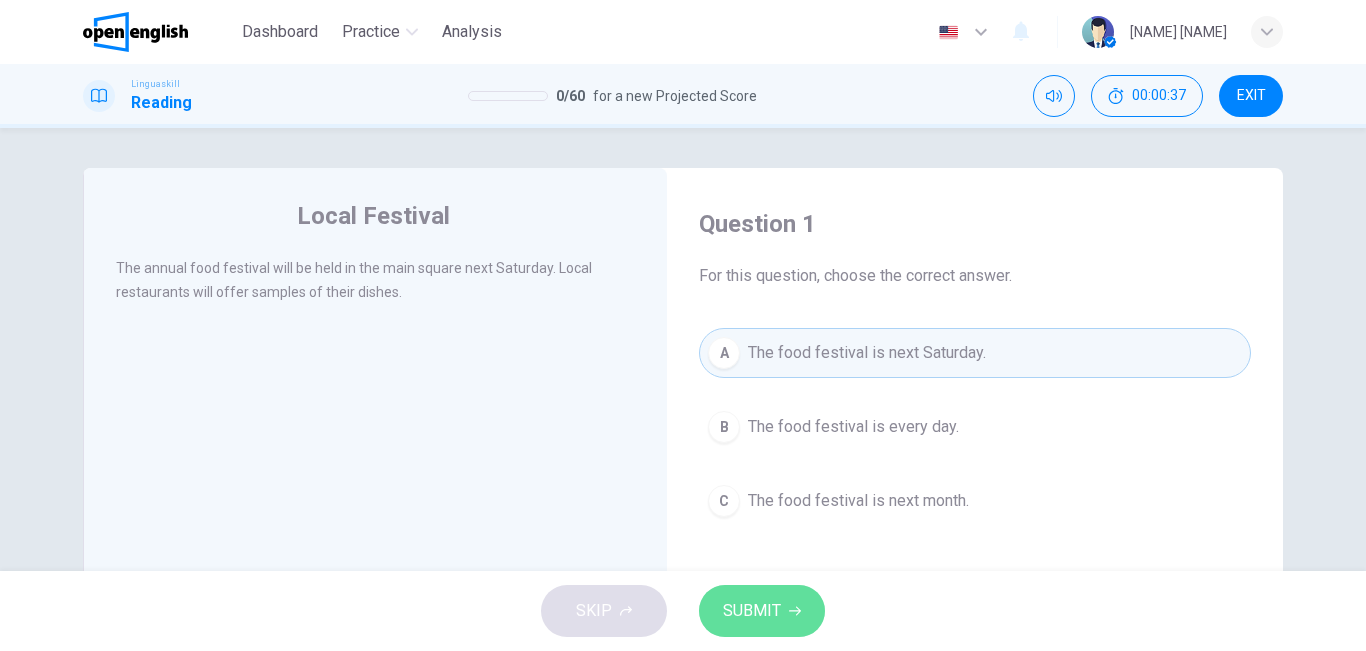 click on "SUBMIT" at bounding box center (752, 611) 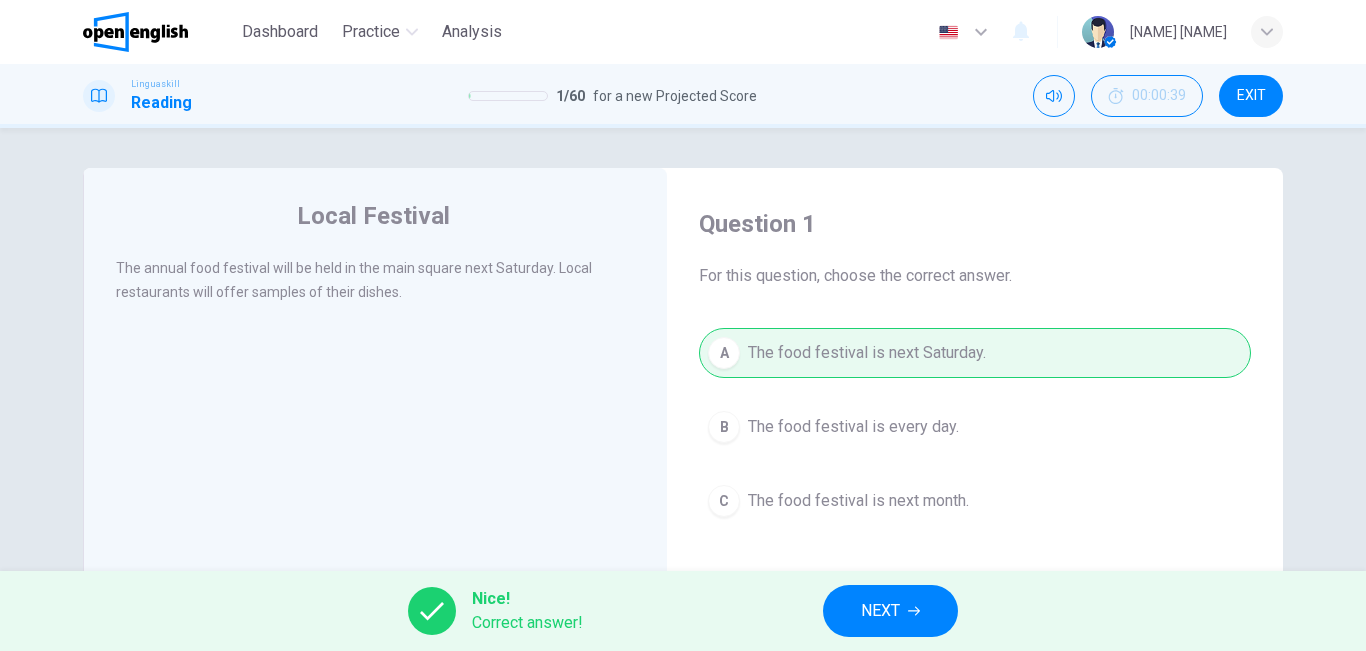 click on "Local Festival The annual food festival will be held in the main square next Saturday. Local restaurants will offer samples of their dishes. Question 1 For this question, choose the correct answer. A The food festival is next Saturday. B The food festival is every day. C The food festival is next month." at bounding box center [683, 515] 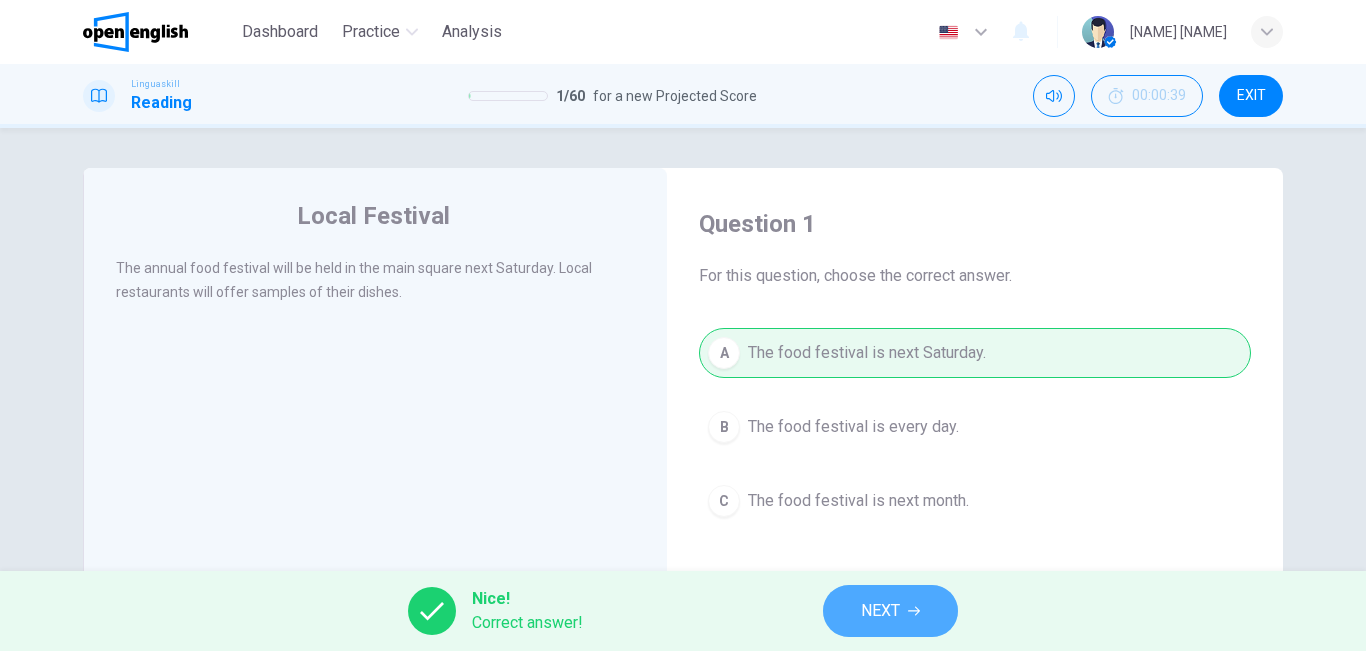 click on "NEXT" at bounding box center [890, 611] 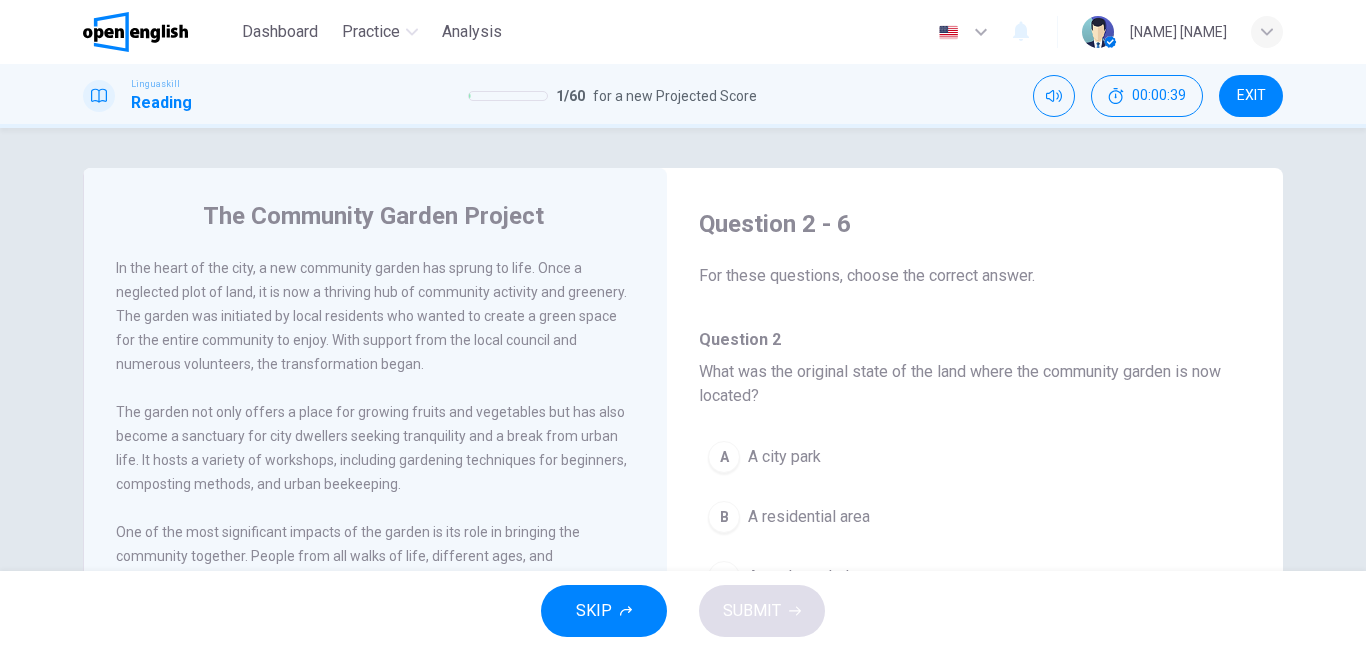 click on "Question 2 - 6 For these questions, choose the correct answer. Question   2 What was the original state of the land where the community garden is now located? A A city park B A residential area C A neglected plot D A commercial district Question   3 What activities does the community garden host? A Sports events B Art exhibitions C Gardening workshops D  Musical concerts Question   4 How does the community garden contribute to children's education? A By providing scholarships B By offering hands-on environmental learning C By organizing field trips D By conducting science fairs Question   5 Which of the following is not mentioned as a sustainability practice in the garden? A A. Solar energy use B Rainwater harvesting C Wildlife conservation D Composting Question   6 What impact has the garden had on the wider city? A Increased property values B Inspired similar projects C Reduced city traffic D Enhanced tourism" at bounding box center [975, 525] 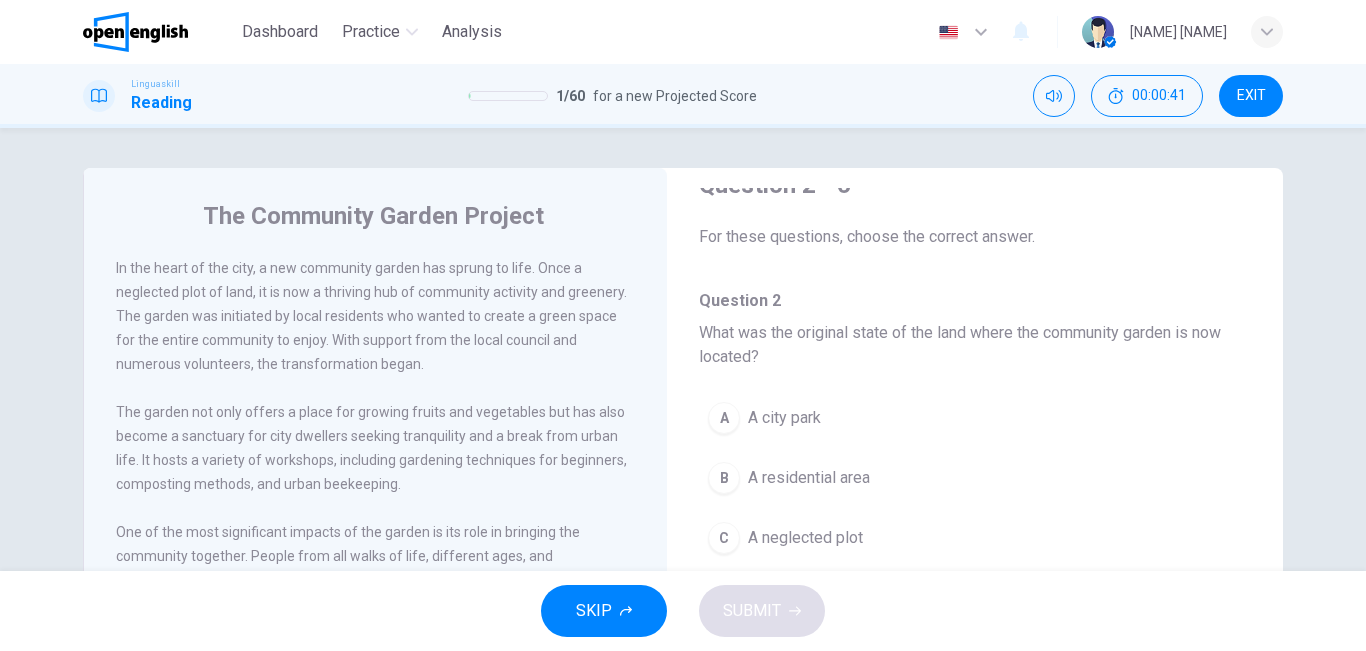 scroll, scrollTop: 42, scrollLeft: 0, axis: vertical 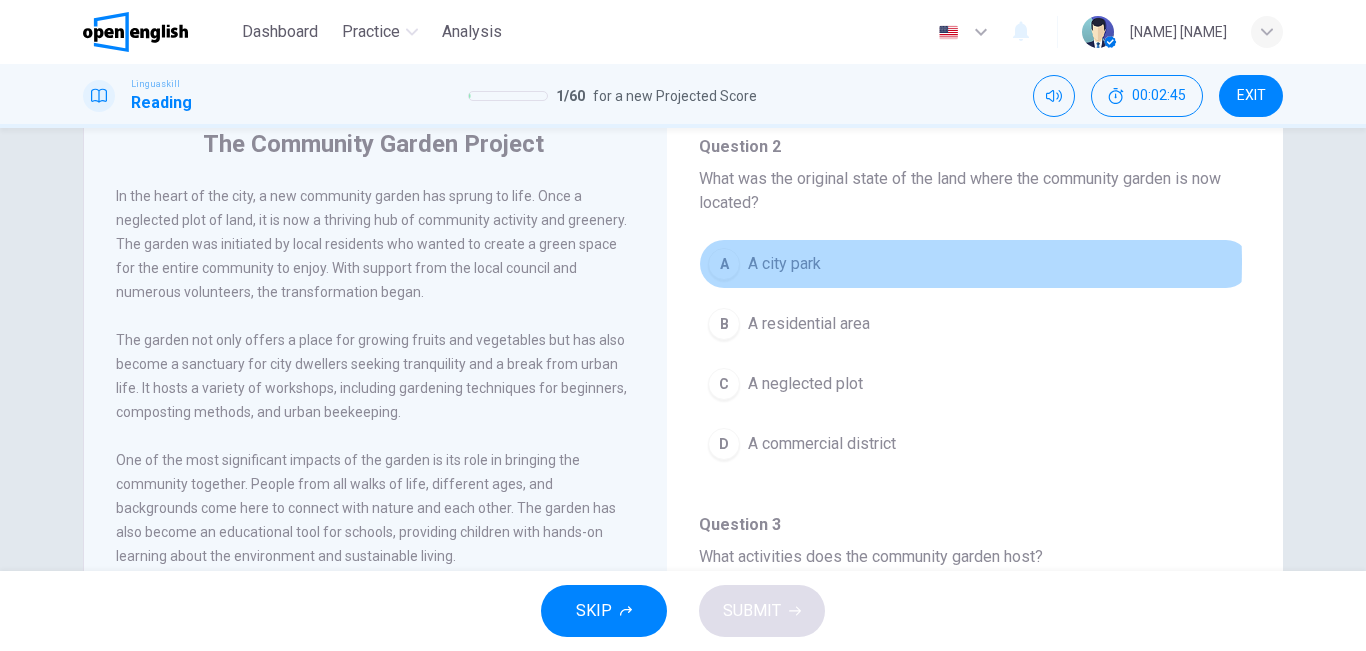 click on "A city park" at bounding box center [784, 264] 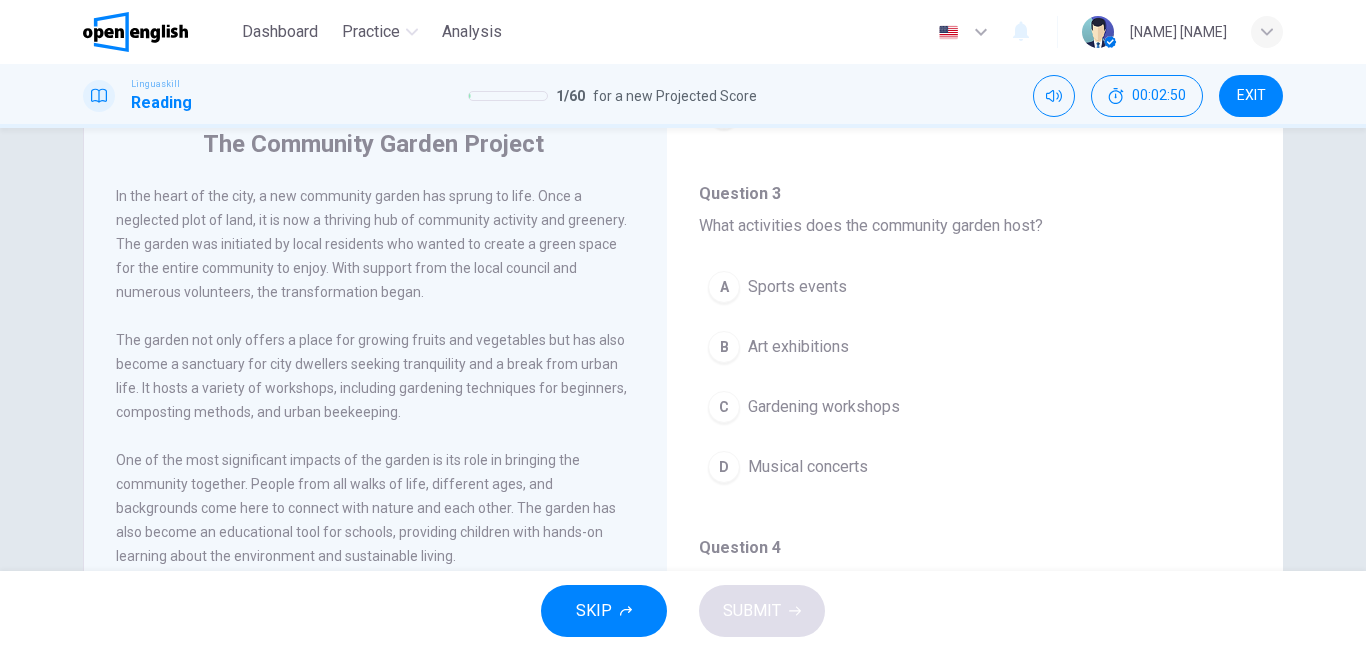 scroll, scrollTop: 455, scrollLeft: 0, axis: vertical 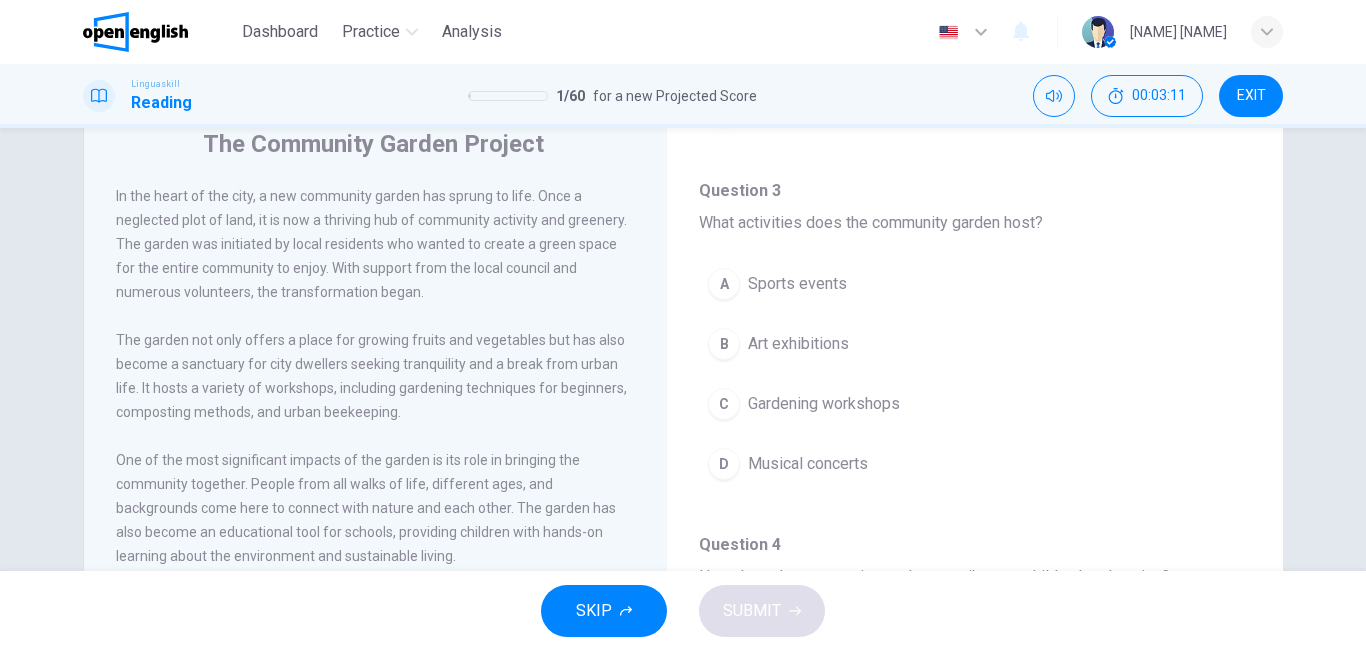 click on "Gardening workshops" at bounding box center [824, 404] 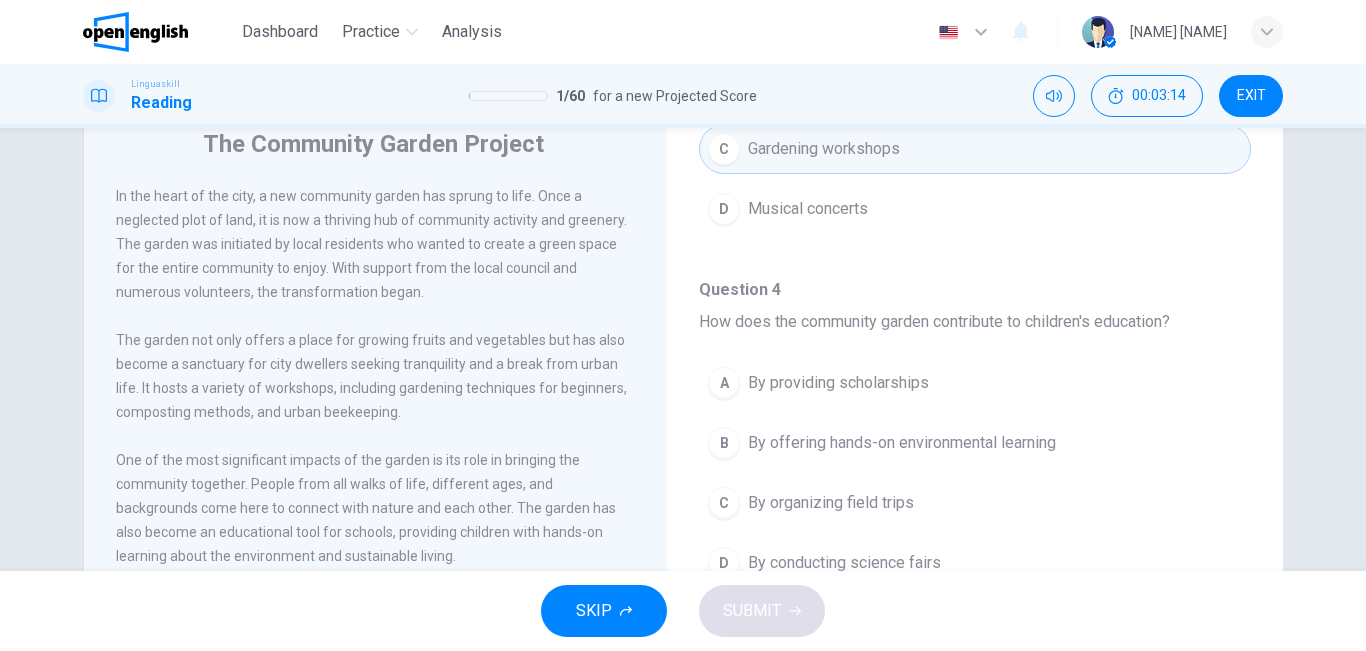 scroll, scrollTop: 716, scrollLeft: 0, axis: vertical 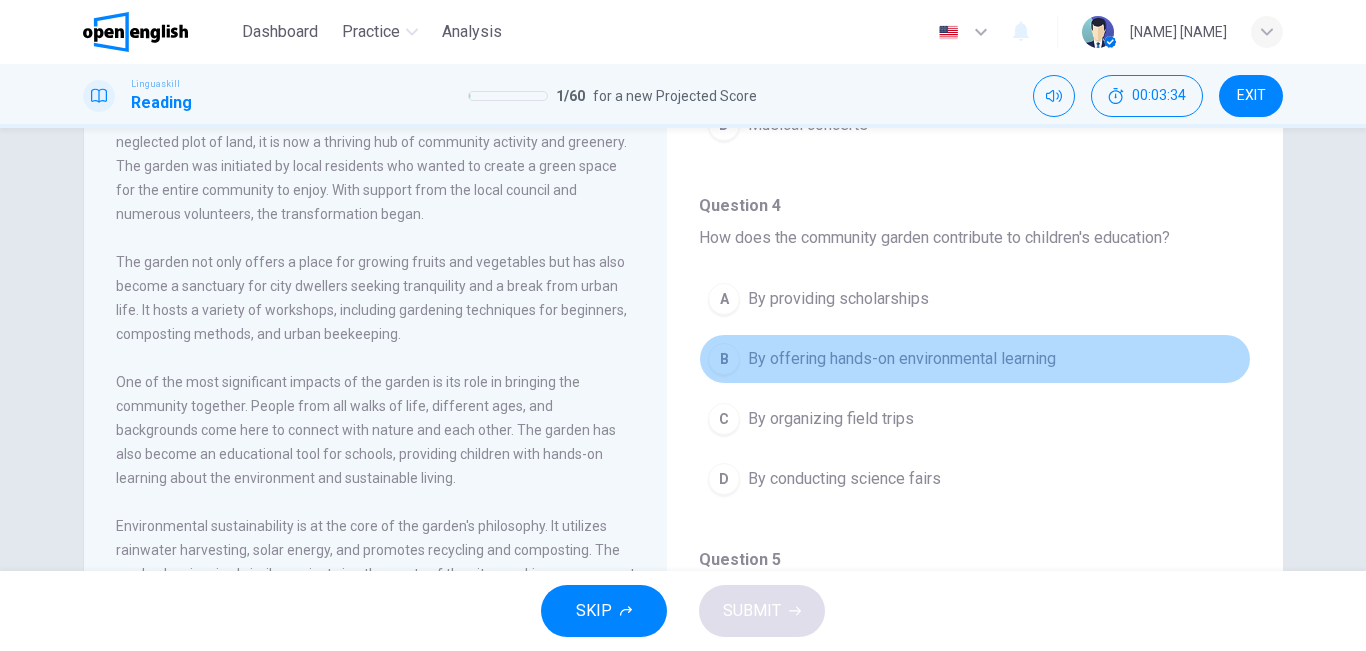 click on "By offering hands-on environmental learning" at bounding box center [902, 359] 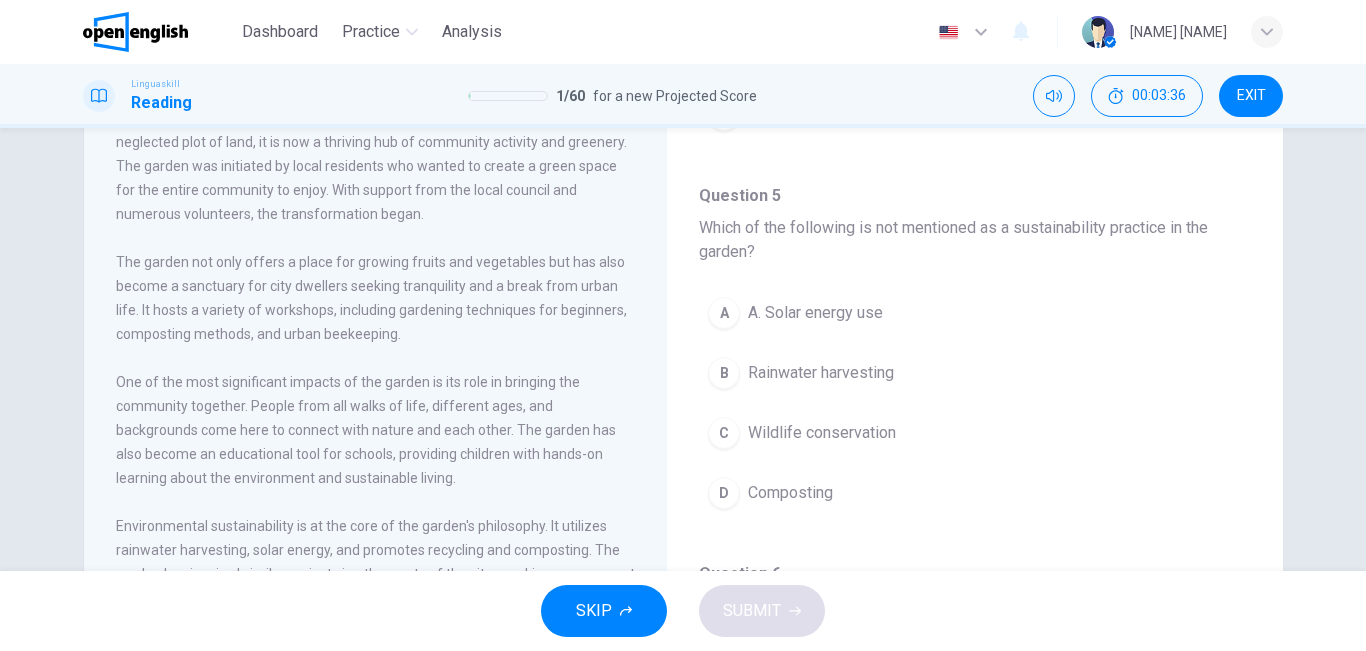 scroll, scrollTop: 1096, scrollLeft: 0, axis: vertical 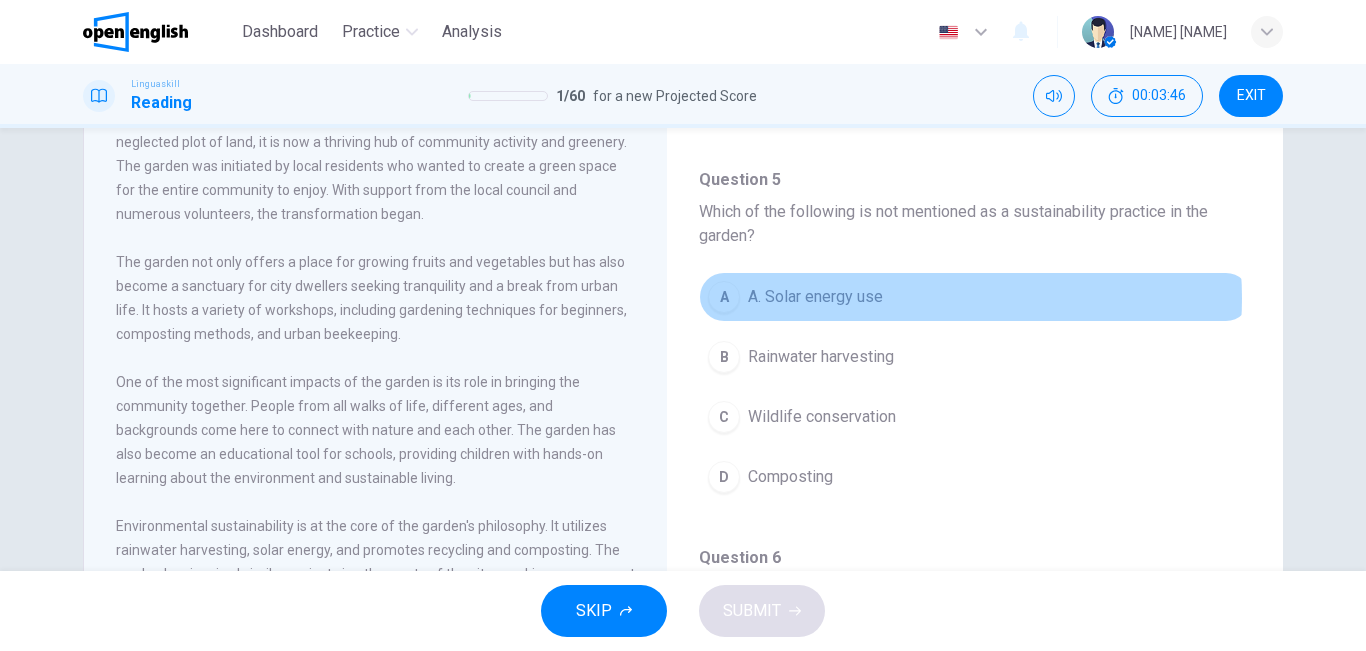 click on "A A. Solar energy use" at bounding box center (975, 297) 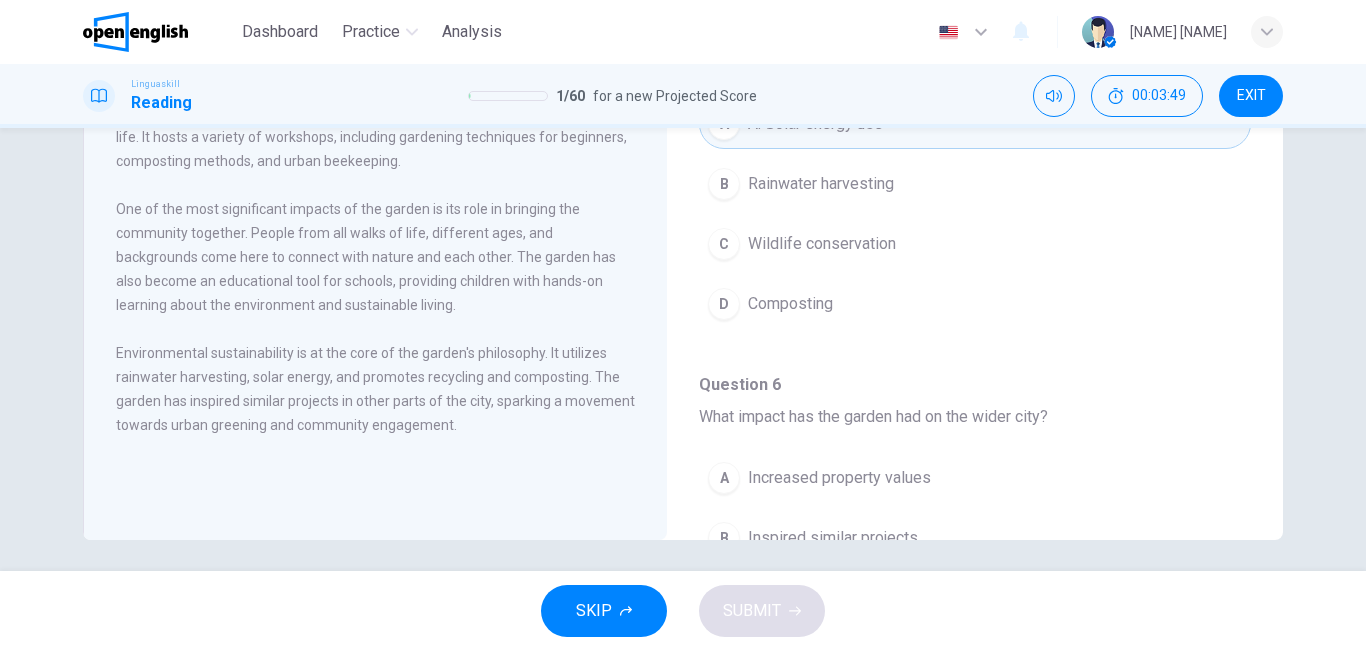 scroll, scrollTop: 332, scrollLeft: 0, axis: vertical 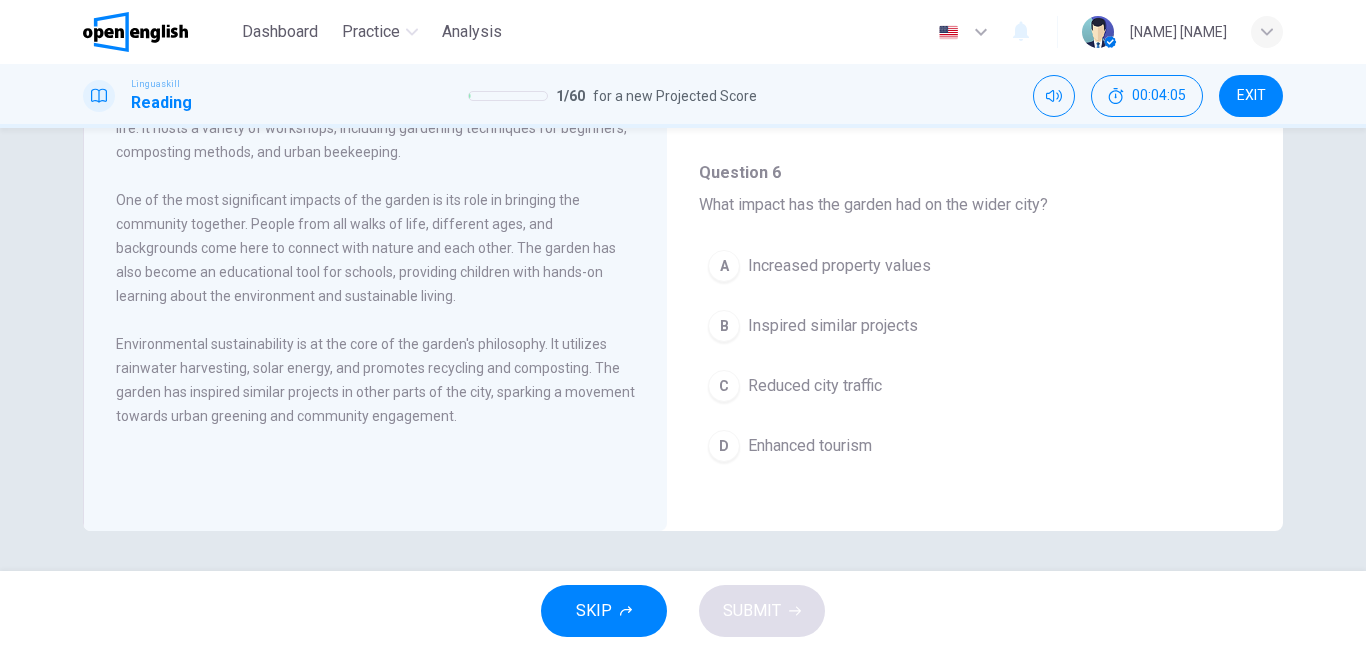 click on "The Community Garden Project In the heart of the city, a new community garden has sprung to life. Once a neglected plot of land, it is now a thriving hub of community activity and greenery. The garden was initiated by local residents who wanted to create a green space for the entire community to enjoy. With support from the local council and numerous volunteers, the transformation began. The garden not only offers a place for growing fruits and vegetables but has also become a sanctuary for city dwellers seeking tranquility and a break from urban life. It hosts a variety of workshops, including gardening techniques for beginners, composting methods, and urban beekeeping. Environmental sustainability is at the core of the garden's philosophy. It utilizes rainwater harvesting, solar energy, and promotes recycling and composting. The garden has inspired similar projects in other parts of the city, sparking a movement towards urban greening and community engagement. Question 2 - 6 Question   2 A A city park B C D" at bounding box center (683, 183) 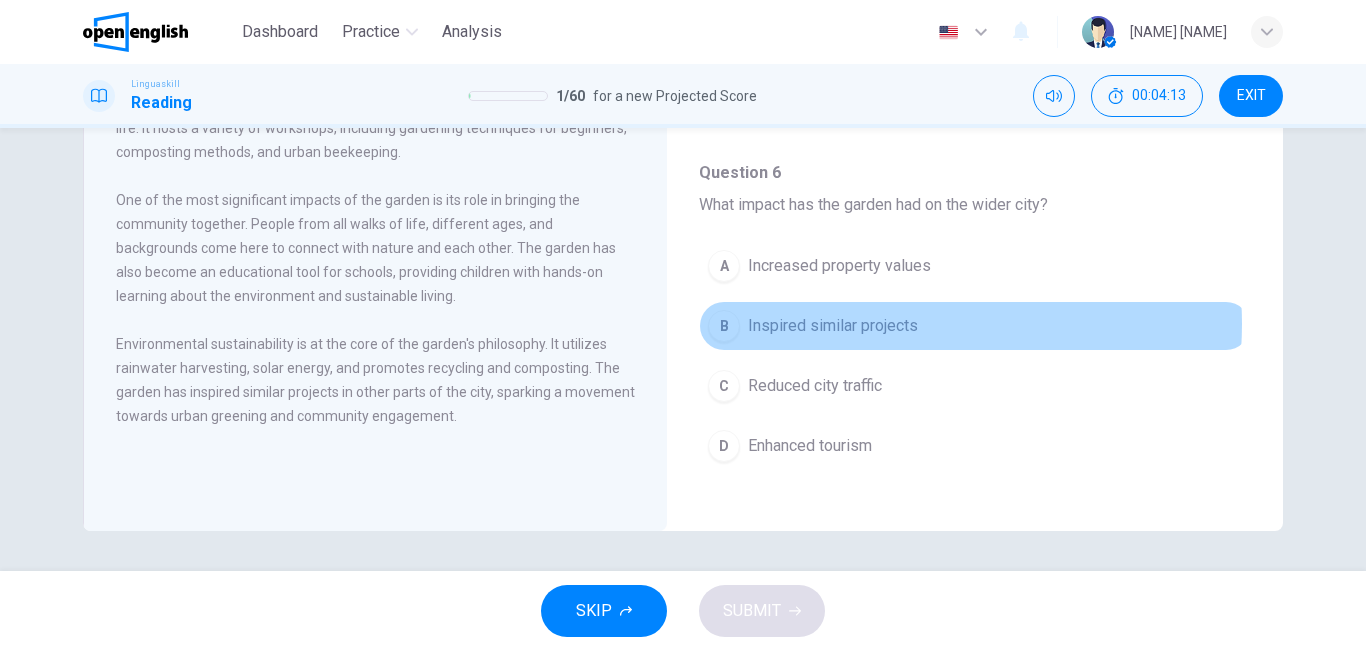 click on "Inspired similar projects" at bounding box center (833, 326) 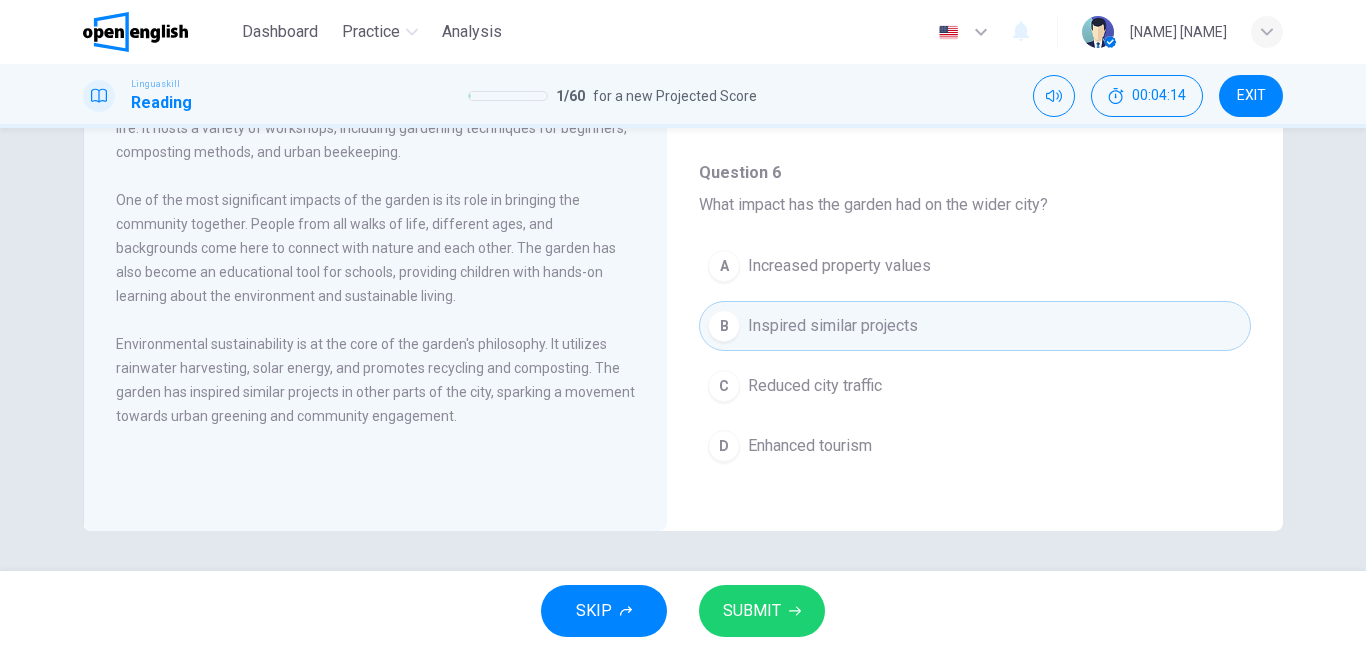 click on "SUBMIT" at bounding box center [762, 611] 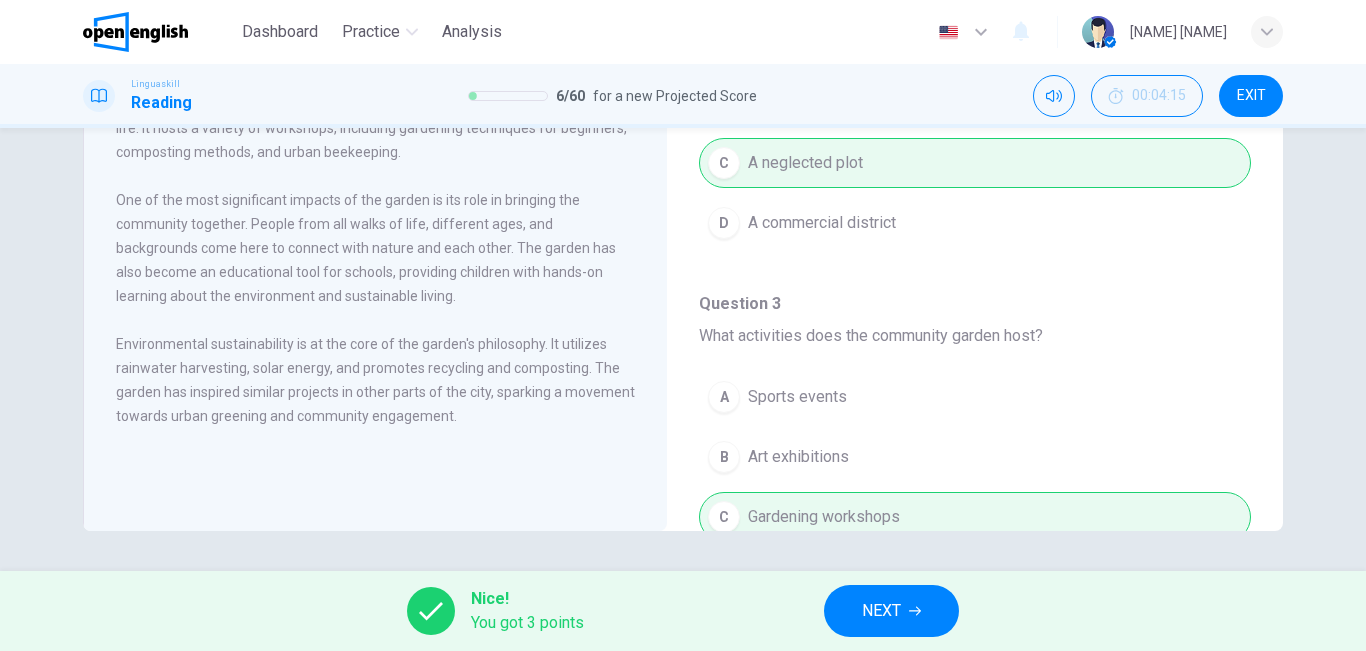 scroll, scrollTop: 0, scrollLeft: 0, axis: both 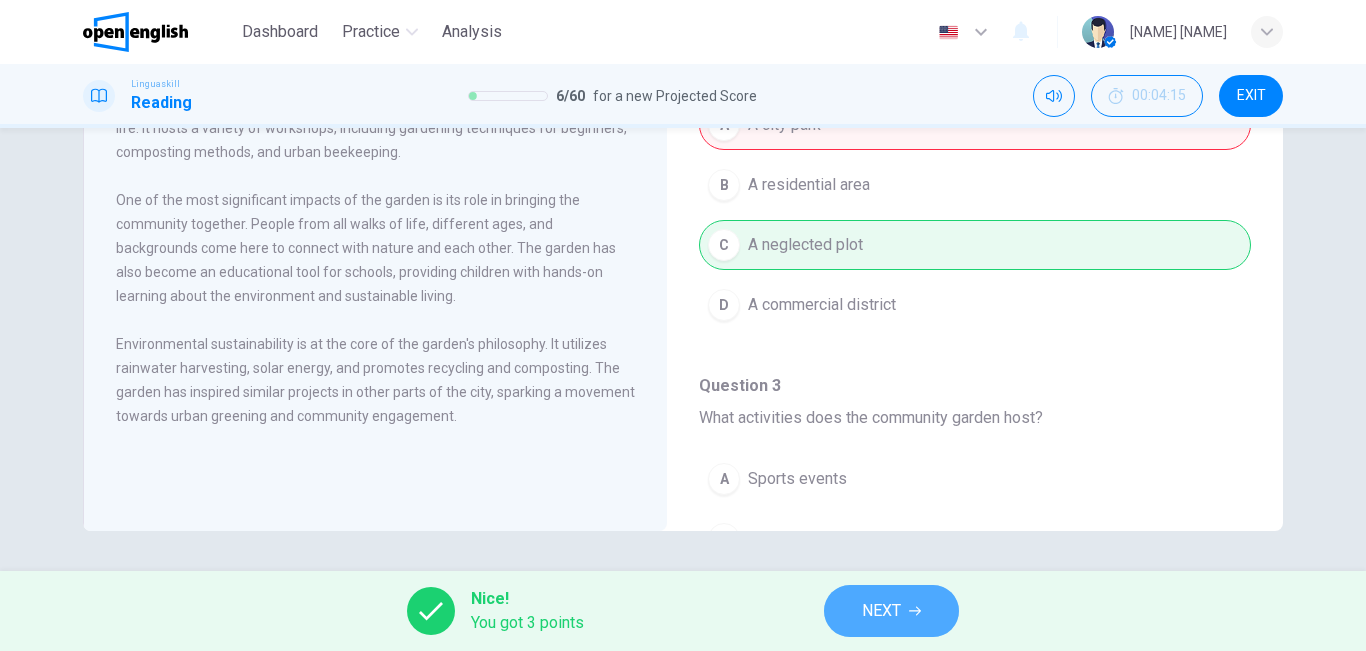 click on "NEXT" at bounding box center (881, 611) 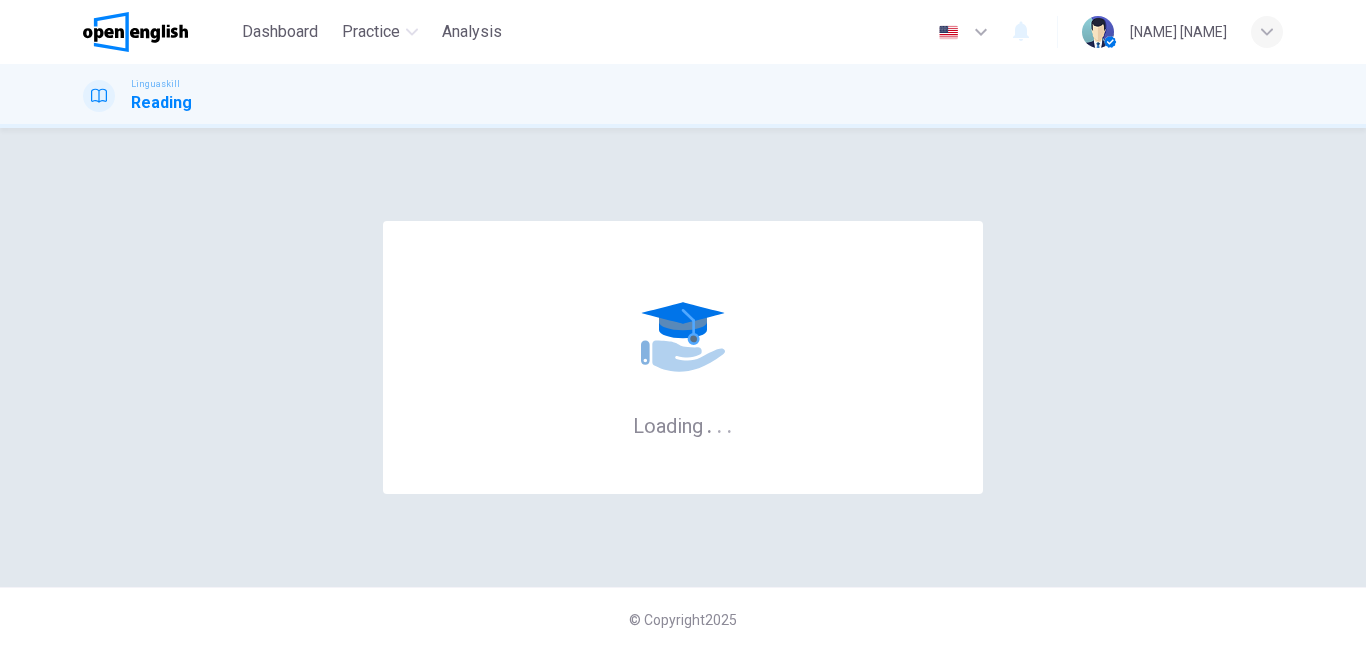 scroll, scrollTop: 0, scrollLeft: 0, axis: both 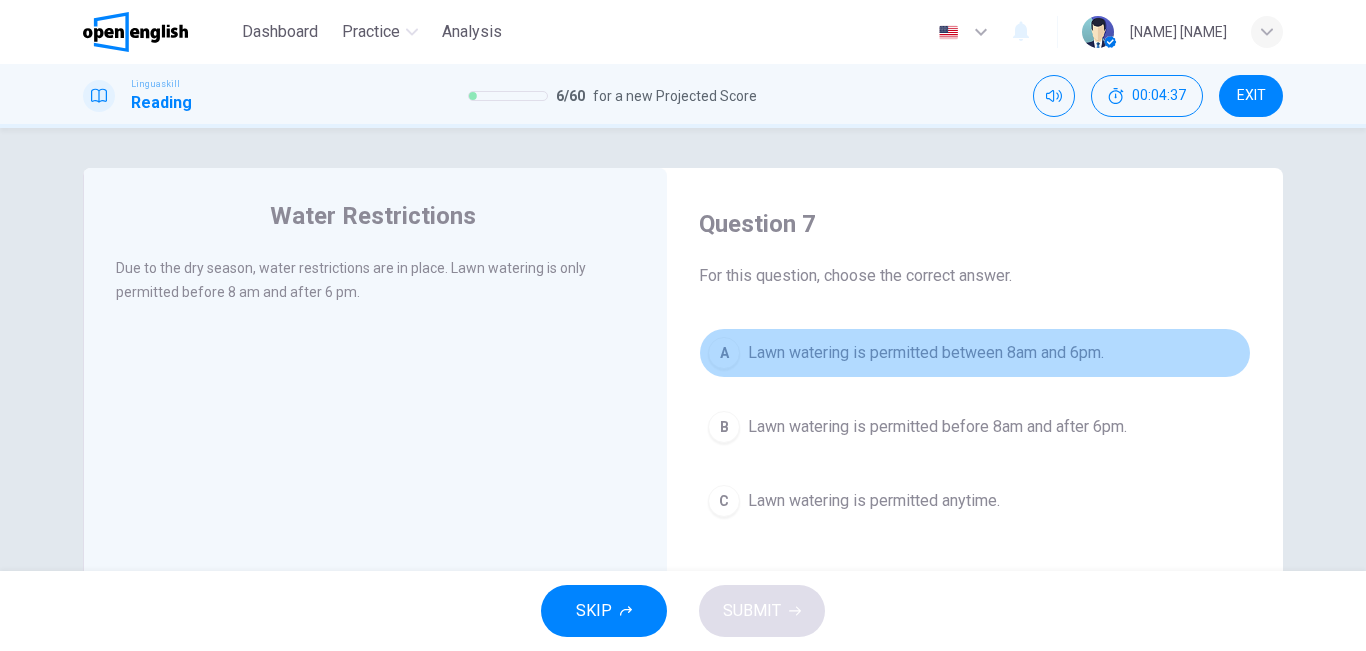 click on "Lawn watering is permitted between 8am and 6pm." at bounding box center [926, 353] 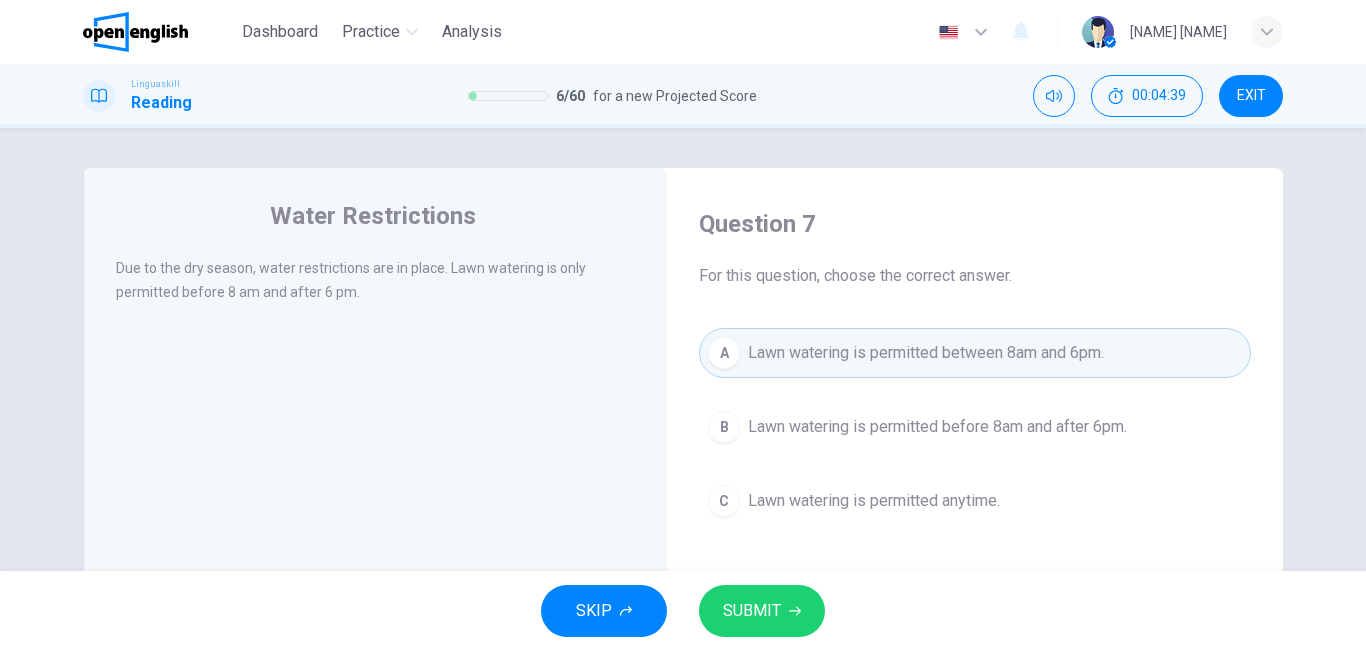 click on "SUBMIT" at bounding box center [752, 611] 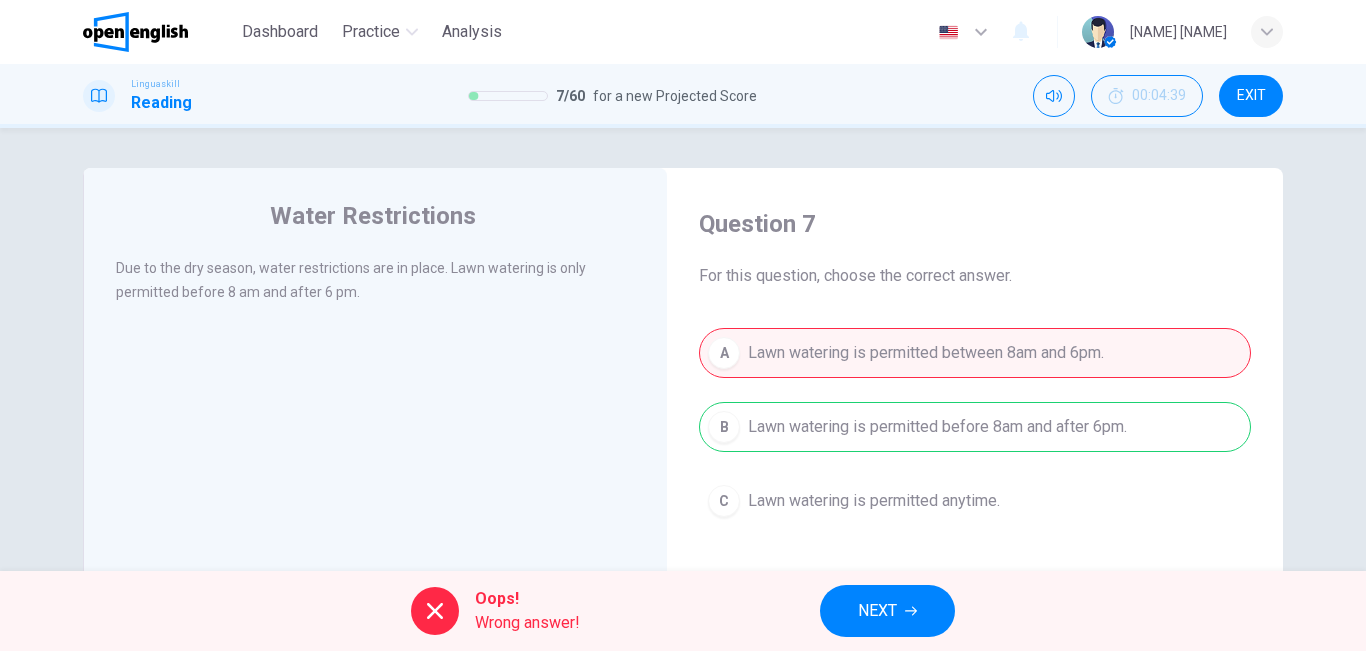 click on "NEXT" at bounding box center [887, 611] 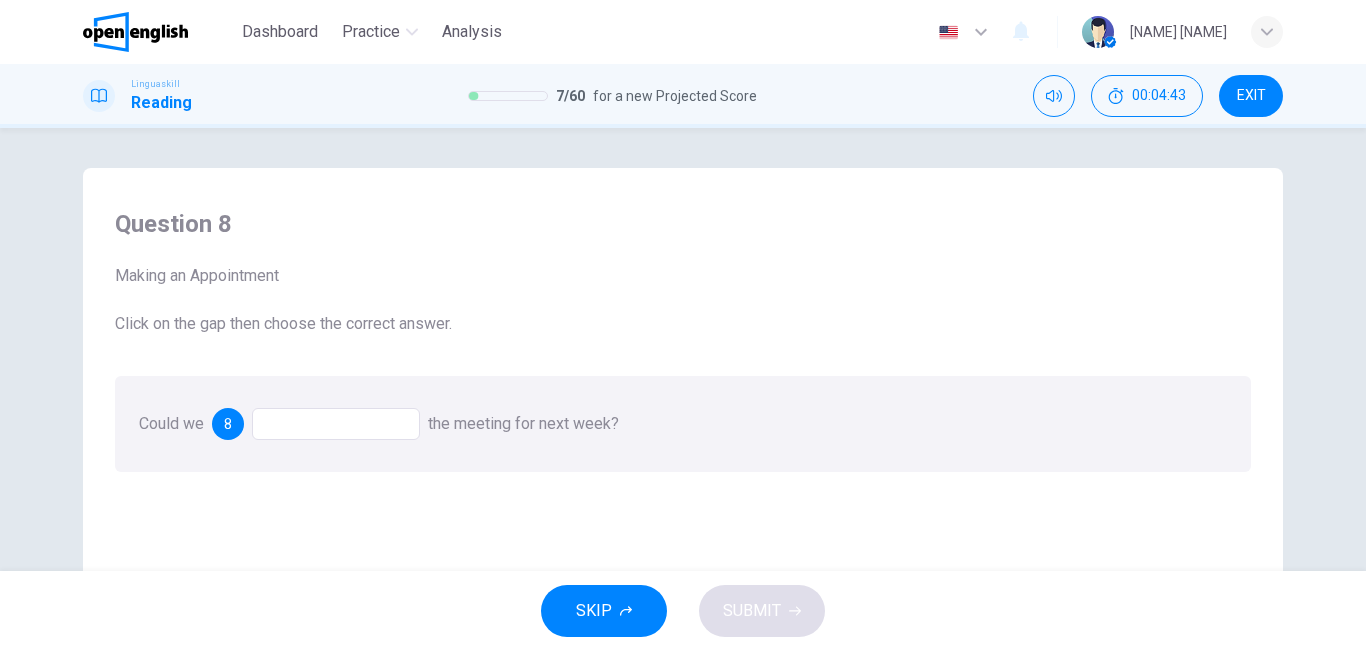 click at bounding box center (336, 424) 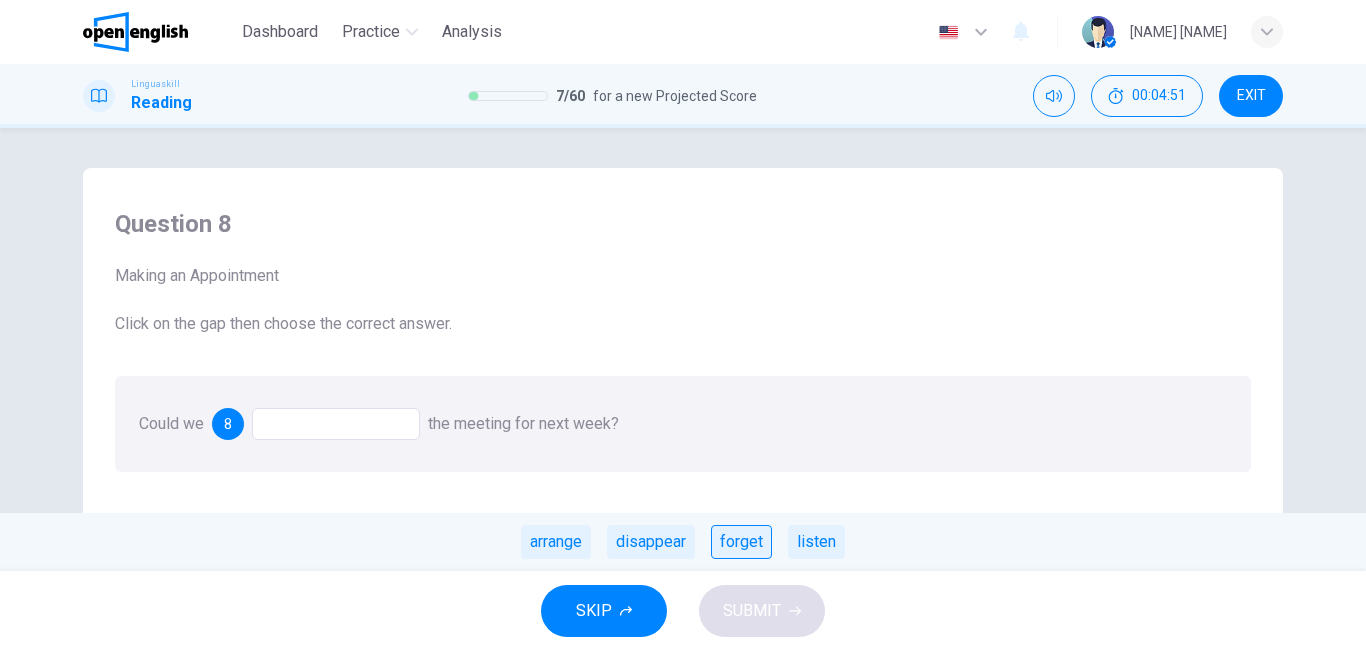 click on "forget" at bounding box center (741, 542) 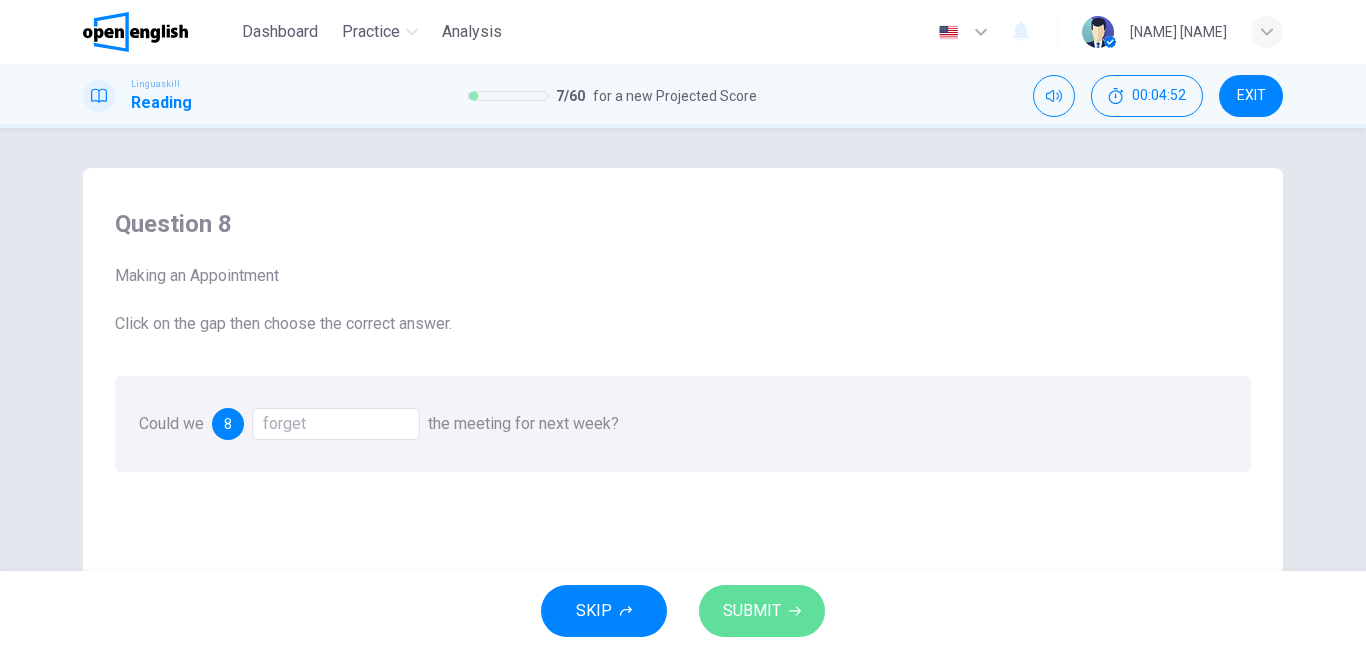 click on "SUBMIT" at bounding box center (752, 611) 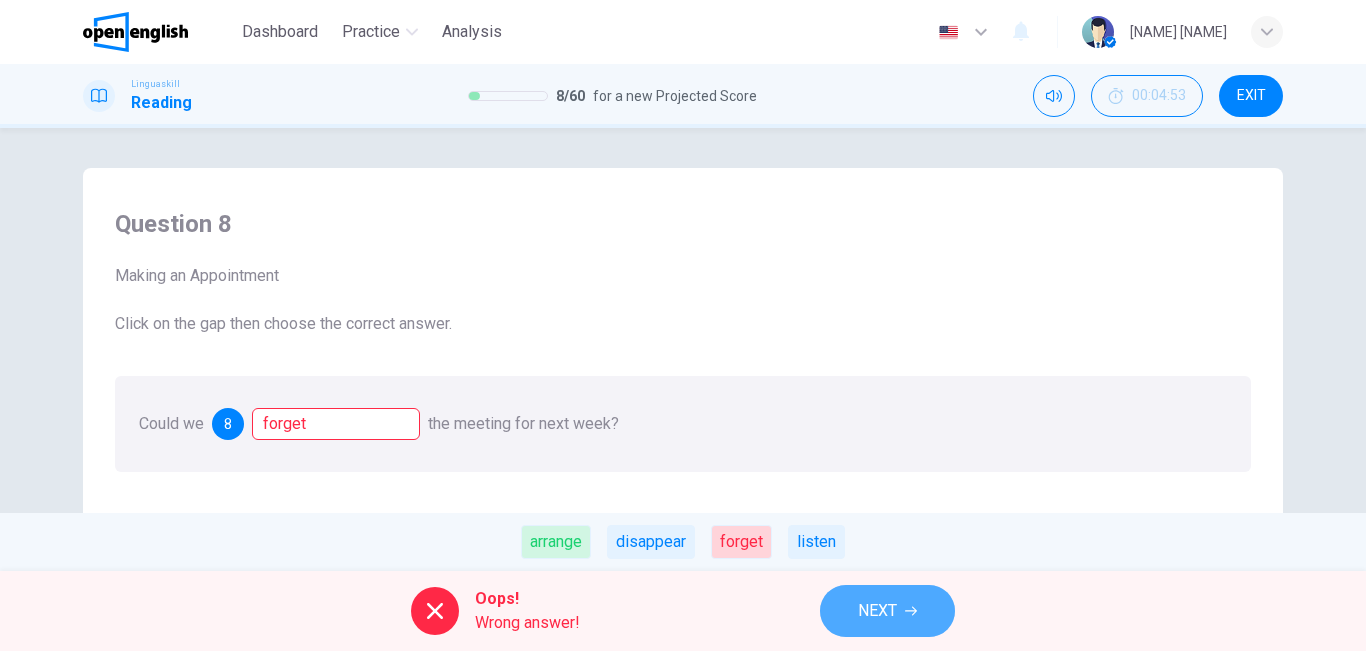 click on "NEXT" at bounding box center [877, 611] 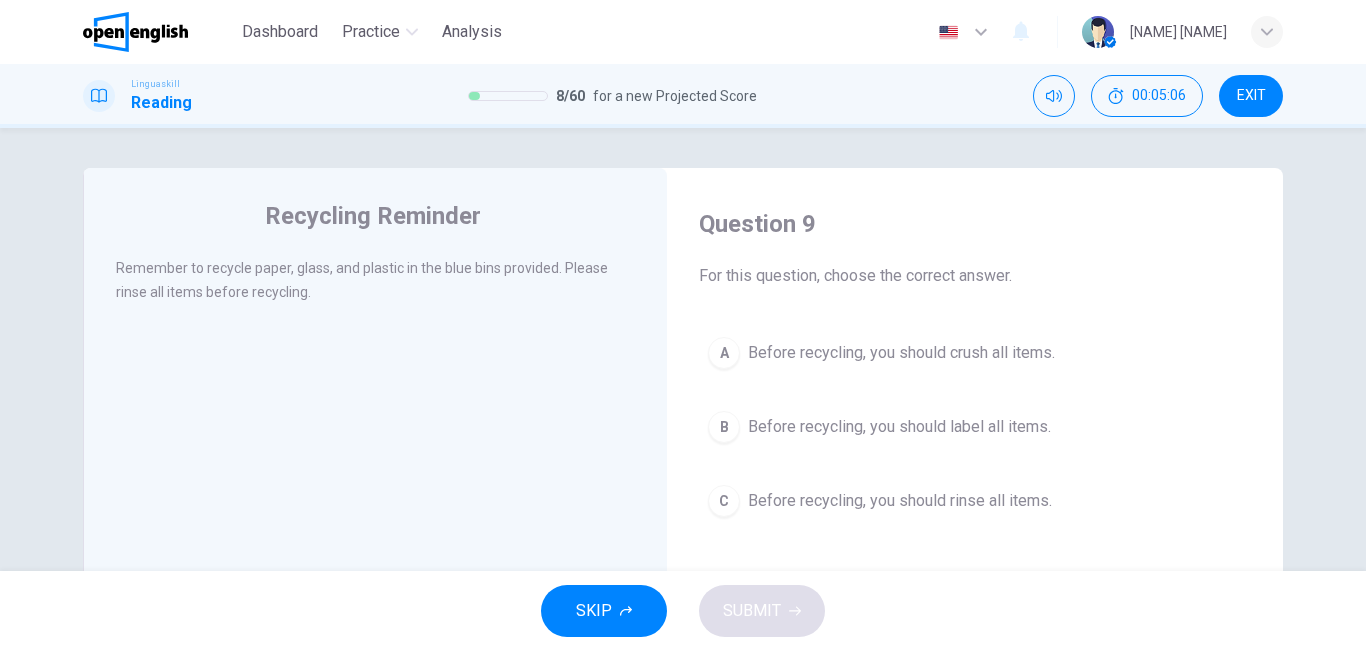 click on "SKIP SUBMIT" at bounding box center [683, 611] 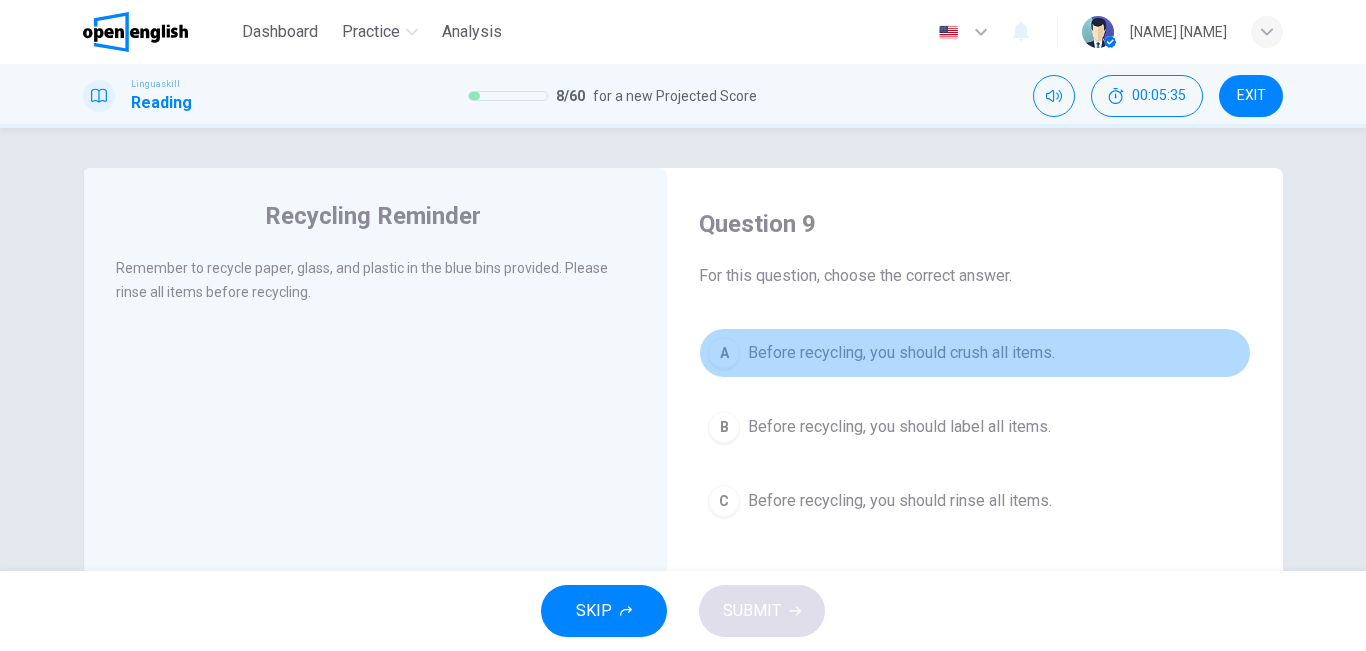 click on "Before recycling, you should crush all items." at bounding box center (901, 353) 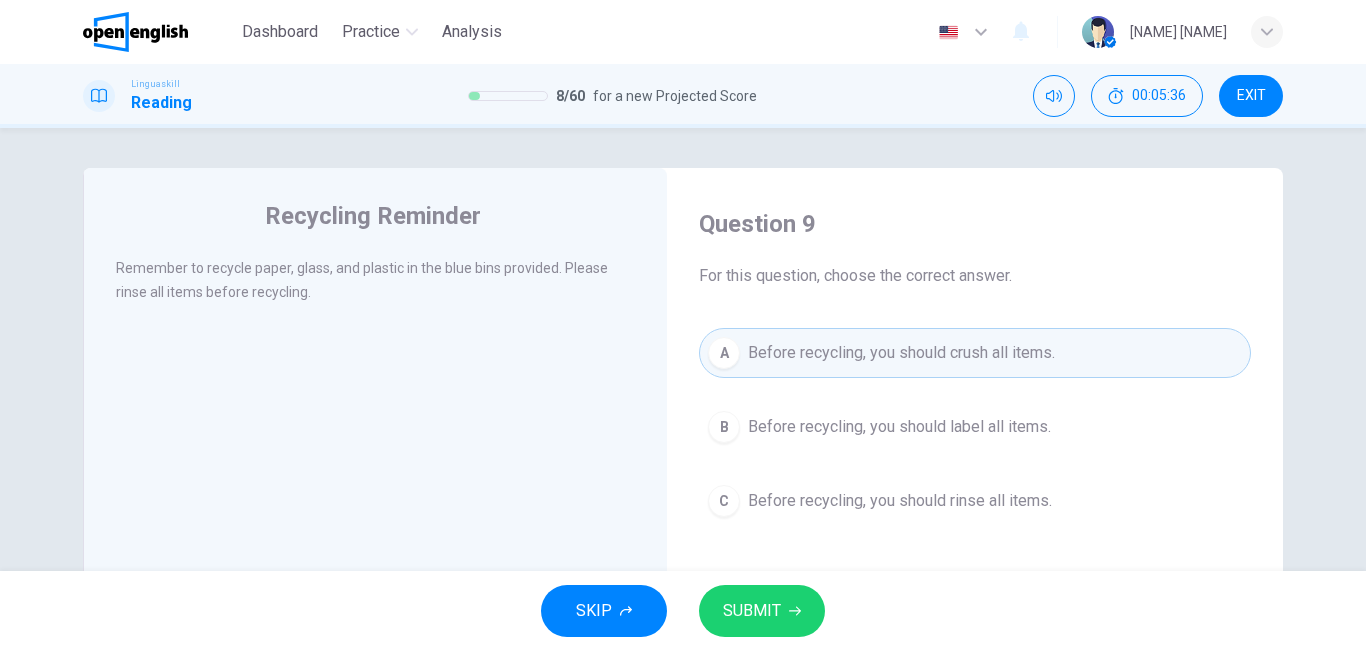 click on "SUBMIT" at bounding box center (752, 611) 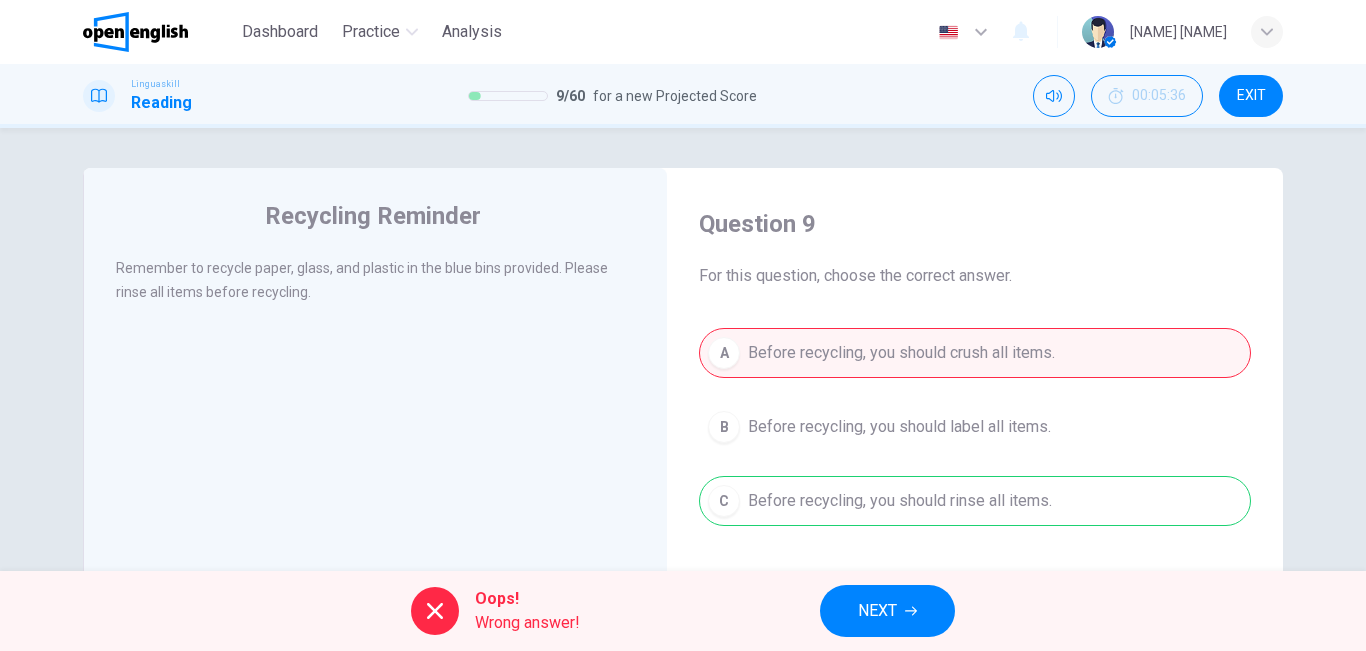 click on "NEXT" at bounding box center (887, 611) 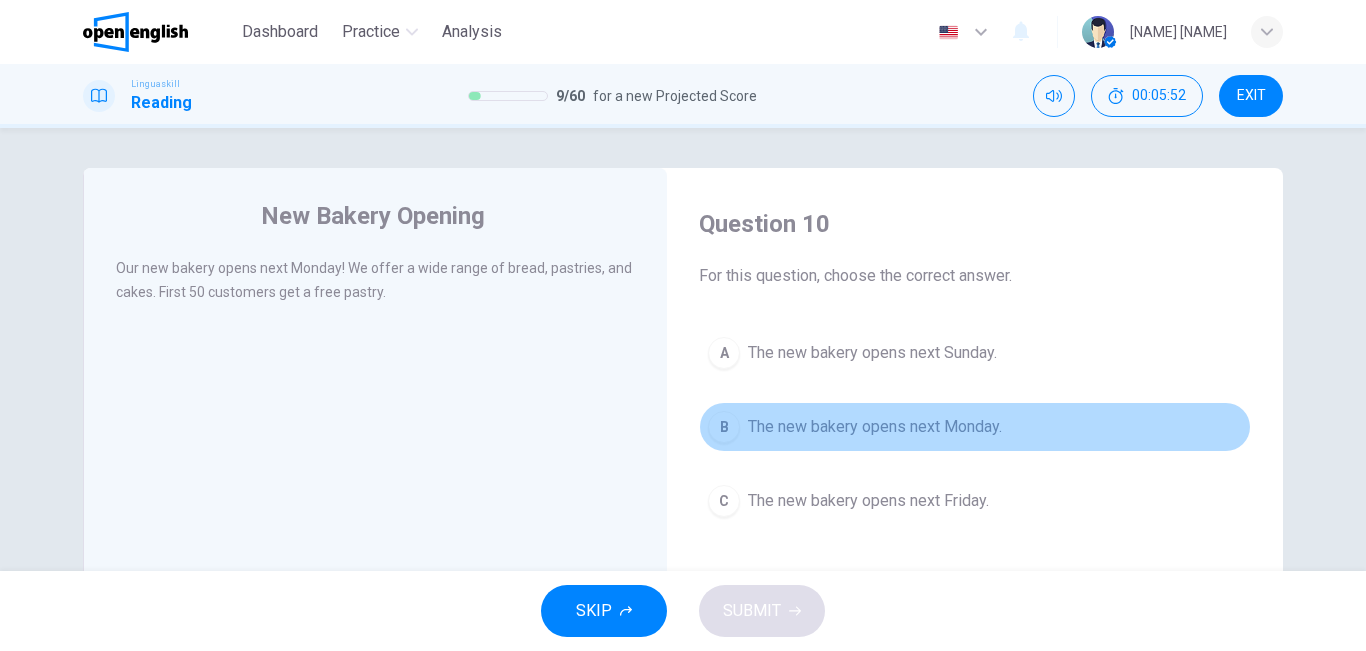click on "B The new bakery opens next Monday." at bounding box center [975, 427] 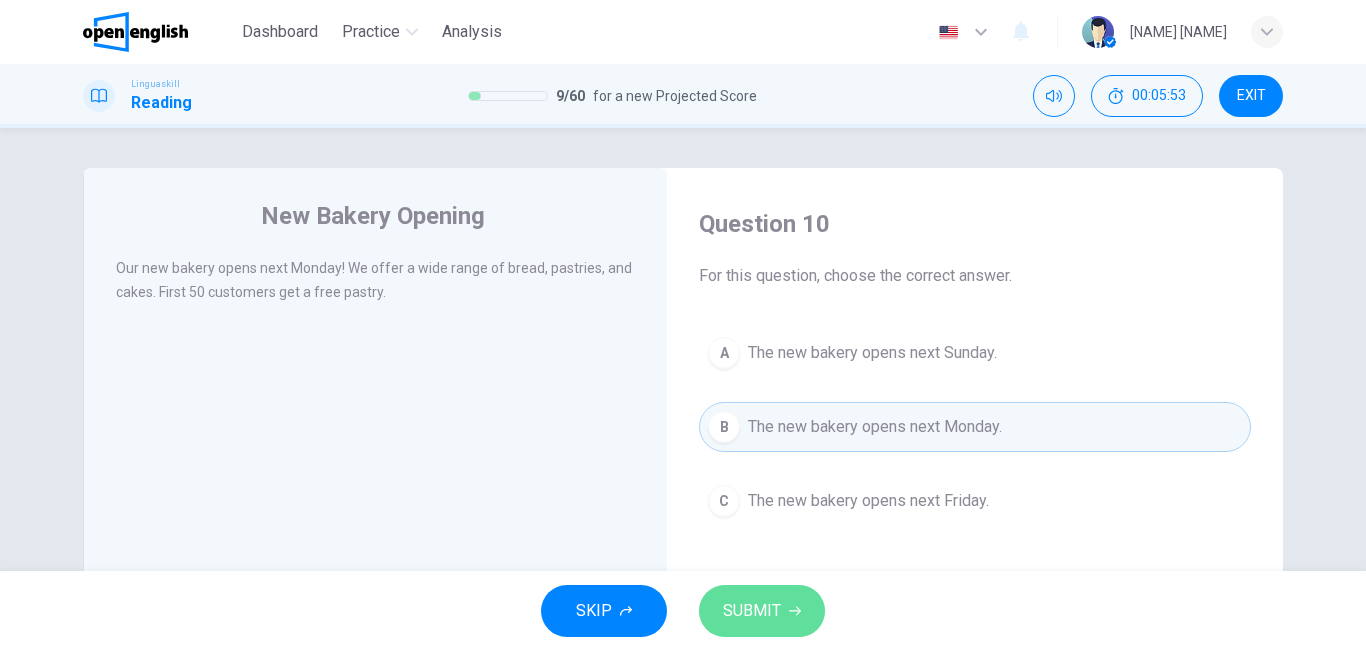 click on "SUBMIT" at bounding box center (752, 611) 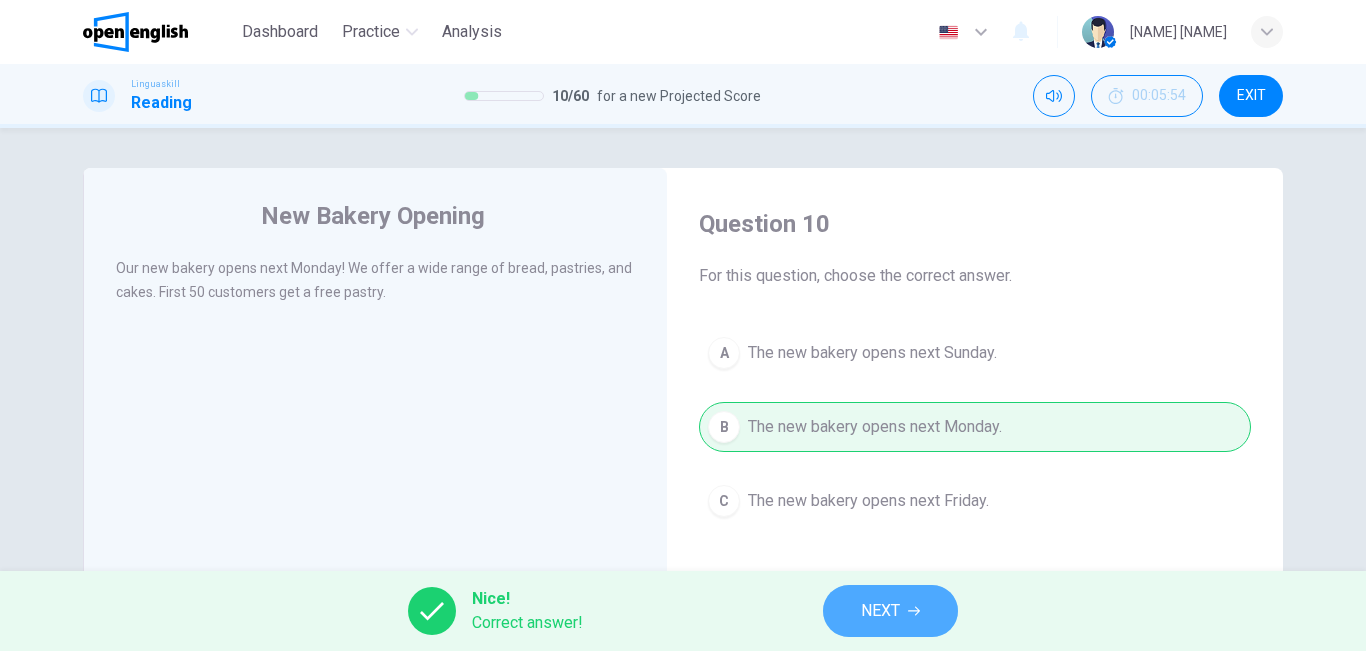 click on "NEXT" at bounding box center [880, 611] 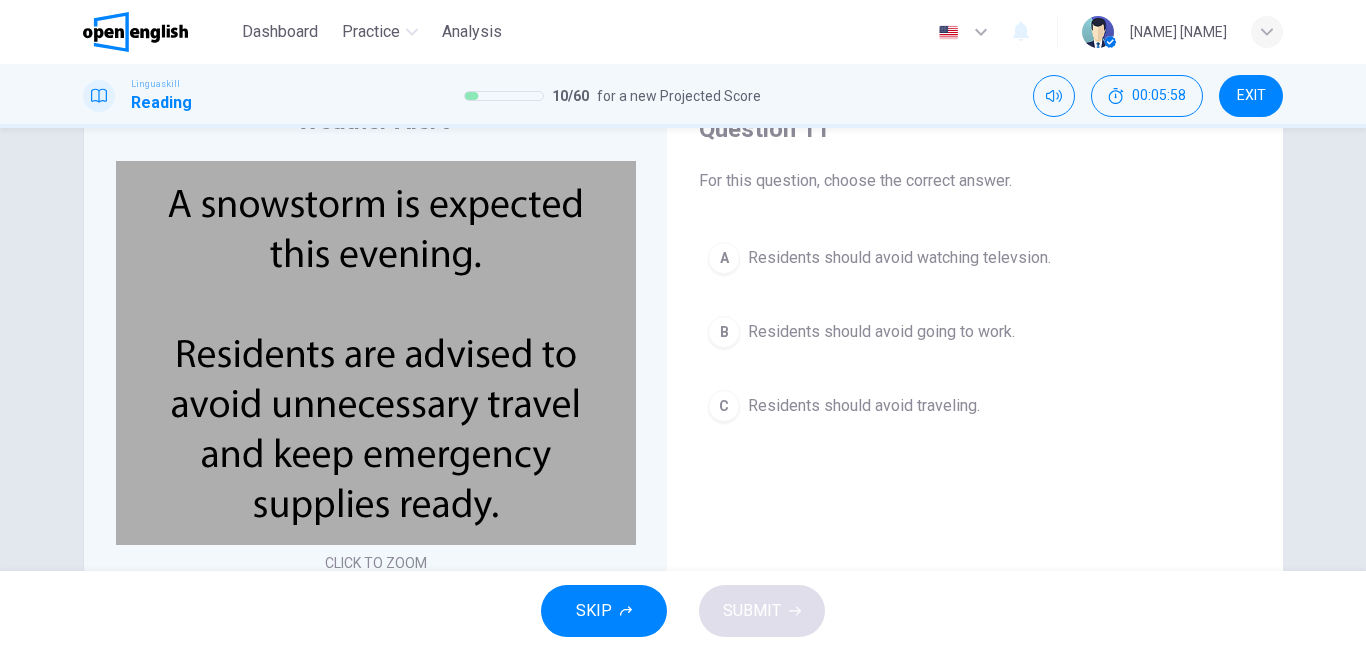 scroll, scrollTop: 96, scrollLeft: 0, axis: vertical 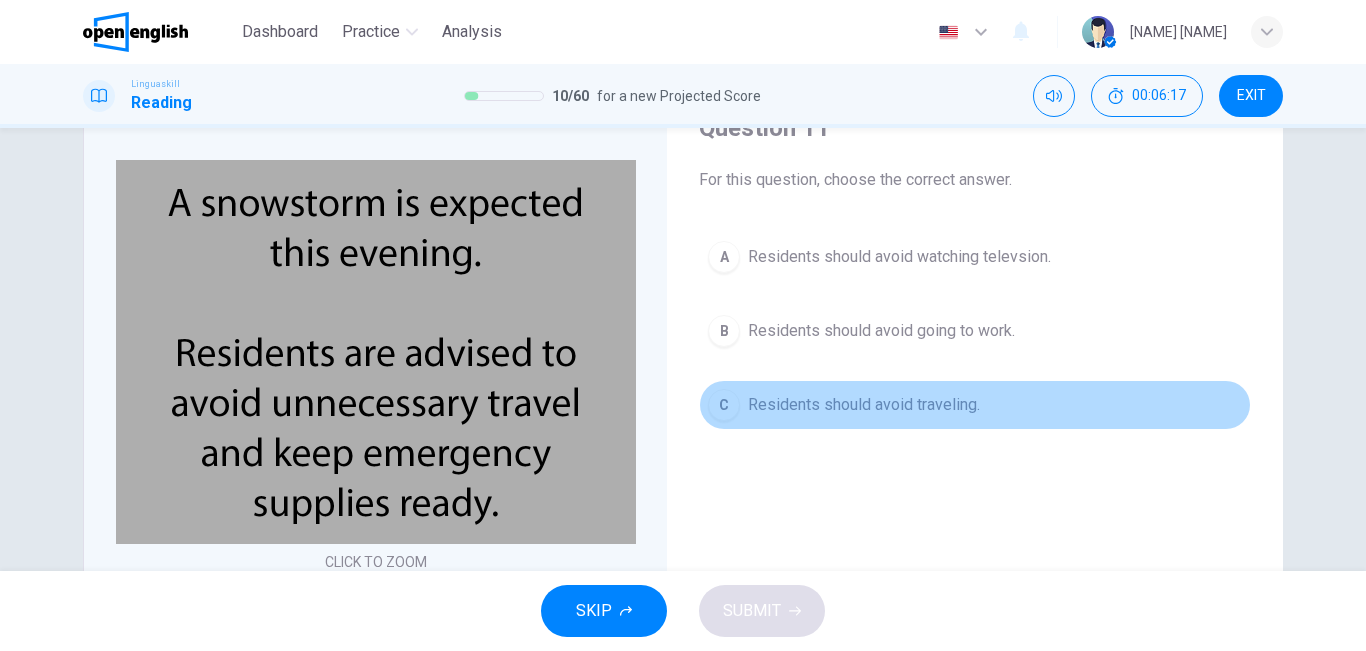 click on "C Residents should avoid traveling." at bounding box center (975, 405) 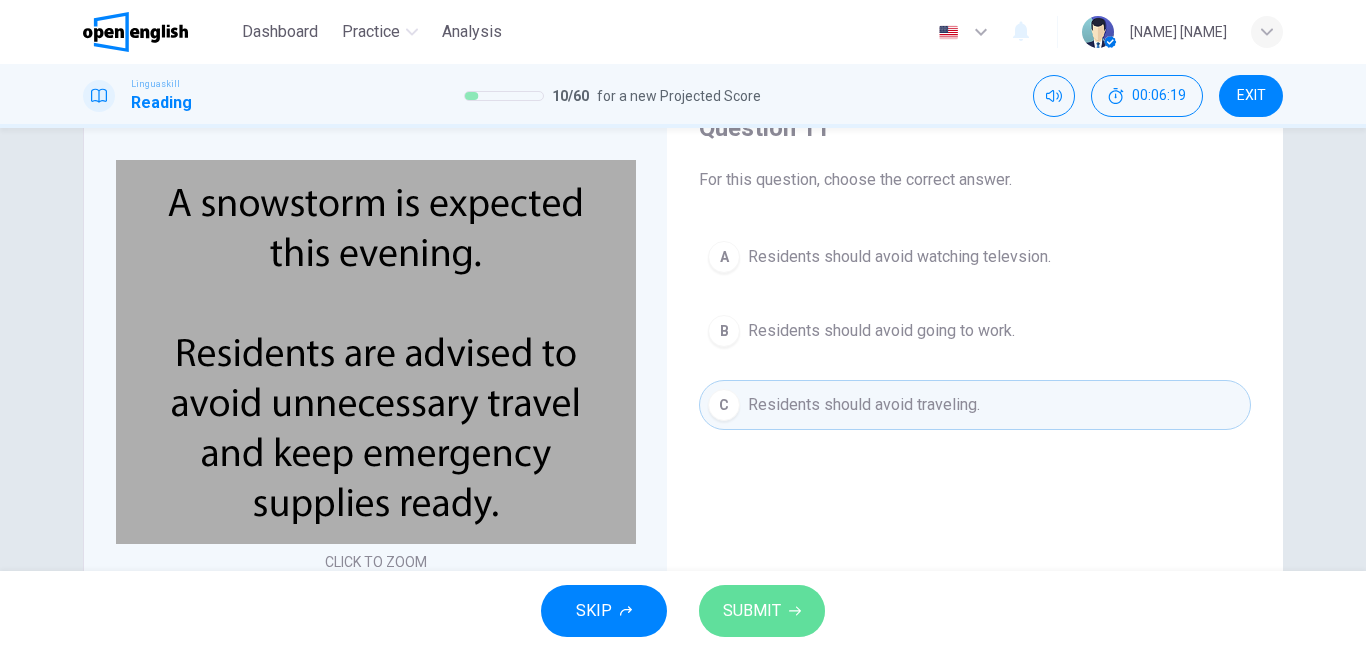 click on "SUBMIT" at bounding box center [762, 611] 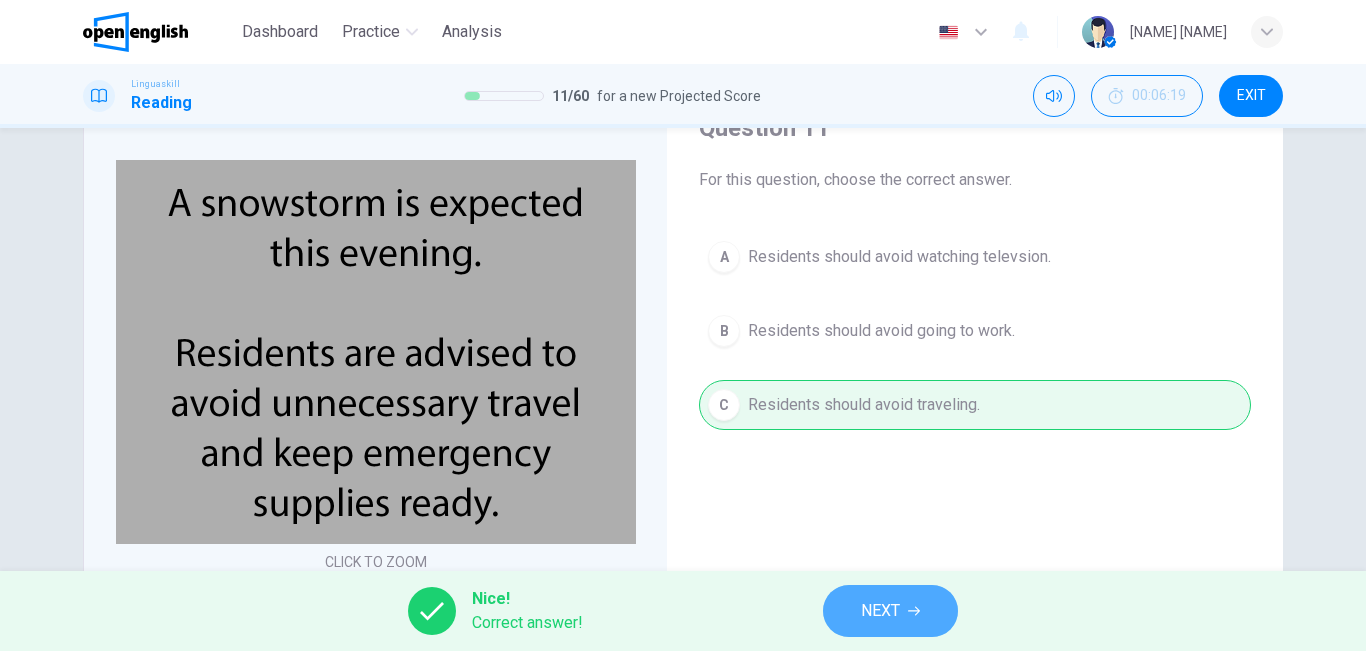 click on "NEXT" at bounding box center [890, 611] 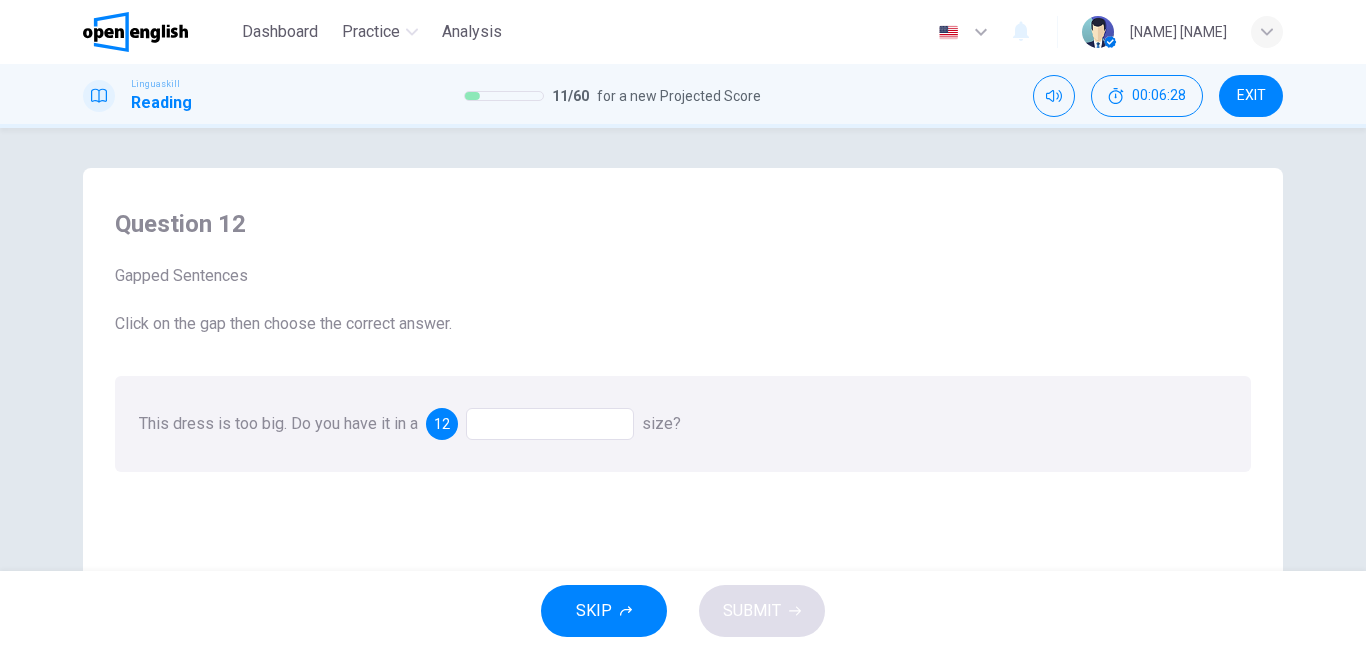 click at bounding box center [550, 424] 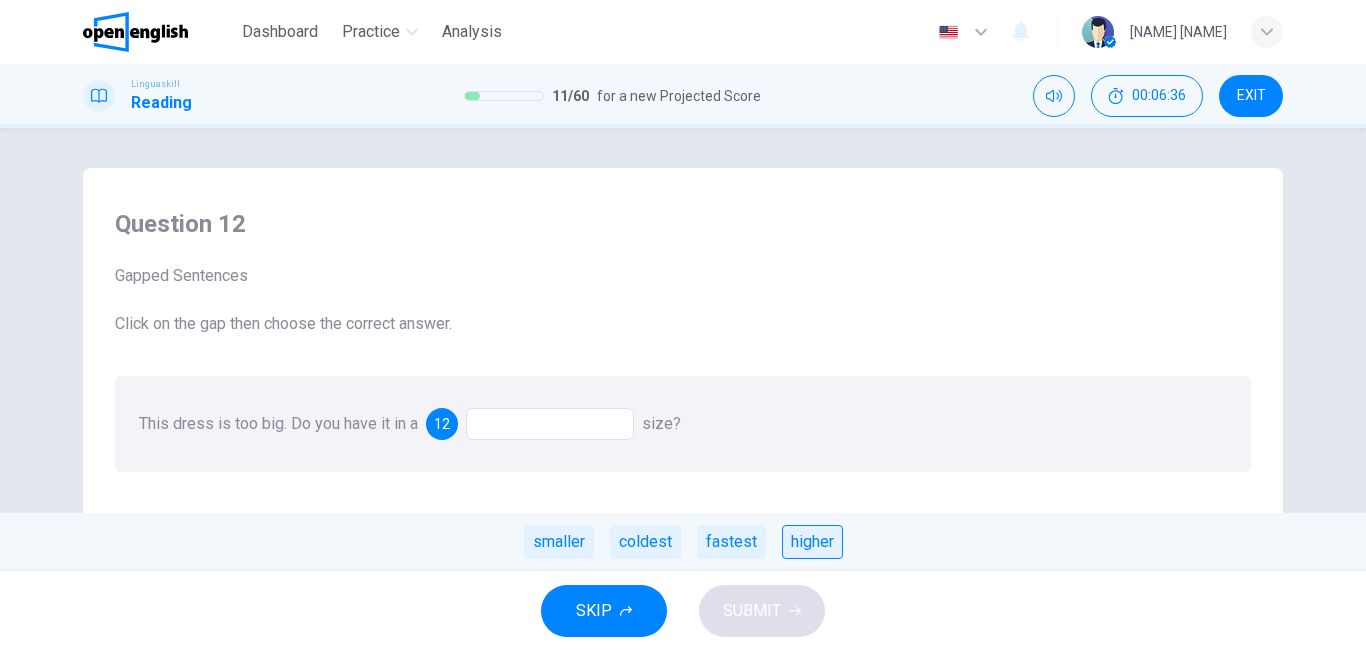 click on "higher" at bounding box center [812, 542] 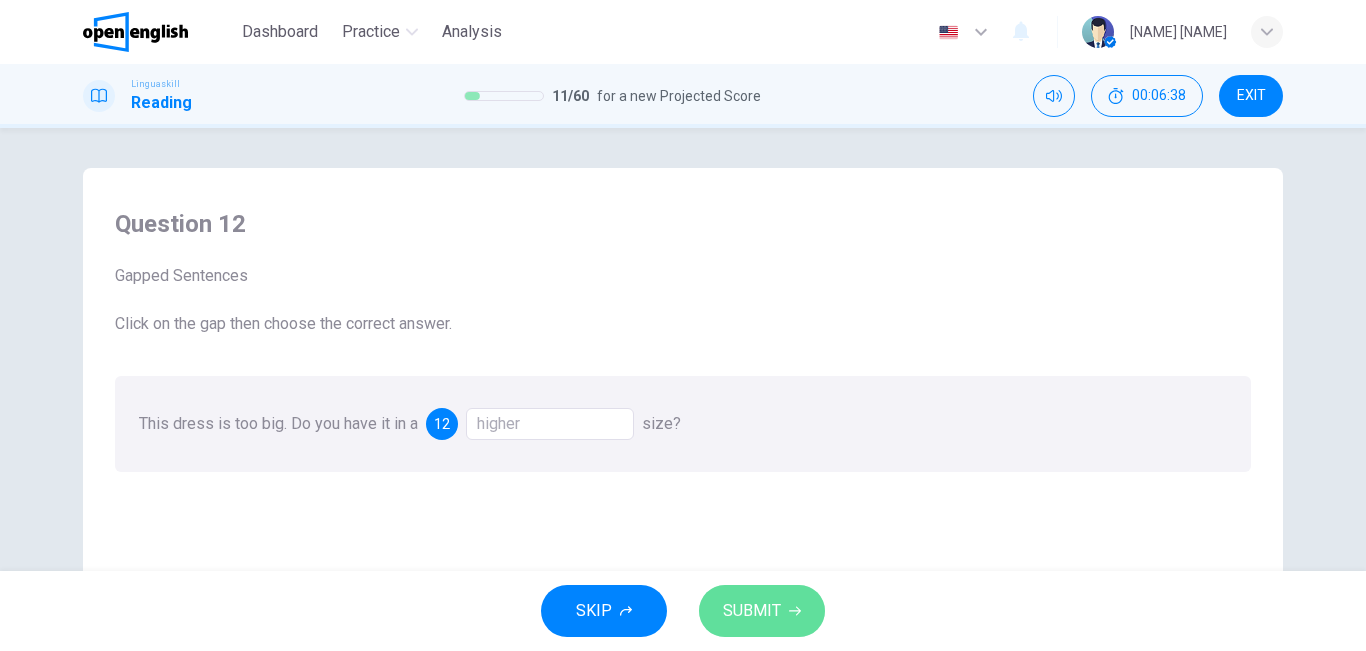 click on "SUBMIT" at bounding box center (752, 611) 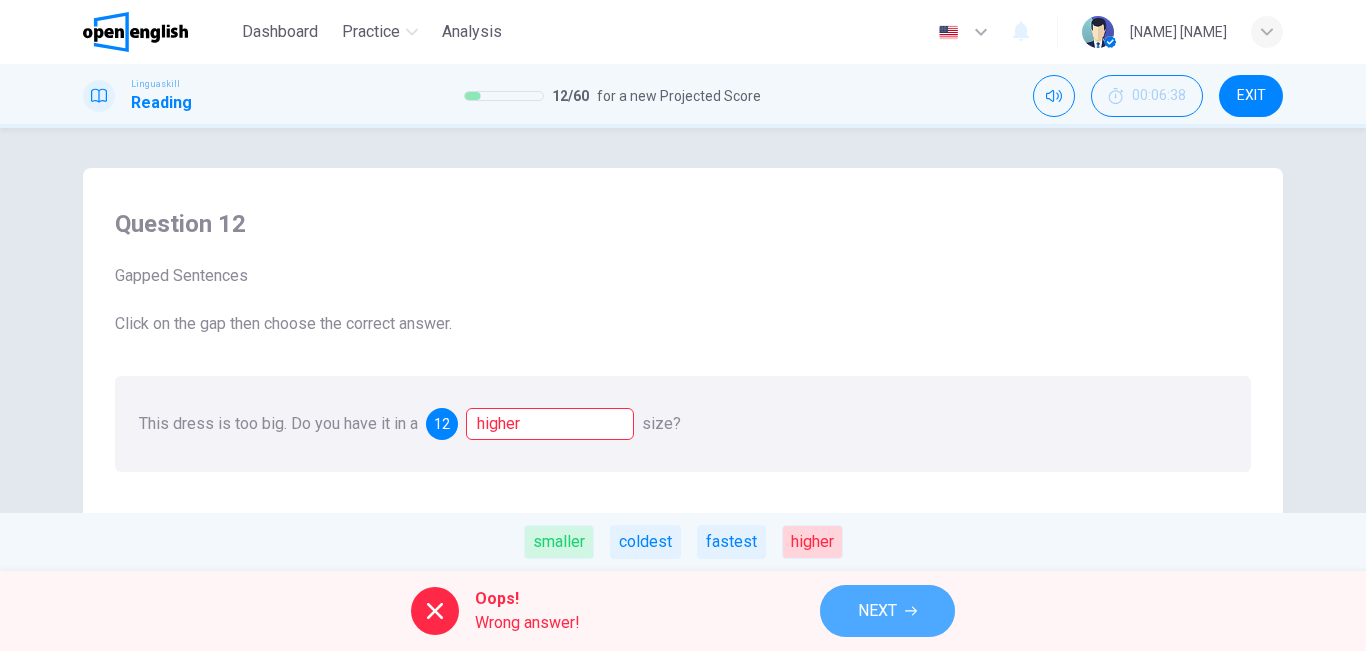 click on "NEXT" at bounding box center [887, 611] 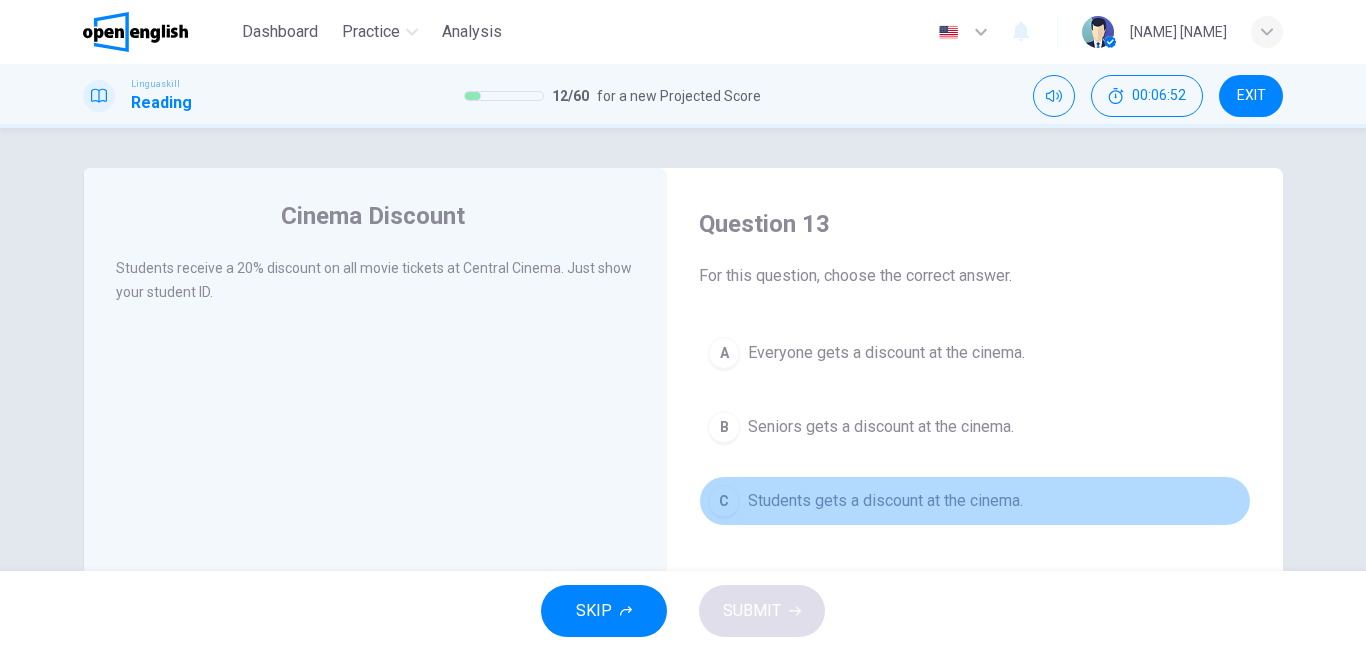 click on "Students gets a discount at the cinema." at bounding box center [885, 501] 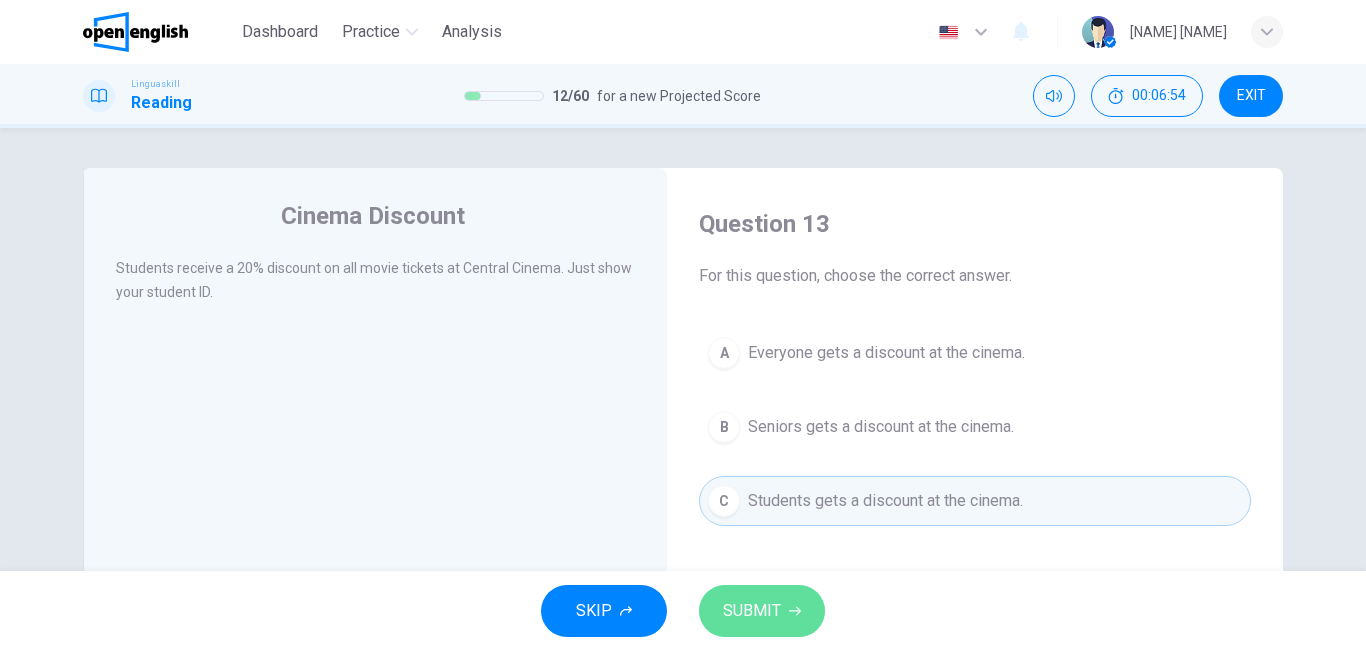 click on "SUBMIT" at bounding box center [762, 611] 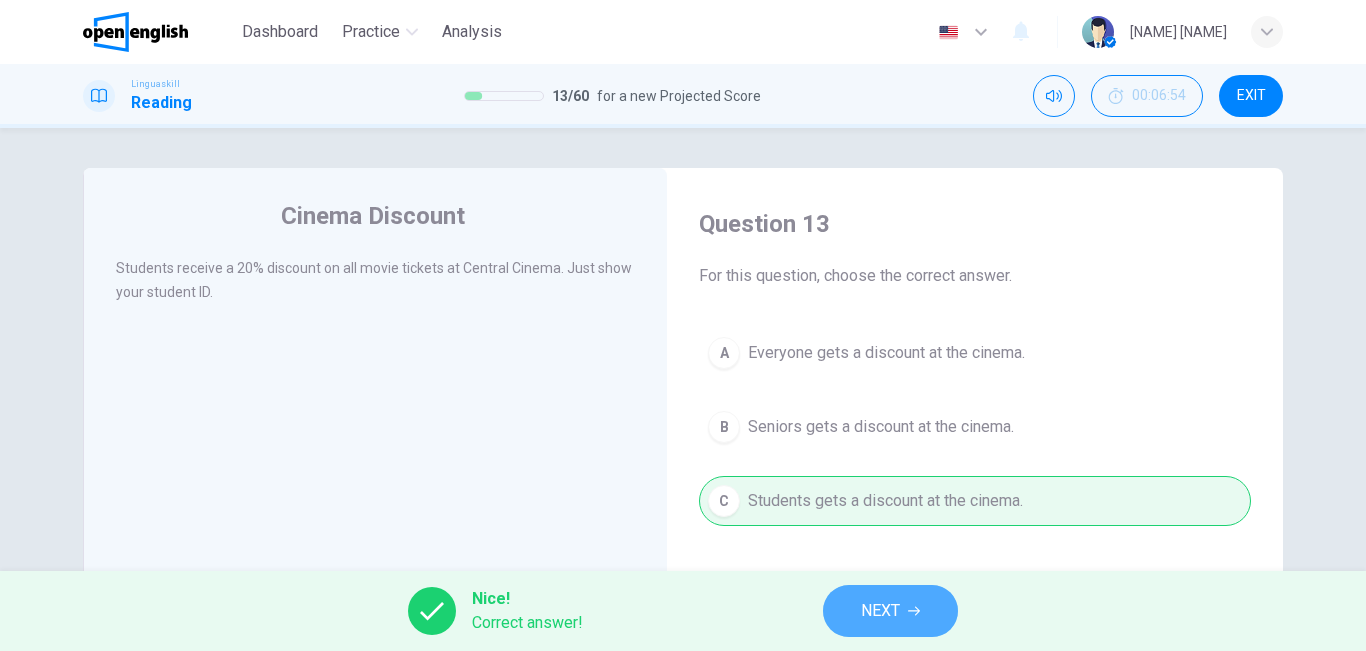 click on "NEXT" at bounding box center (880, 611) 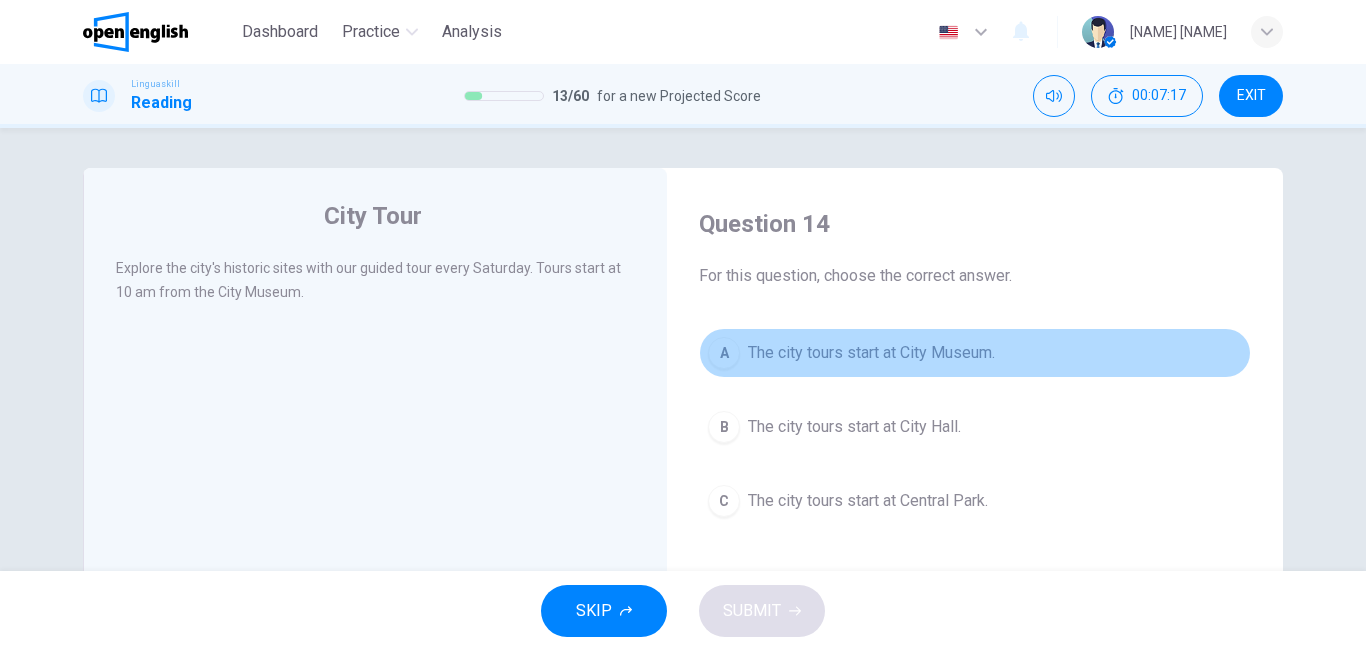 click on "The city tours start at City Museum." at bounding box center (871, 353) 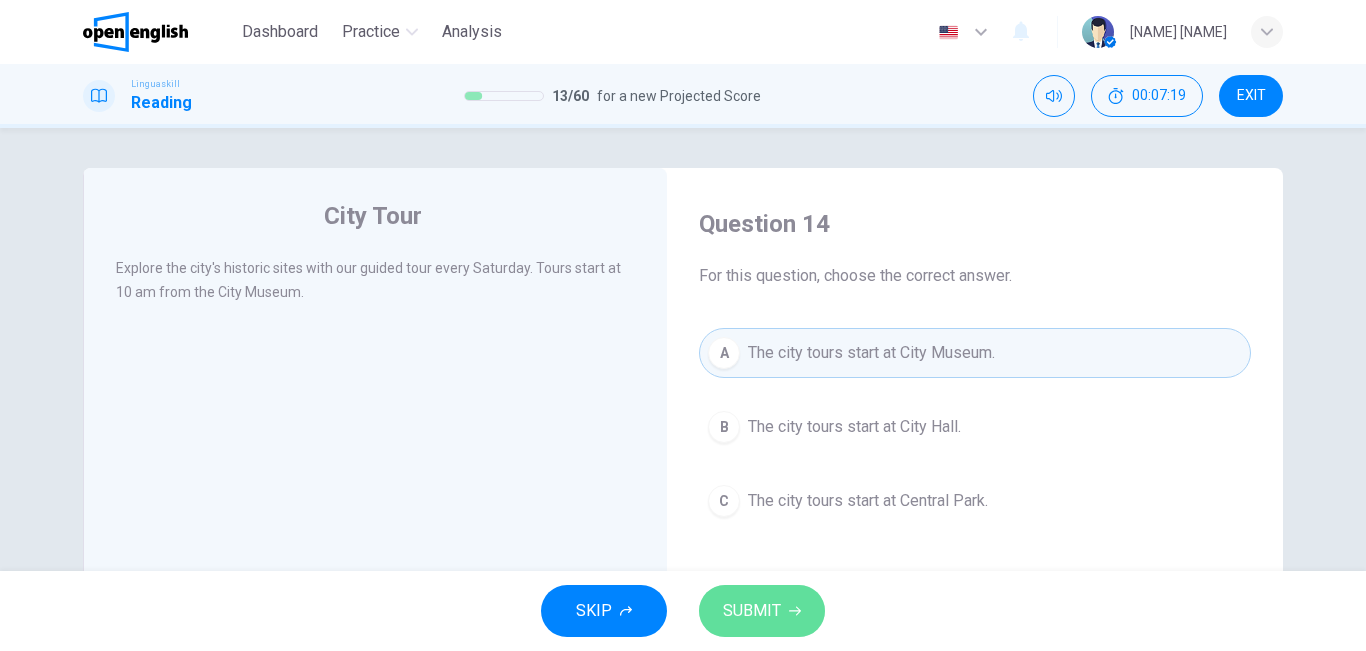 click 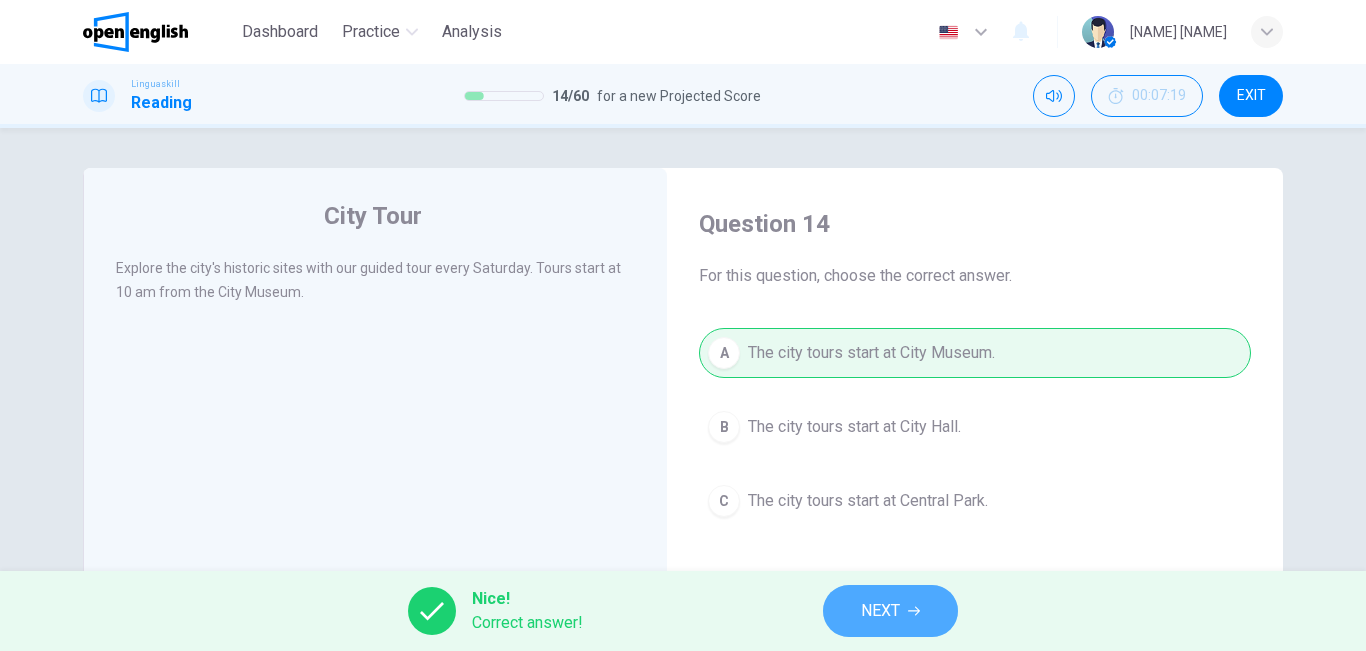 click on "NEXT" at bounding box center (880, 611) 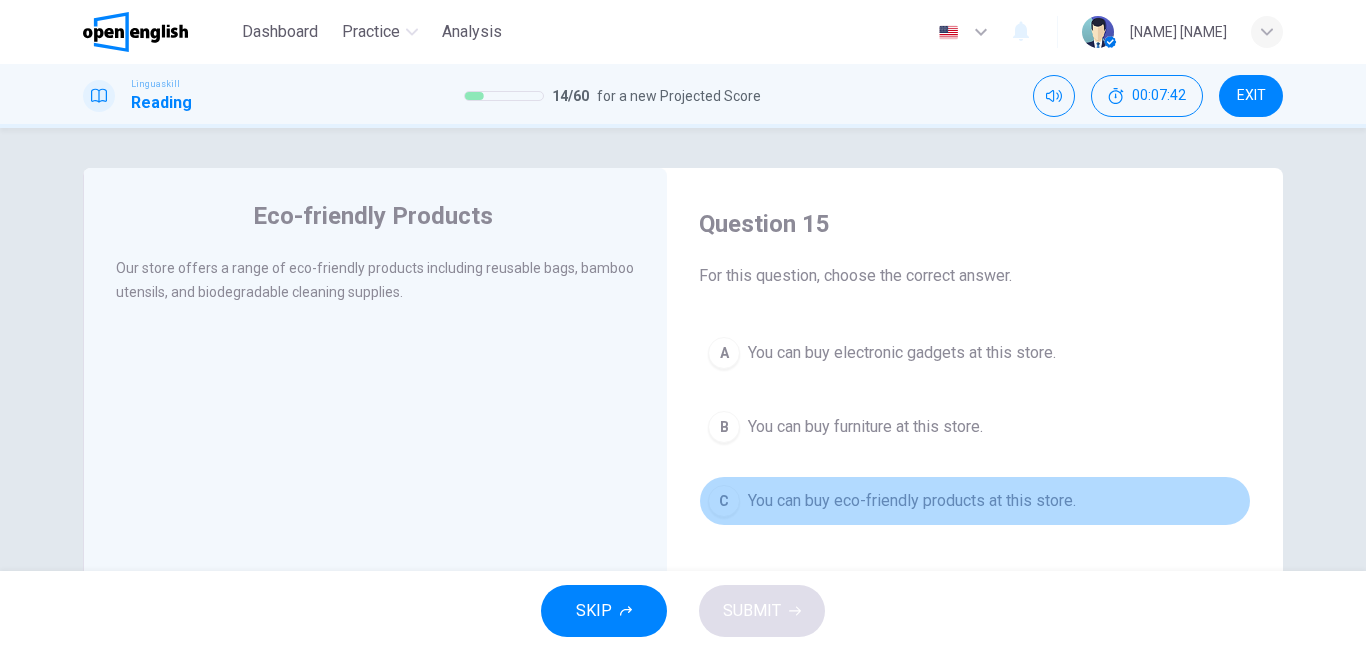 click on "C You can buy eco-friendly products at this store." at bounding box center [975, 501] 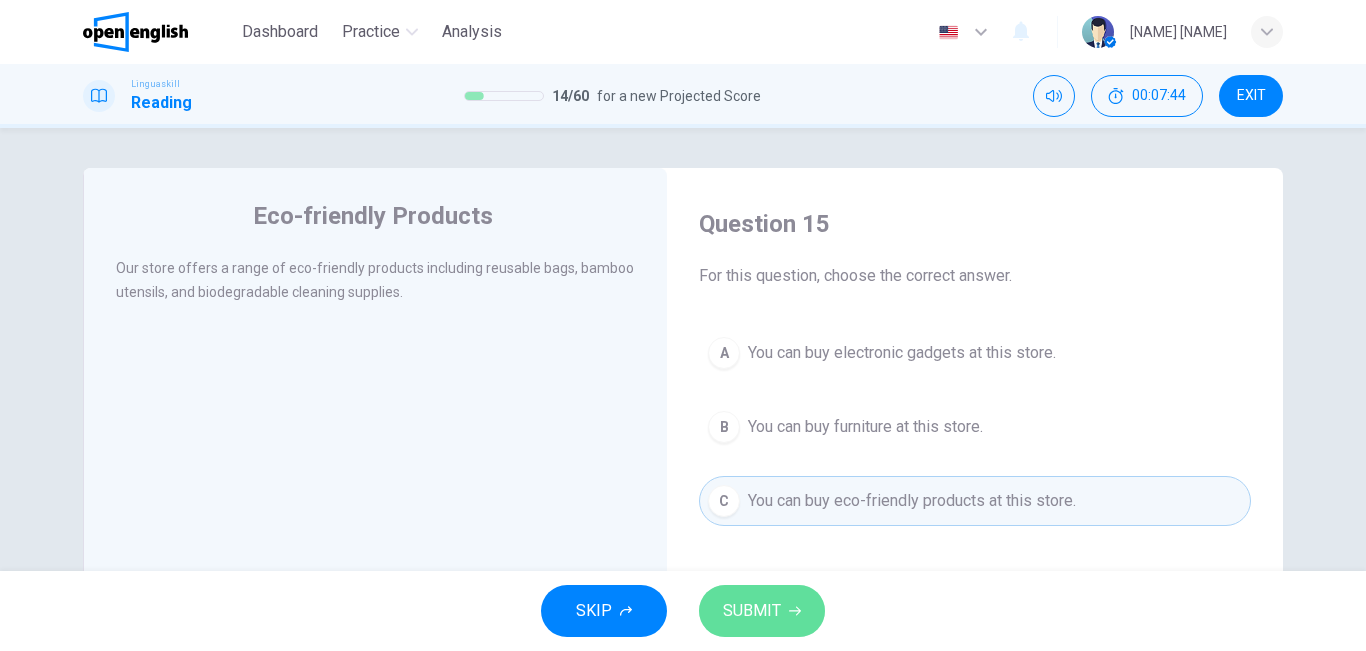 click on "SUBMIT" at bounding box center (762, 611) 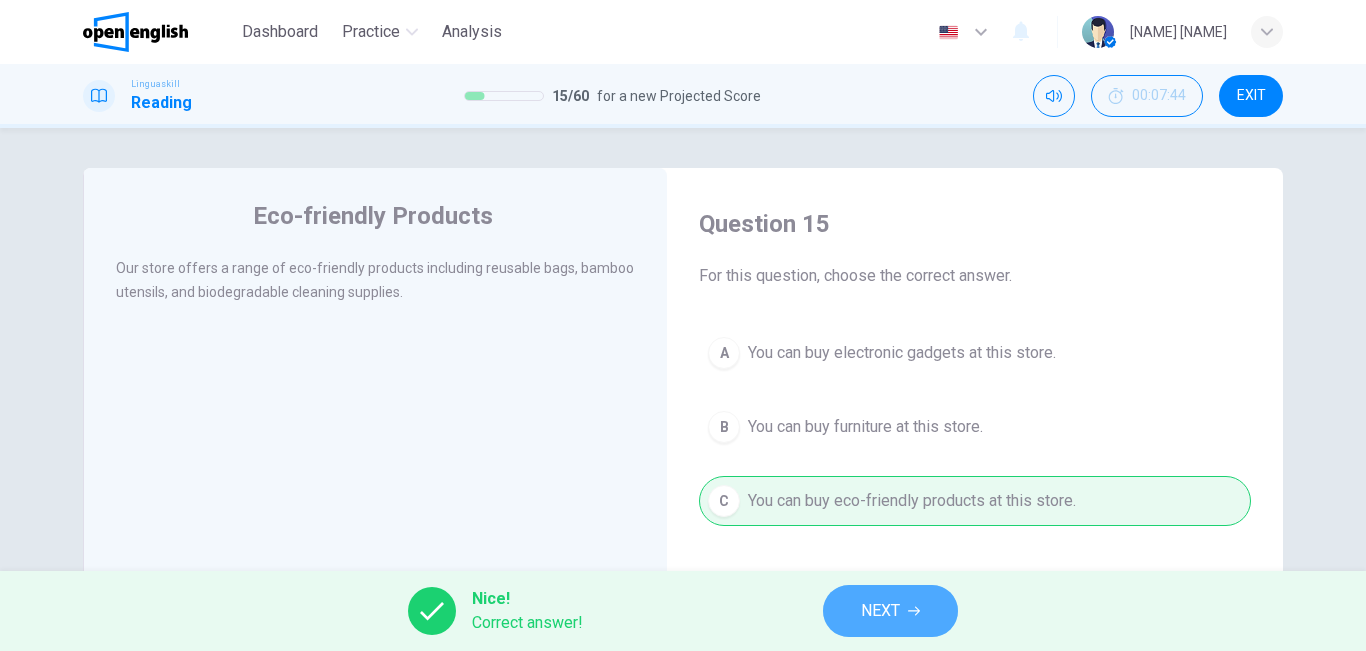 click on "NEXT" at bounding box center [890, 611] 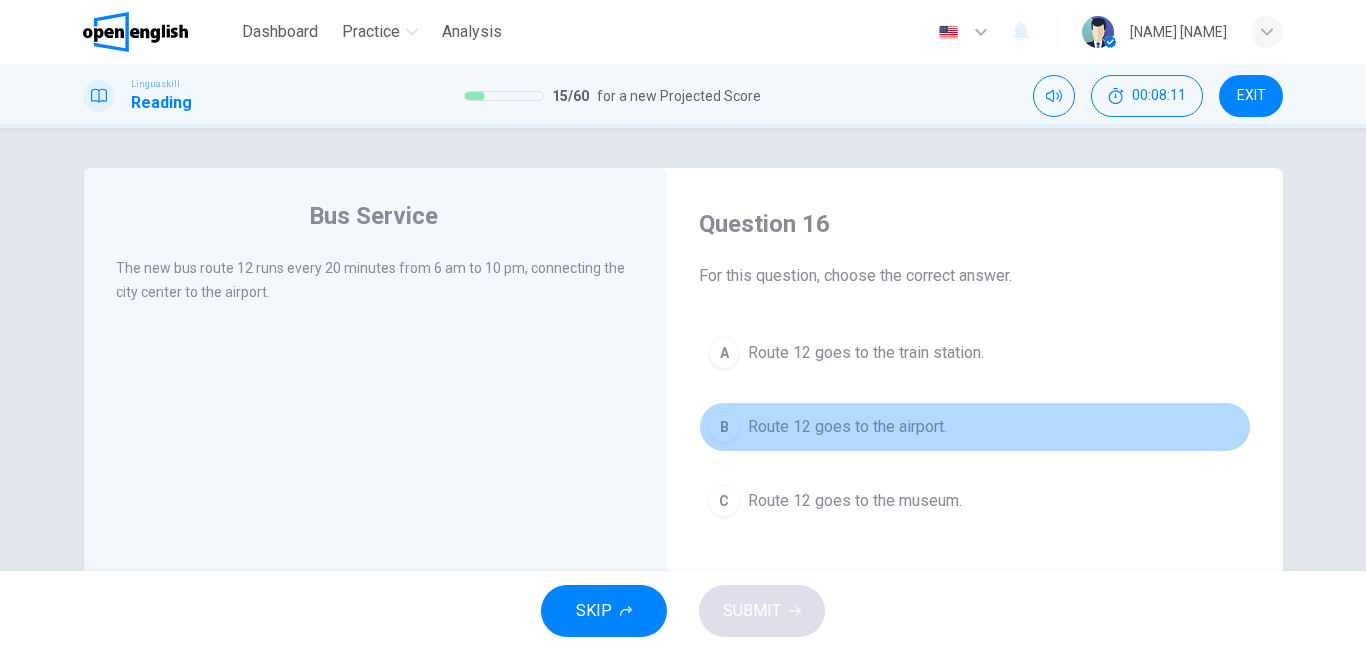 click on "Route 12 goes to the airport." at bounding box center [847, 427] 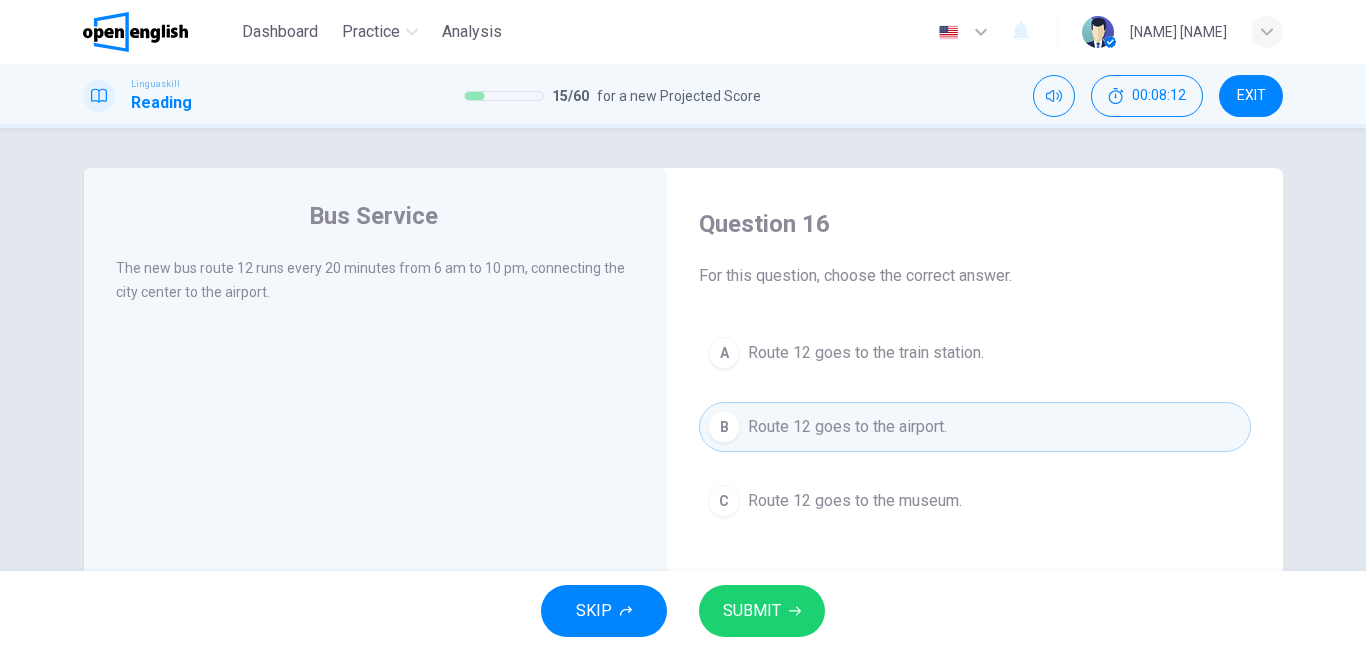 click on "SUBMIT" at bounding box center [752, 611] 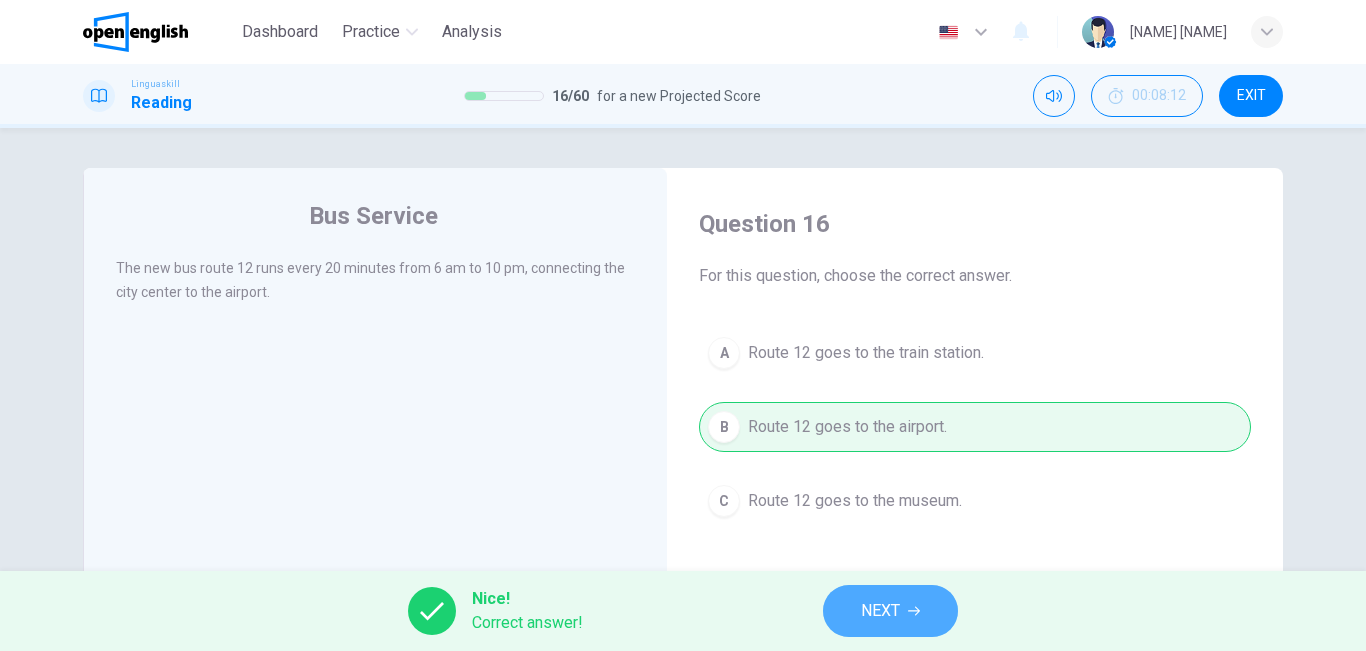 click on "NEXT" at bounding box center (880, 611) 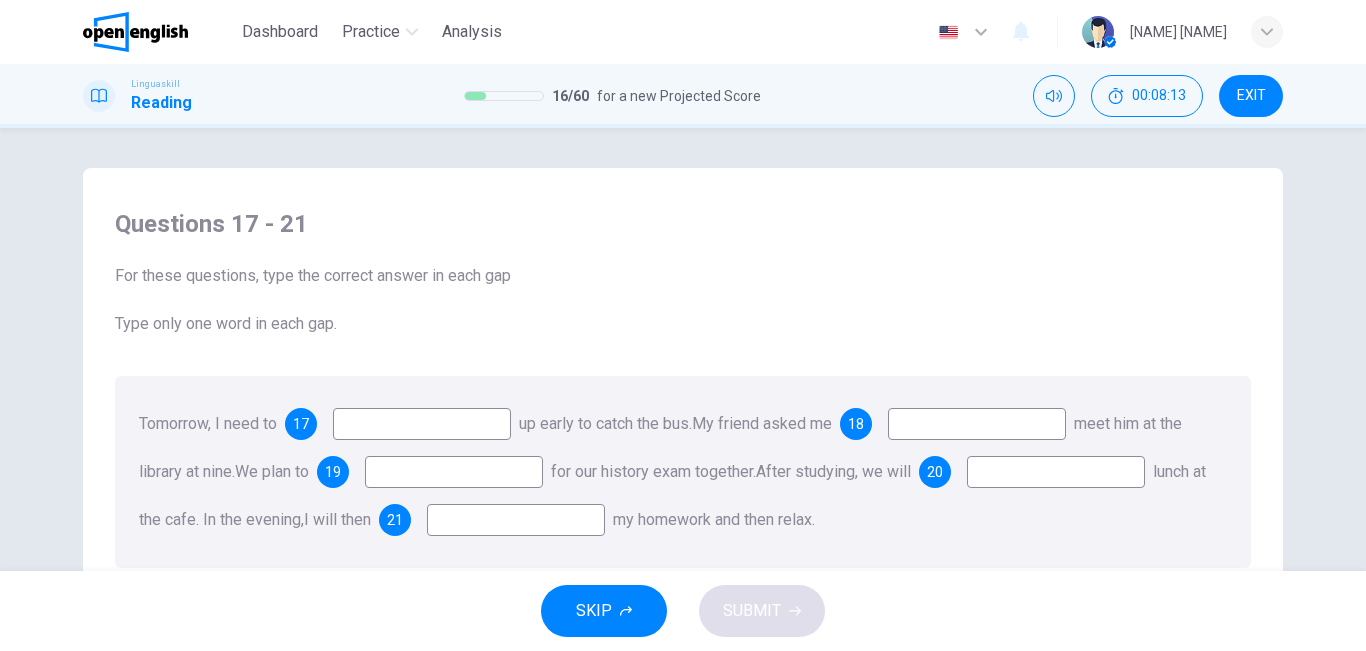 click at bounding box center (422, 424) 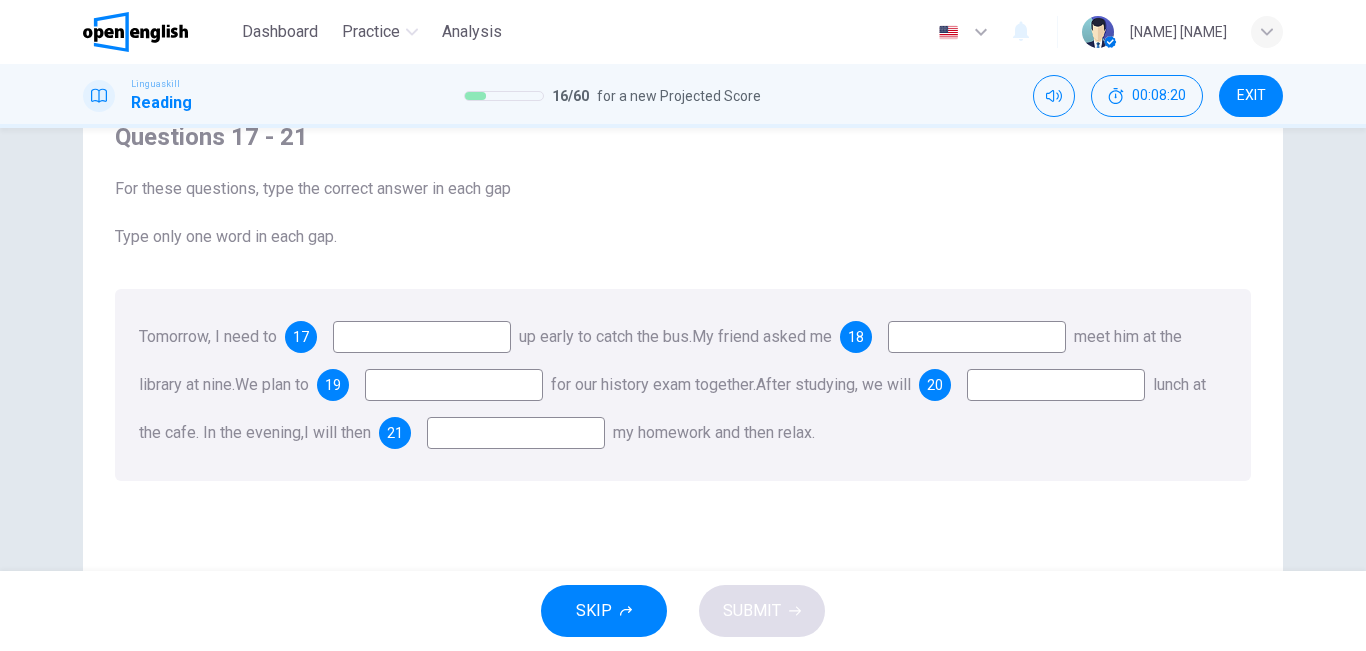 scroll, scrollTop: 72, scrollLeft: 0, axis: vertical 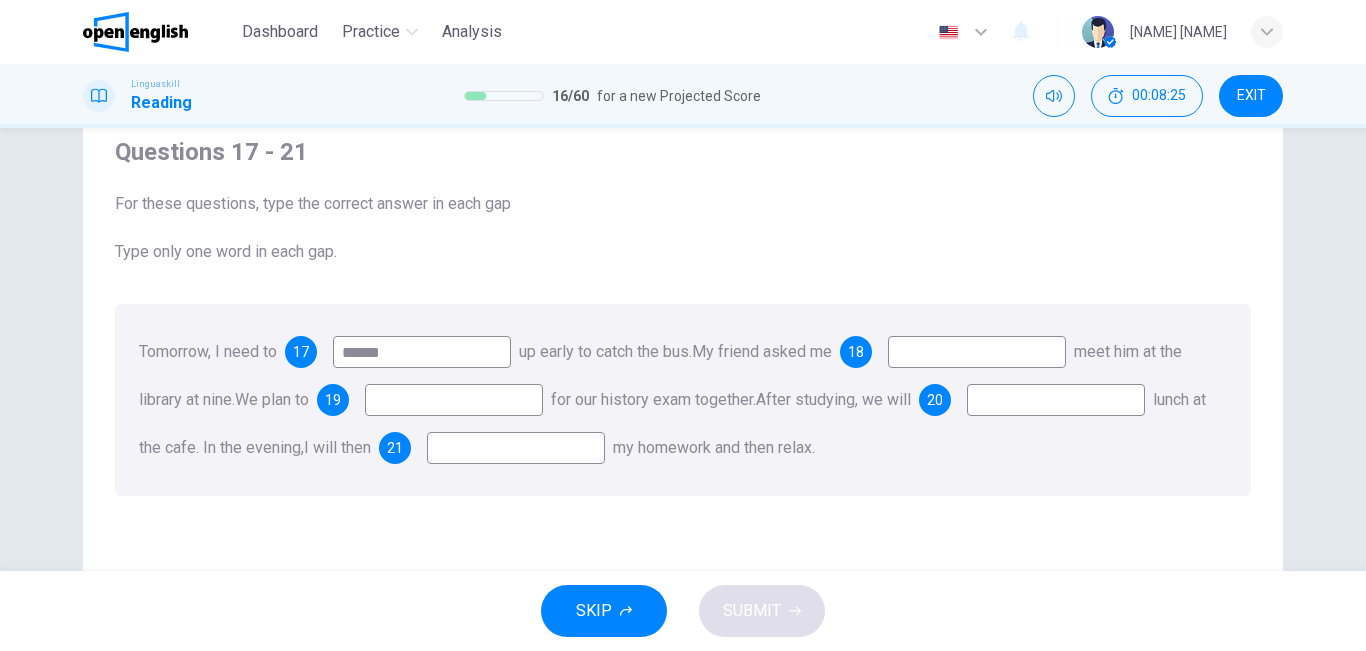 type on "******" 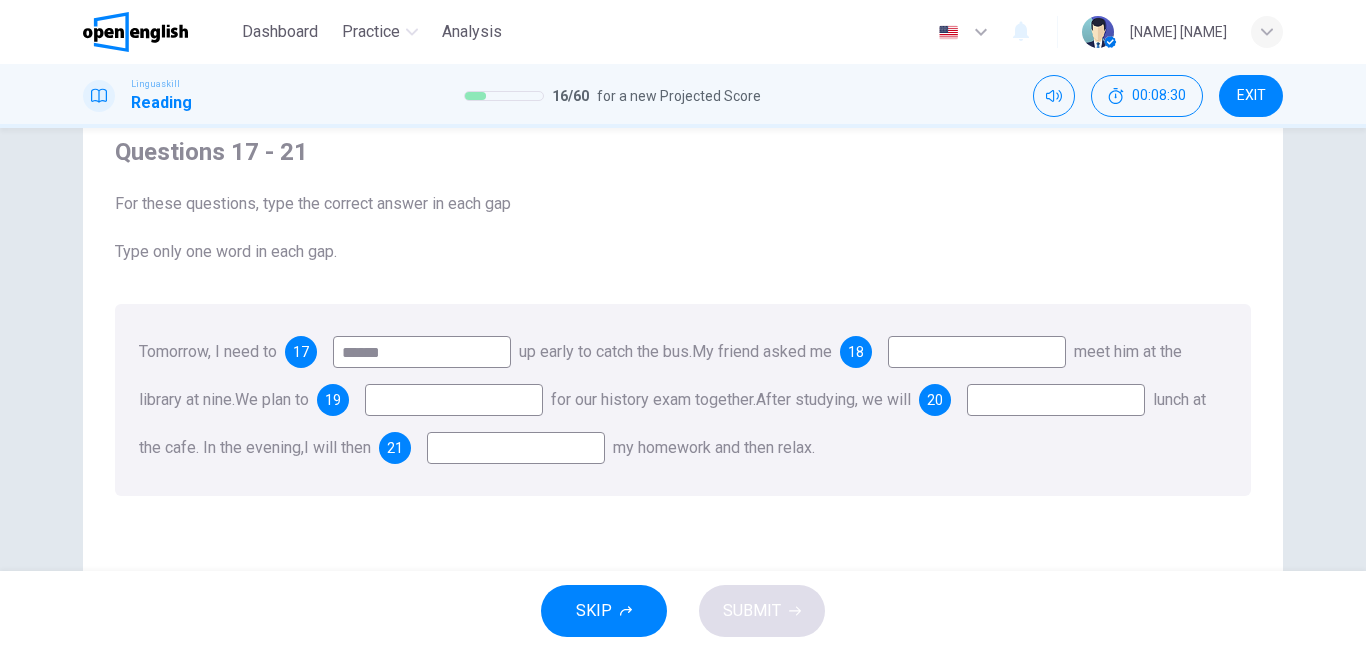 click on "******" at bounding box center [422, 352] 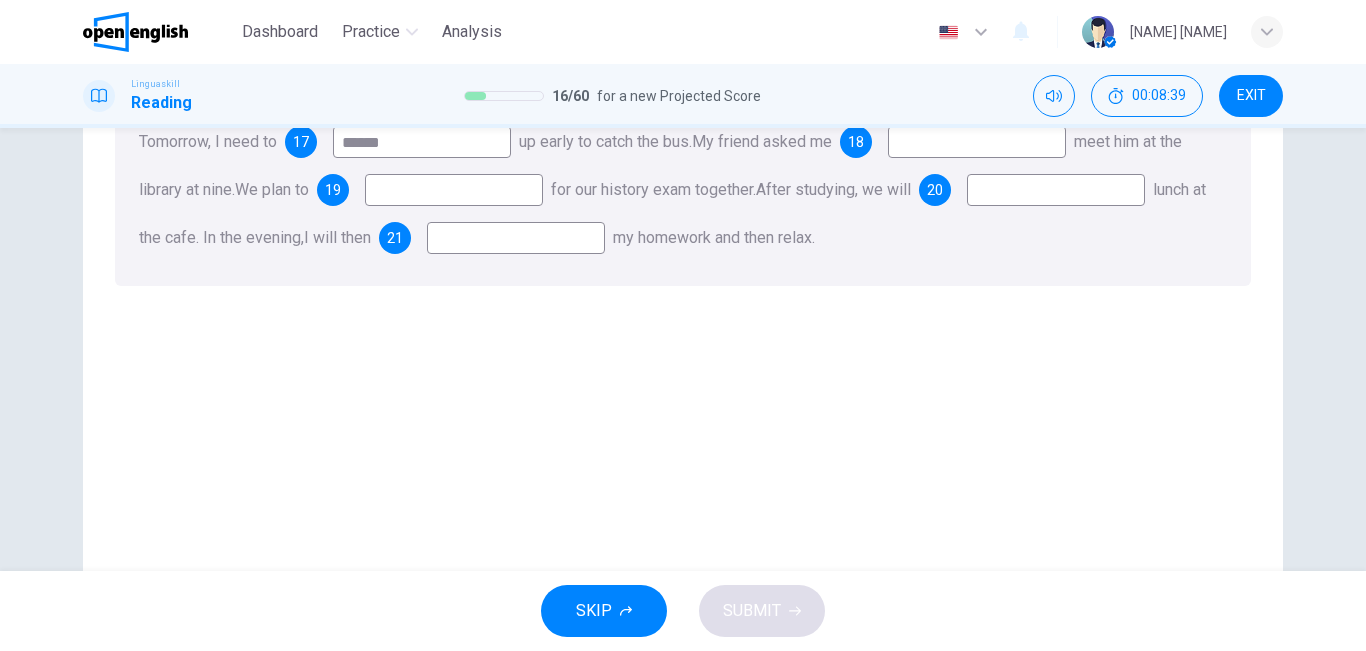 scroll, scrollTop: 332, scrollLeft: 0, axis: vertical 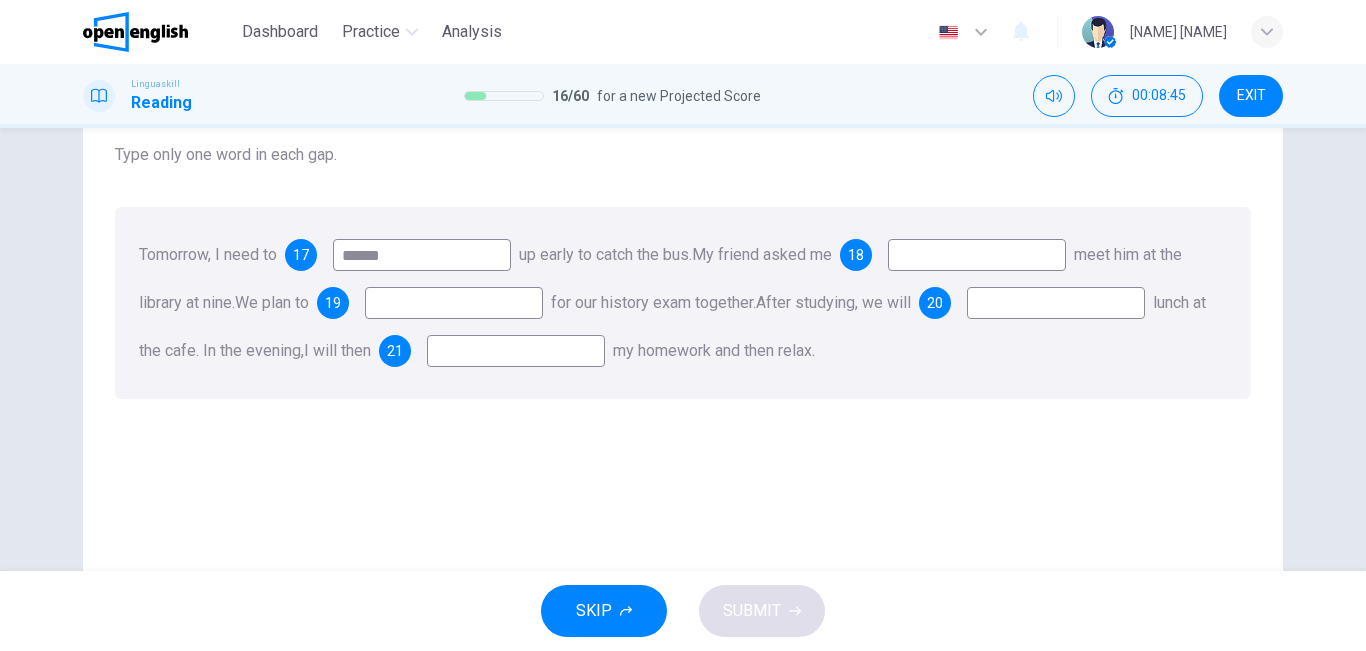 click on "Questions 17 - 21 For these questions, type the correct answer in each gap Type only one word in each gap. Tomorrow, I need to  17 ******  up early to catch the bus.  My friend asked me  18  meet him at the library at nine.  We plan to  19  for our history exam together.  After studying, we will  20  lunch at the cafe. In the evening,  I will then  21  my homework and then relax." at bounding box center (683, 349) 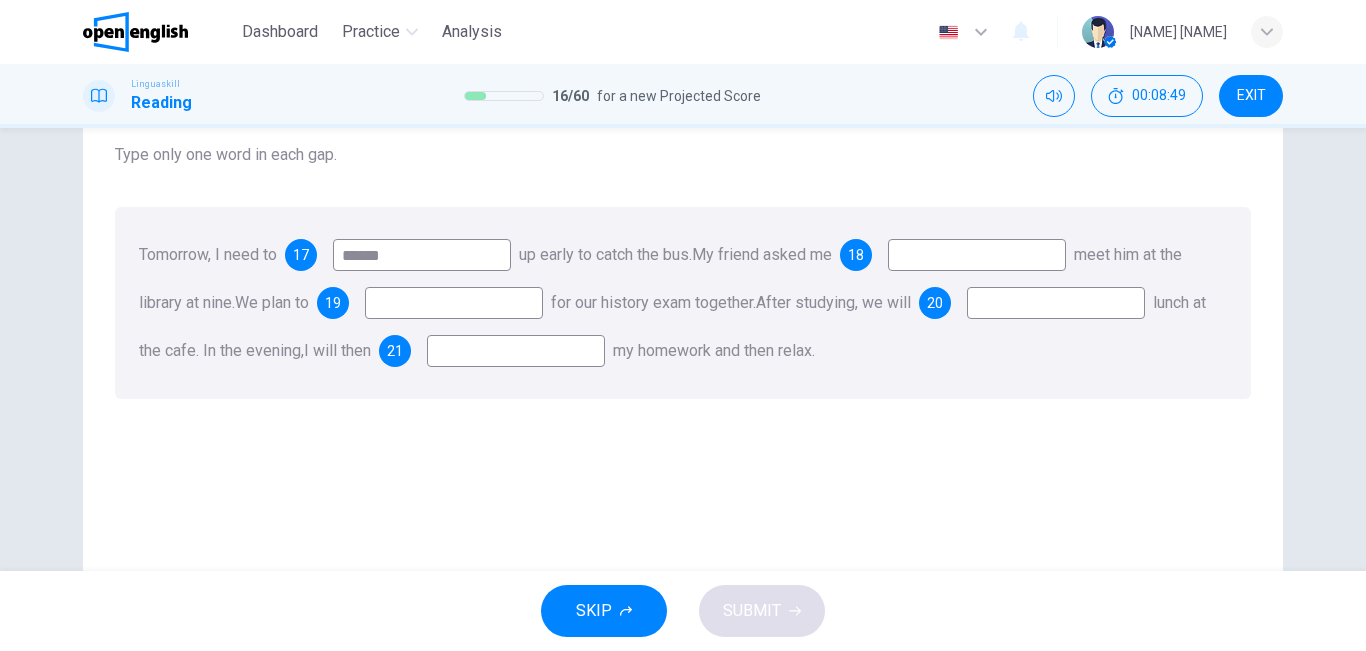 drag, startPoint x: 896, startPoint y: 530, endPoint x: 710, endPoint y: 423, distance: 214.581 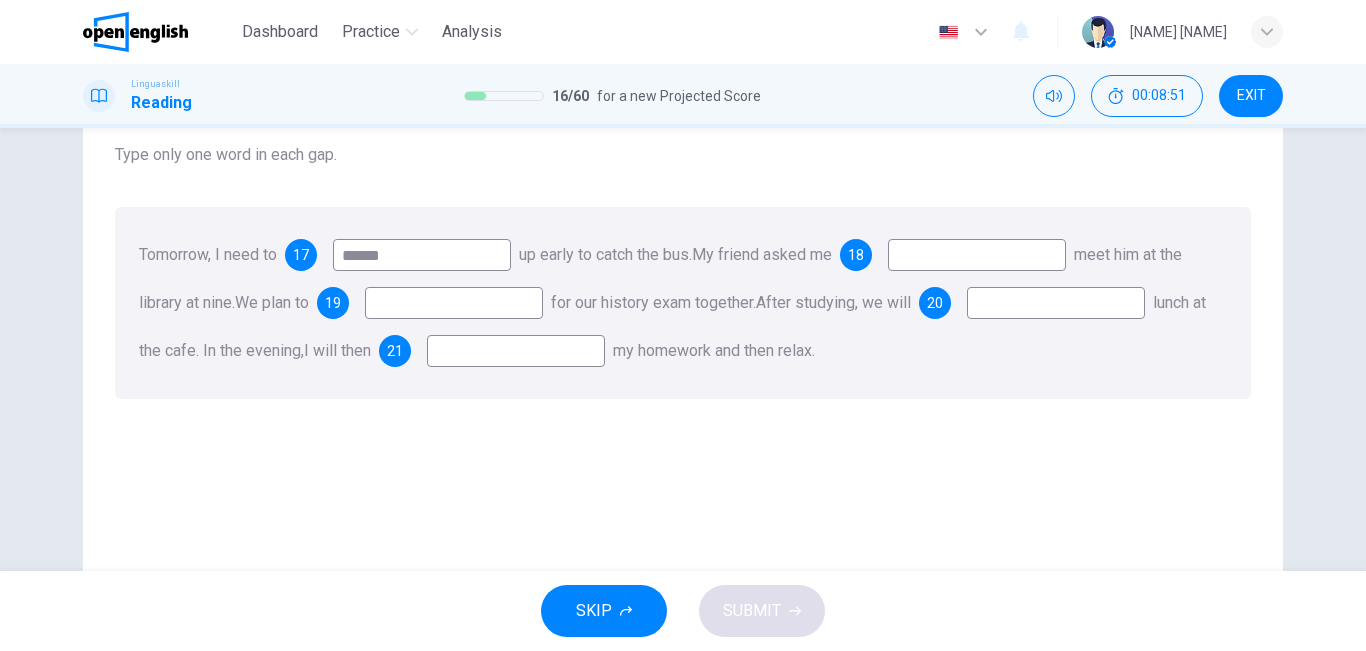 click at bounding box center (454, 303) 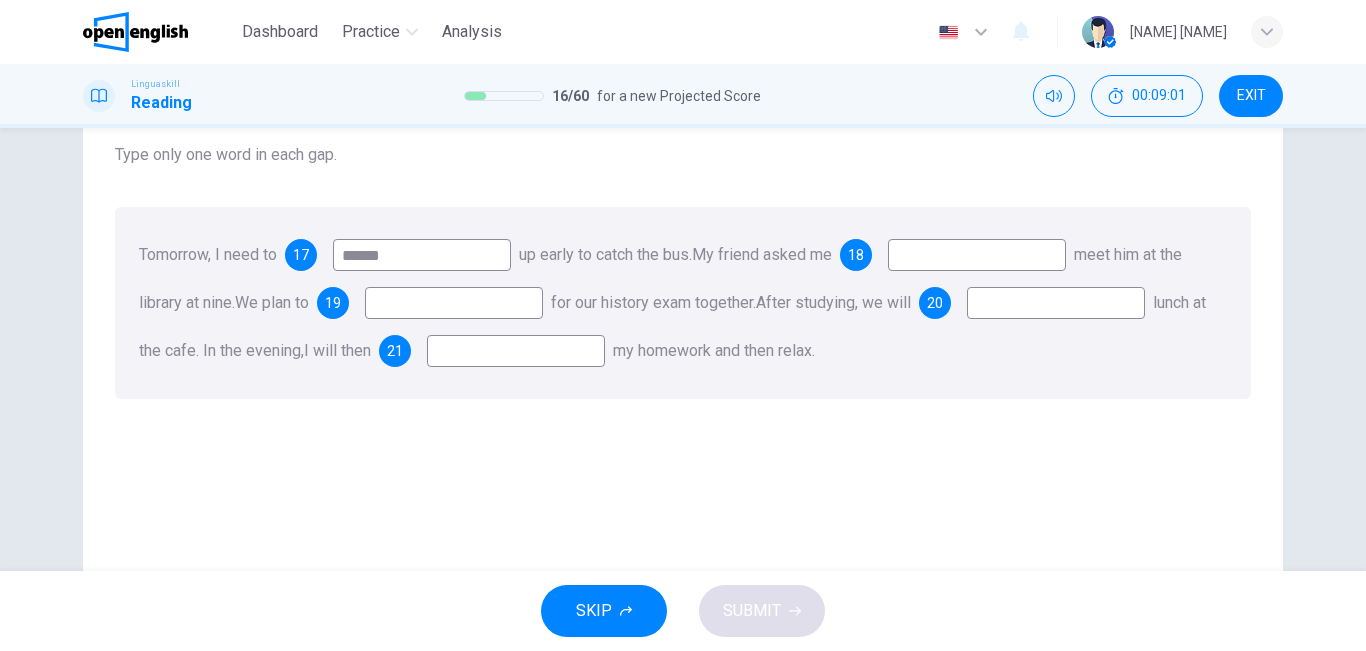 click at bounding box center (1056, 303) 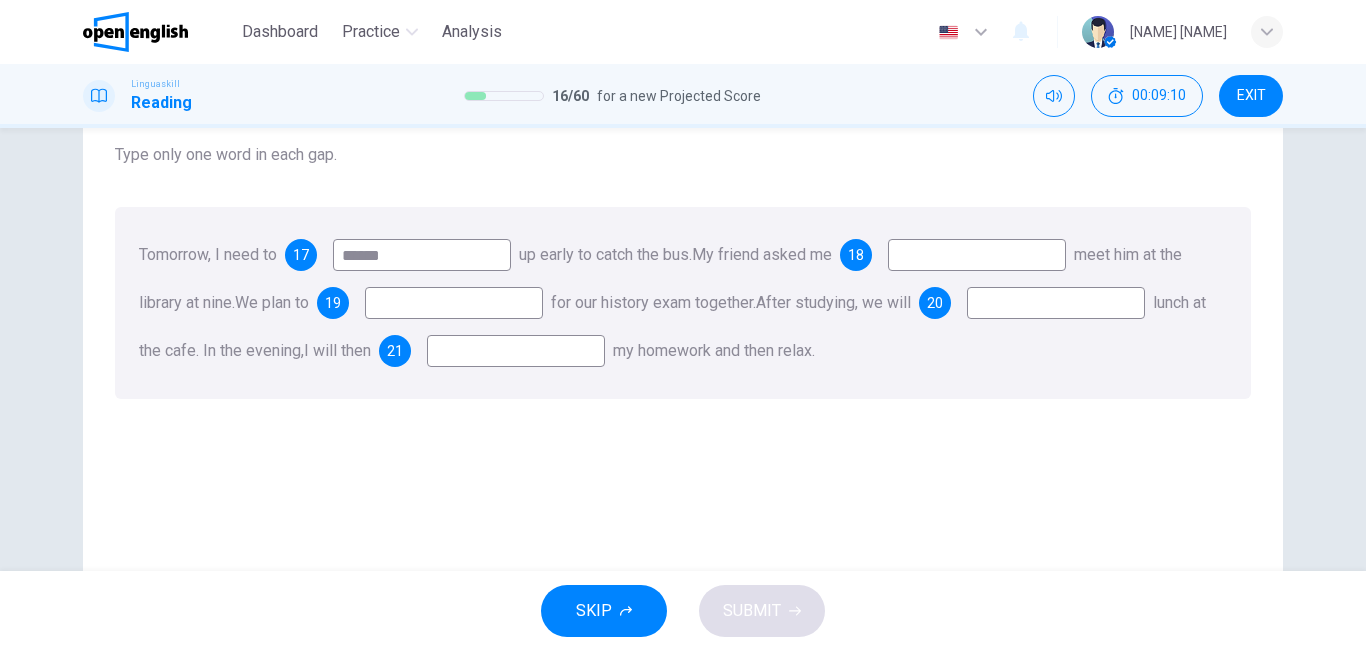 click on "SKIP" at bounding box center (594, 611) 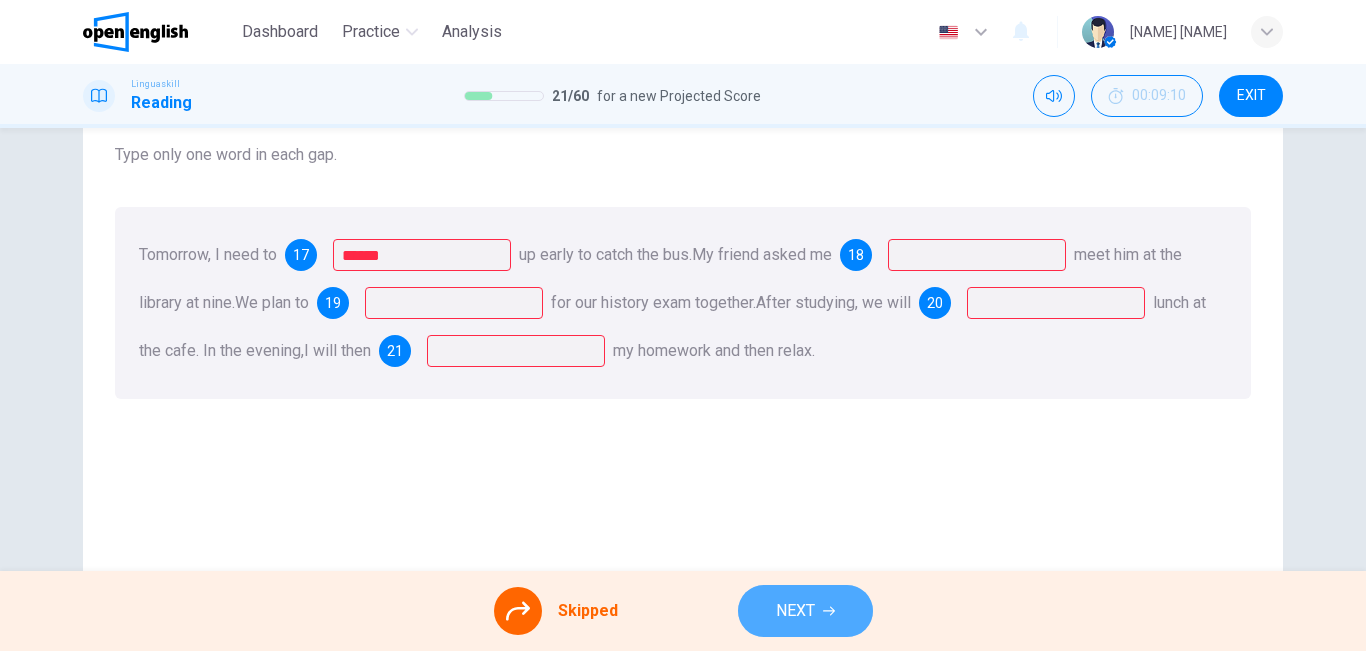 click on "NEXT" at bounding box center [805, 611] 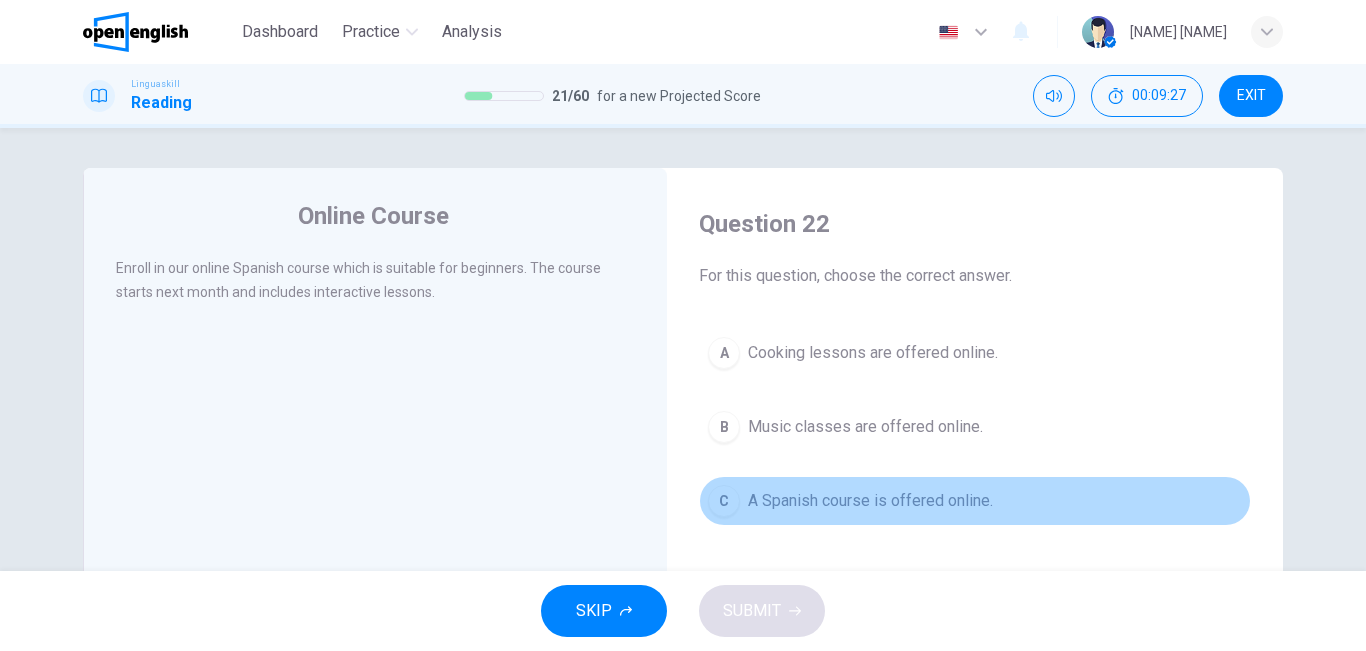 click on "A Spanish course is offered online." at bounding box center (870, 501) 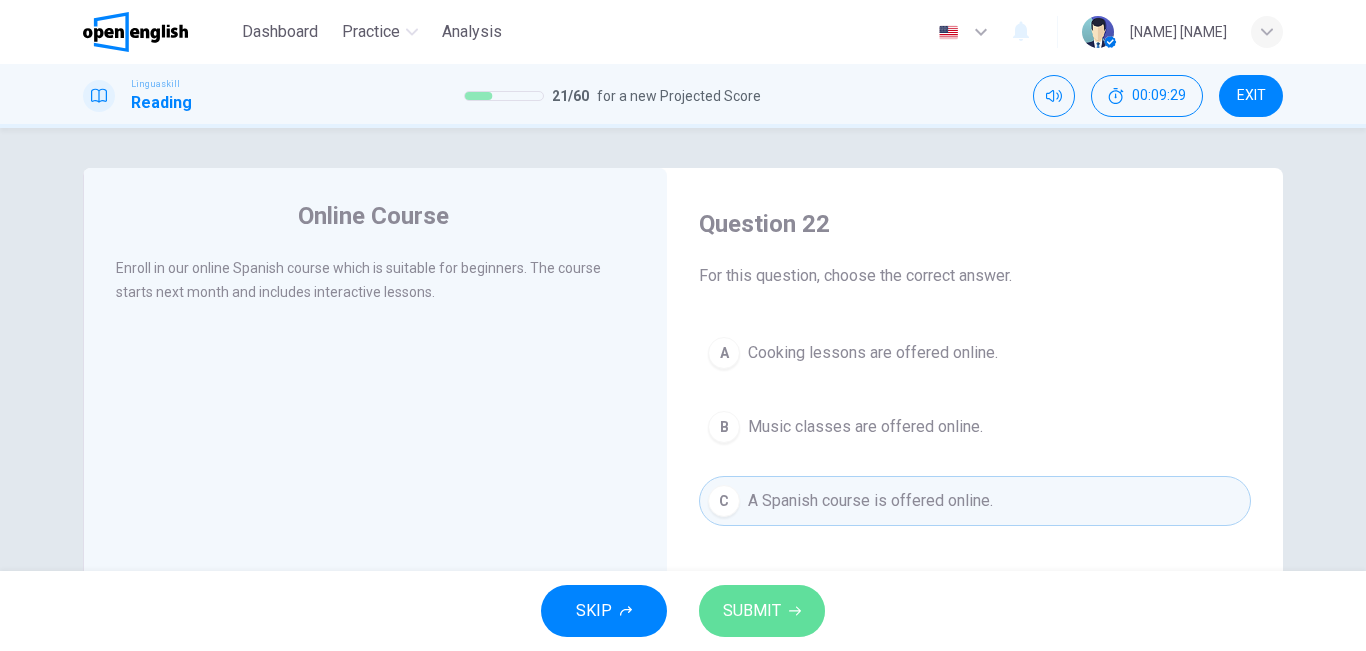 click 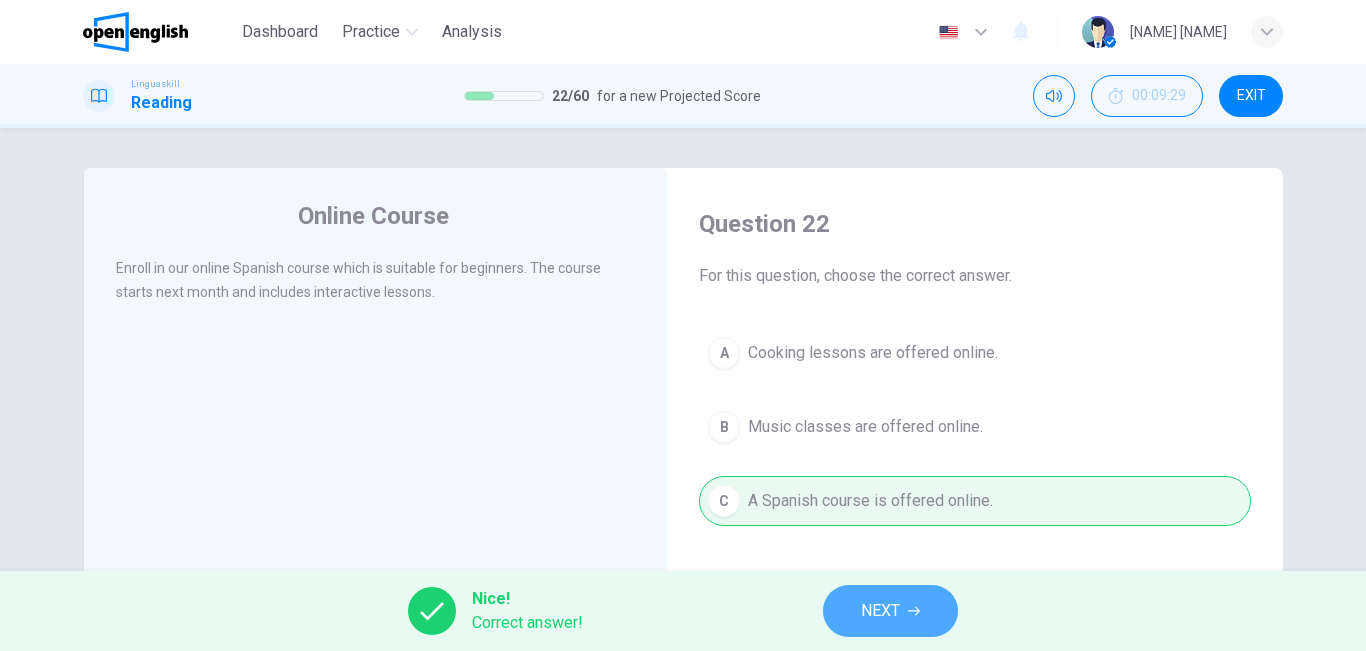 click on "NEXT" at bounding box center (890, 611) 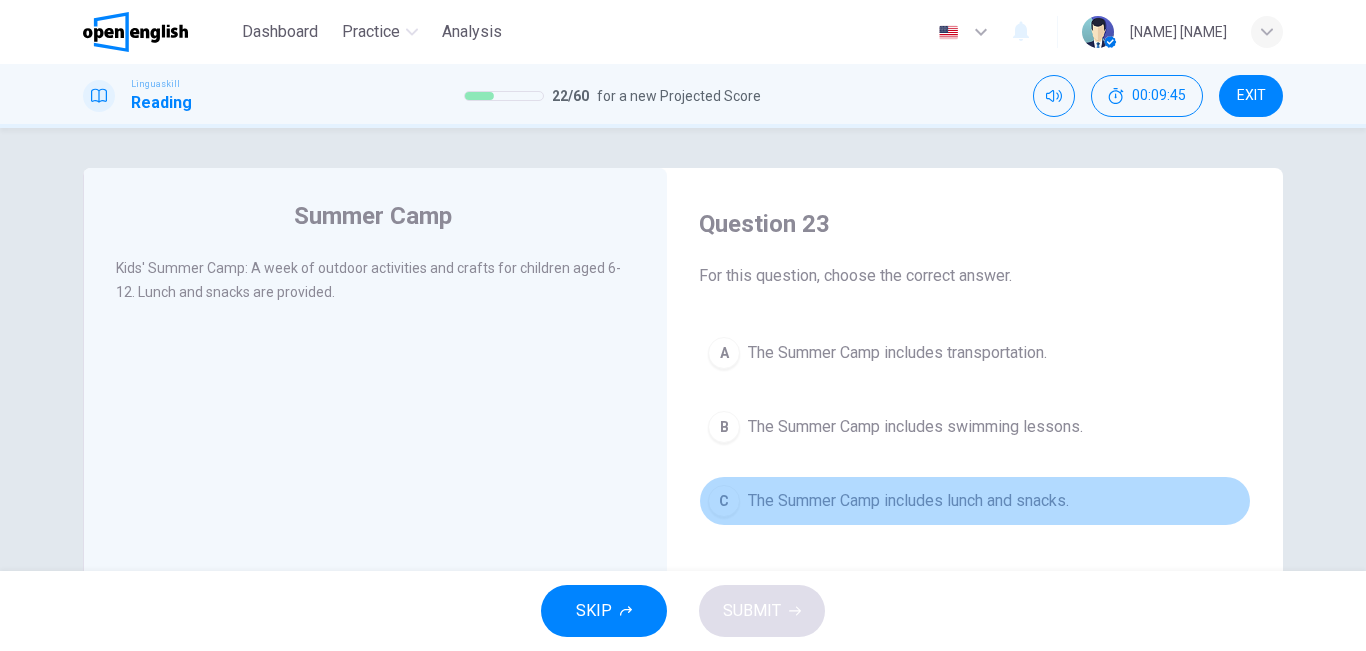 click on "The Summer Camp includes lunch and snacks." at bounding box center (908, 501) 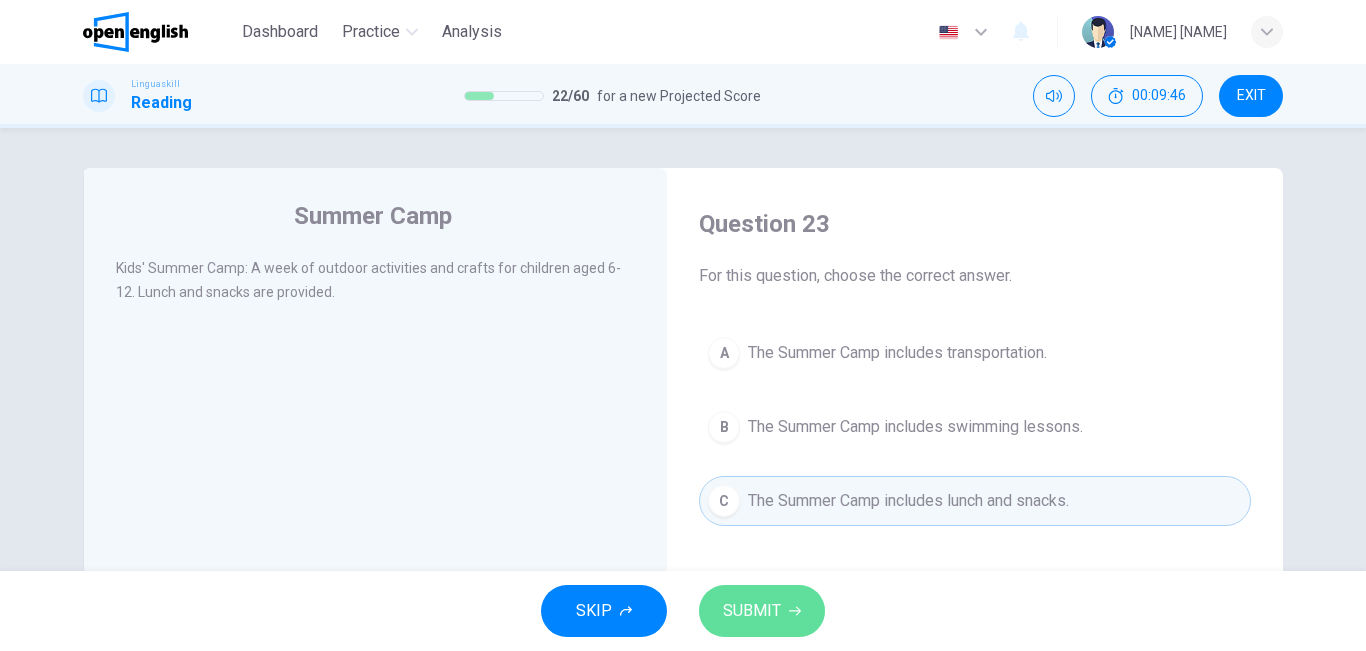 click on "SUBMIT" at bounding box center [762, 611] 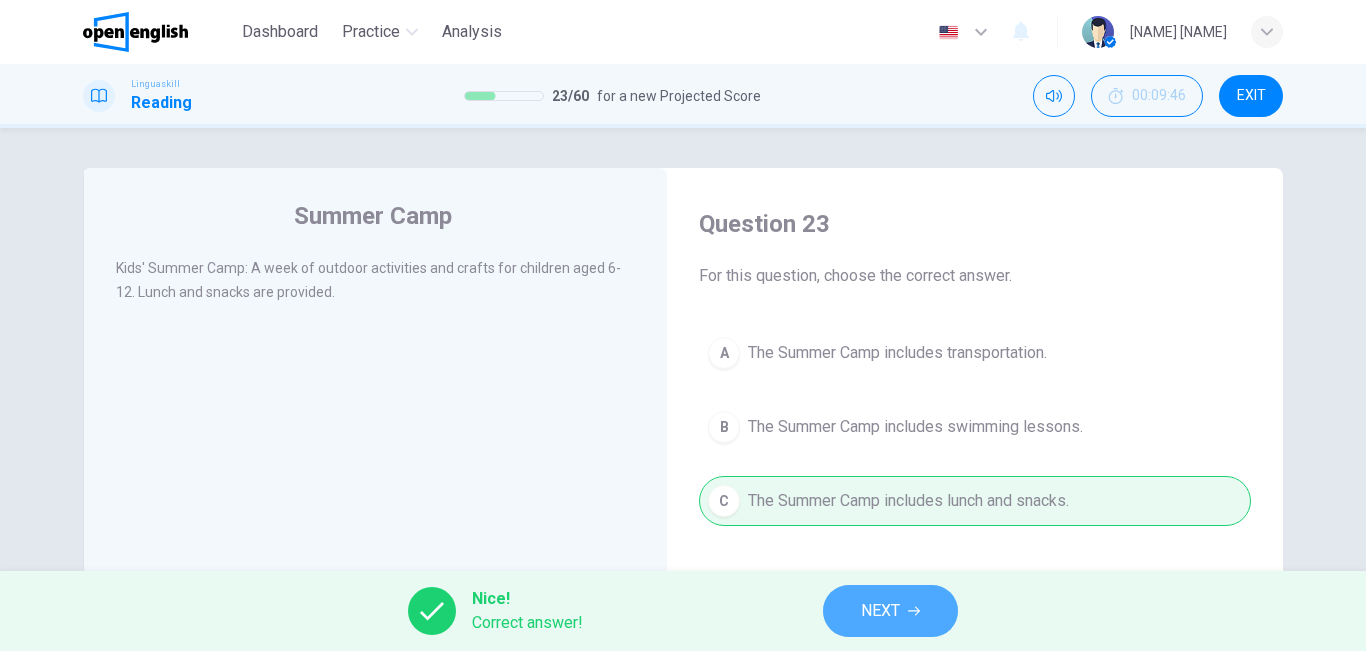 click on "NEXT" at bounding box center (890, 611) 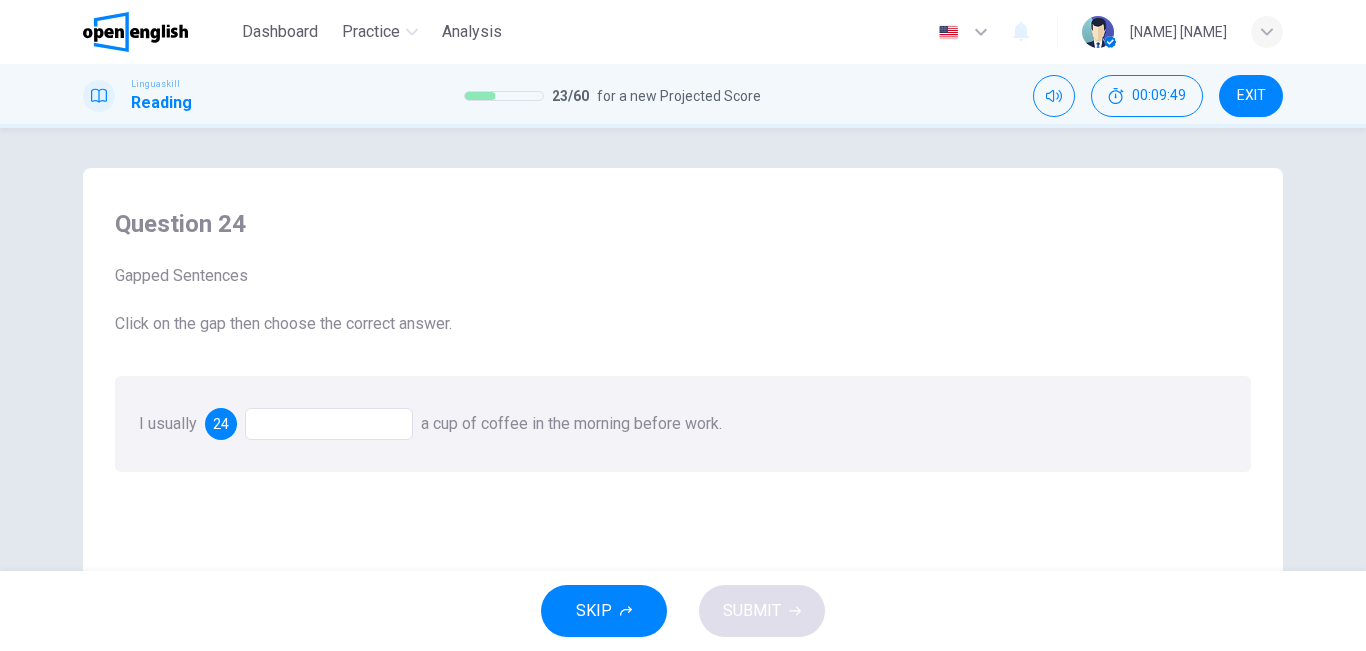 click at bounding box center [329, 424] 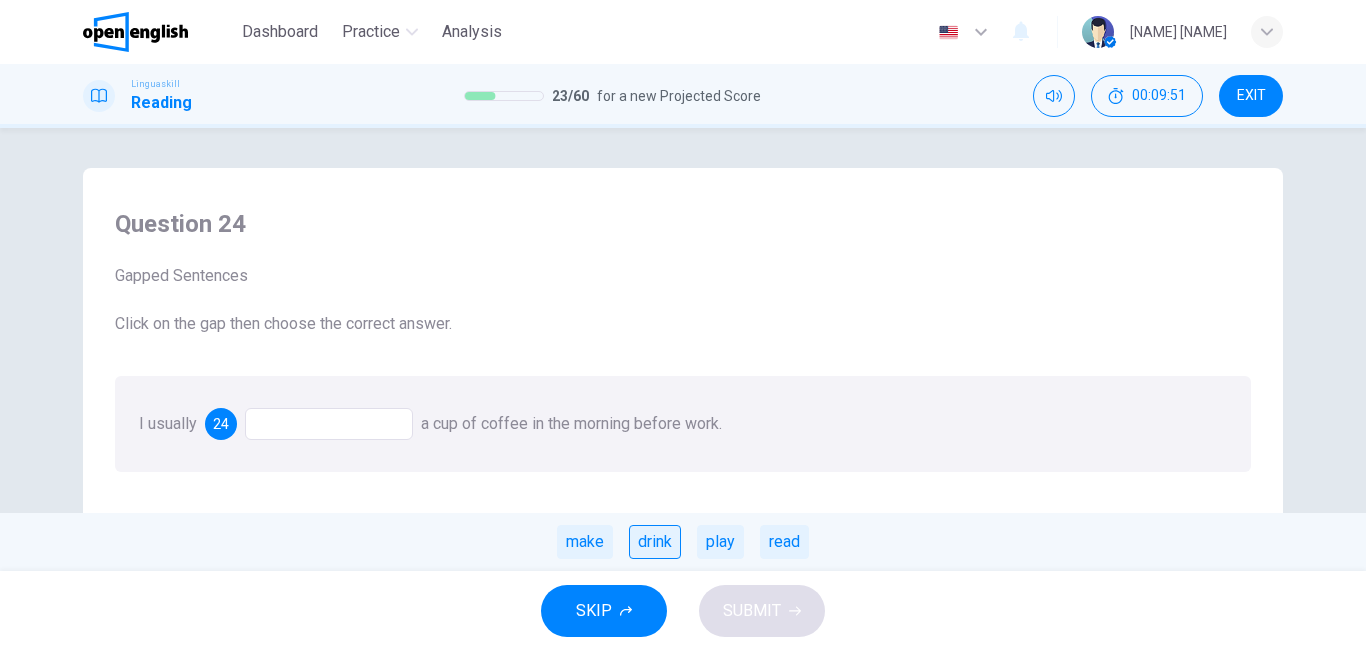 click on "drink" at bounding box center [655, 542] 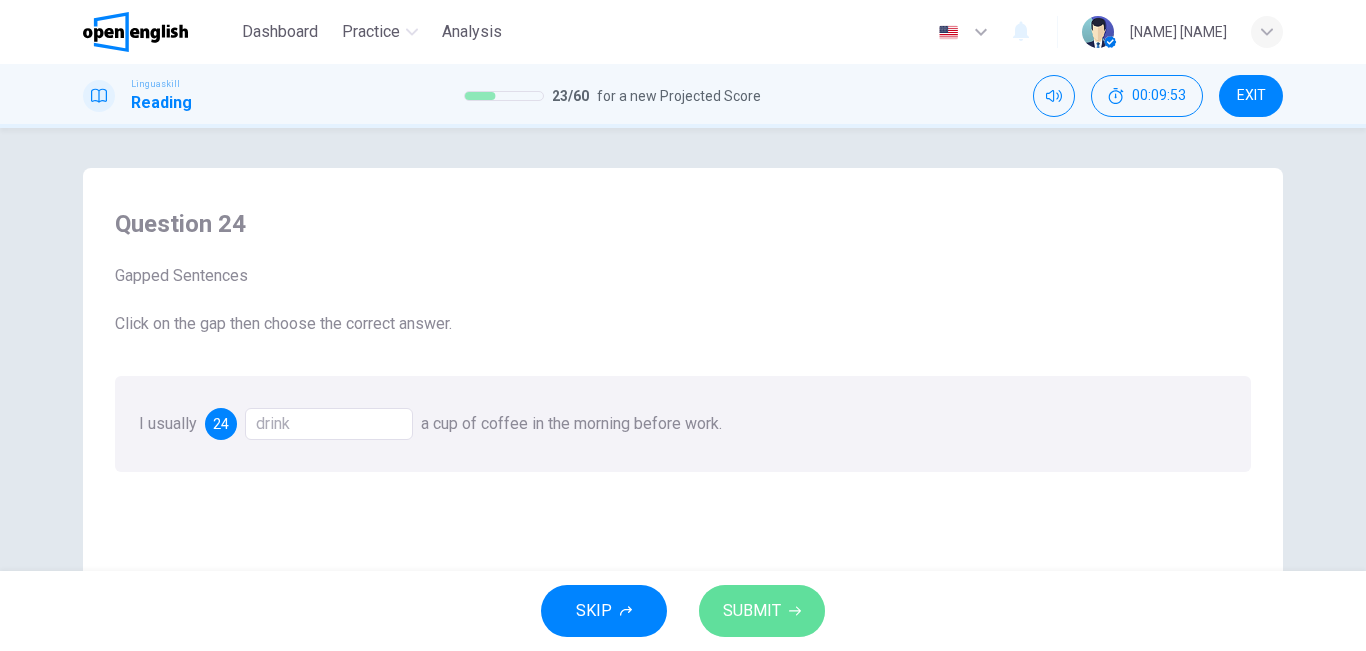click 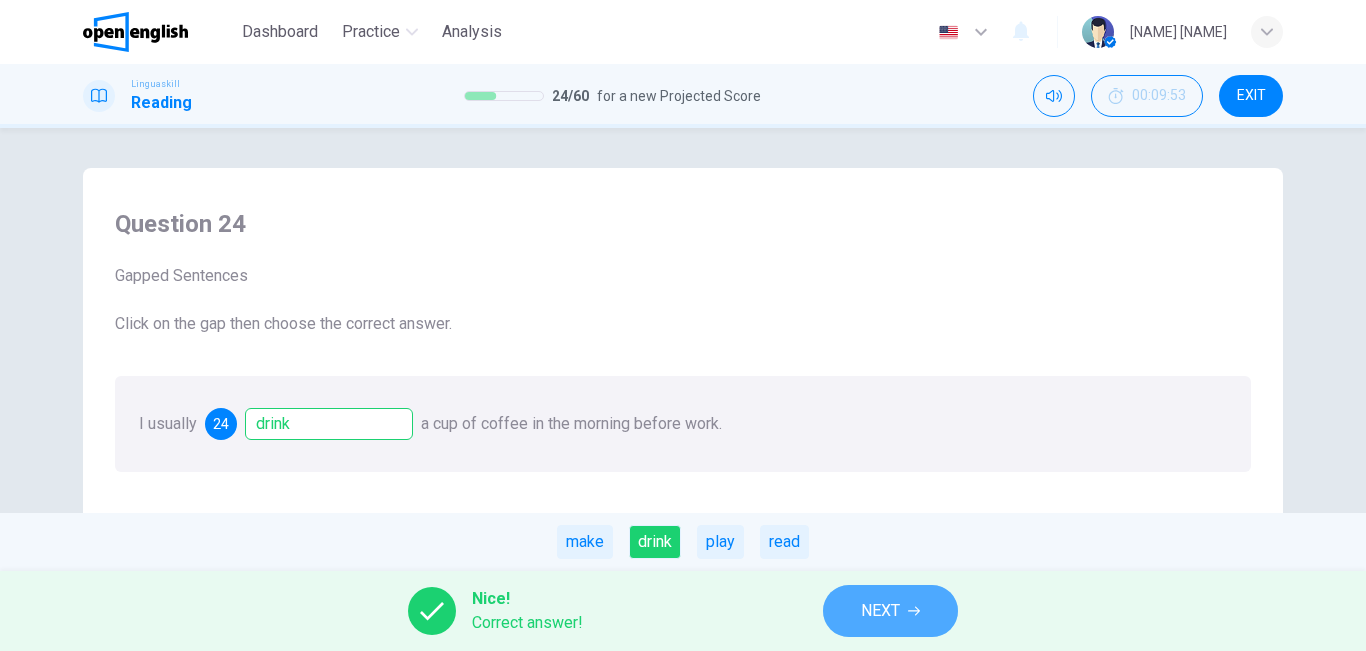 click on "NEXT" at bounding box center (890, 611) 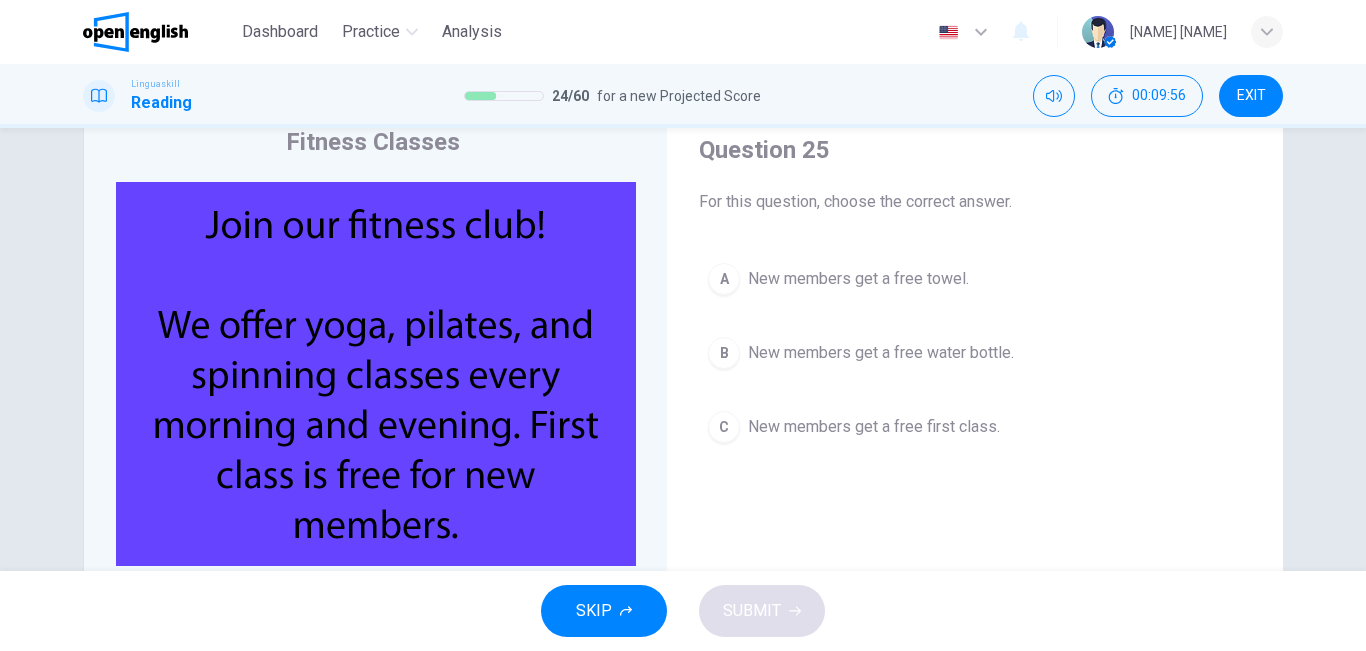 scroll, scrollTop: 78, scrollLeft: 0, axis: vertical 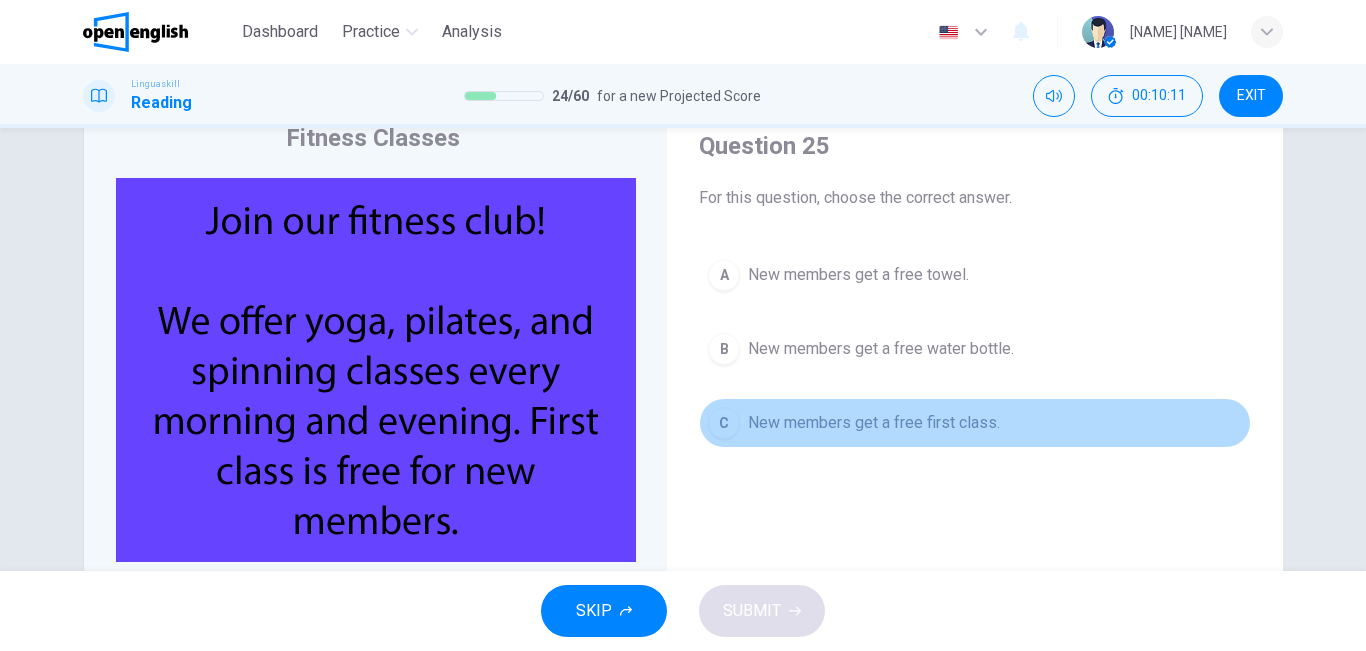 click on "New members get a free first class." at bounding box center [874, 423] 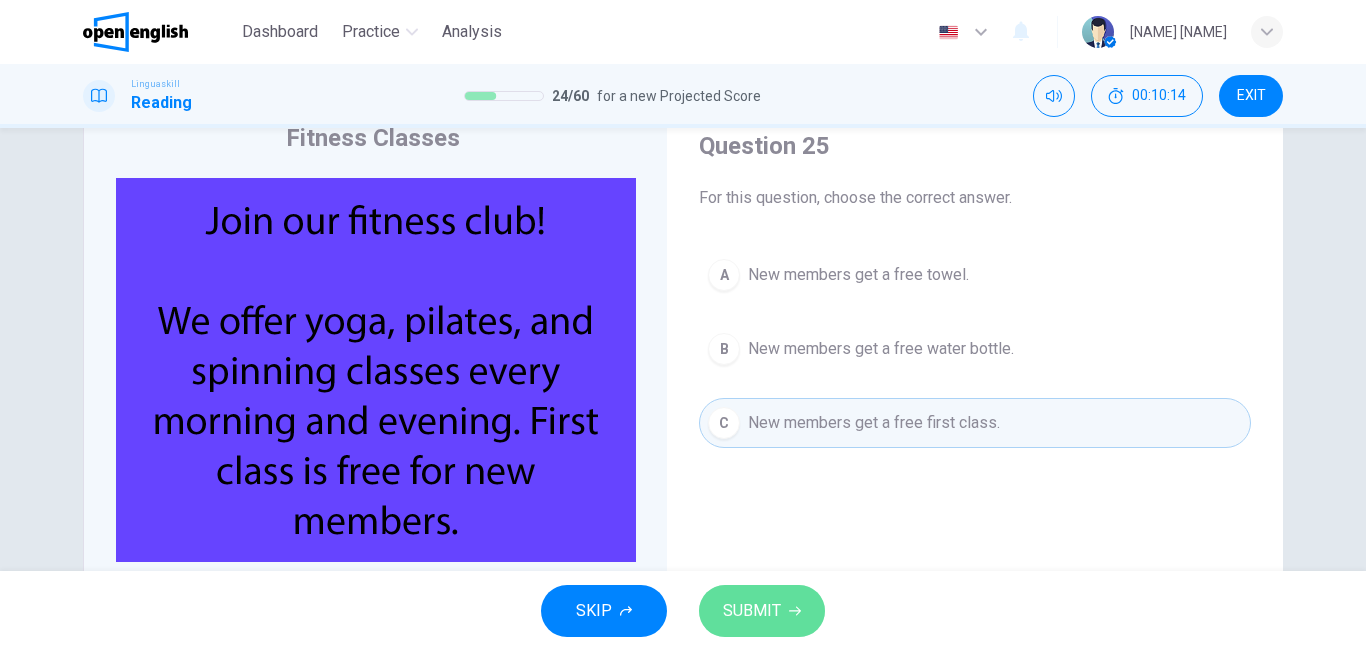click on "SUBMIT" at bounding box center [752, 611] 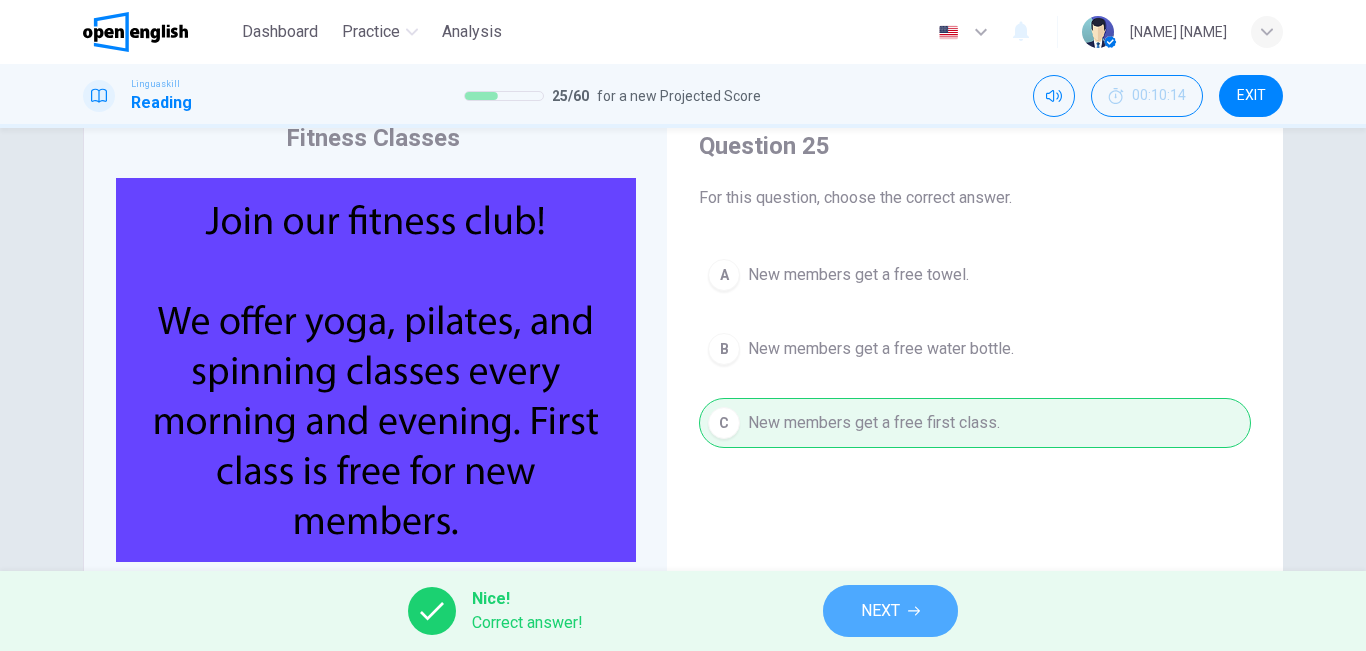 click on "NEXT" at bounding box center [890, 611] 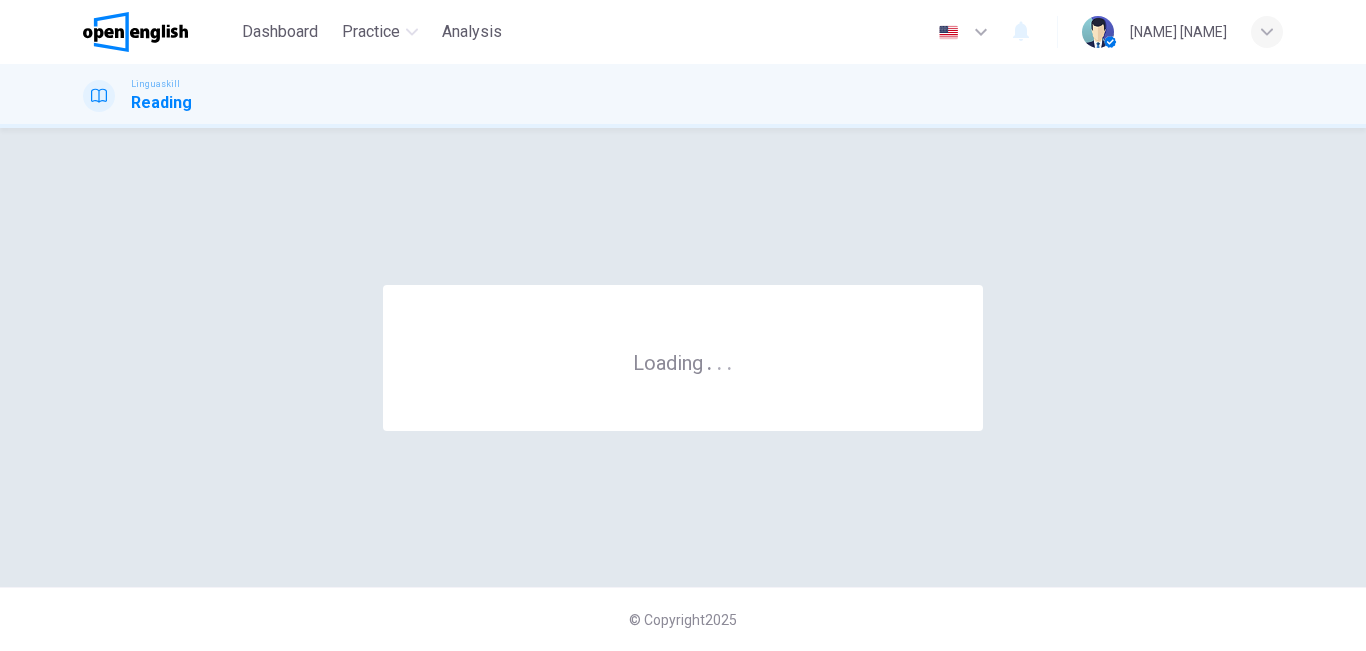 scroll, scrollTop: 0, scrollLeft: 0, axis: both 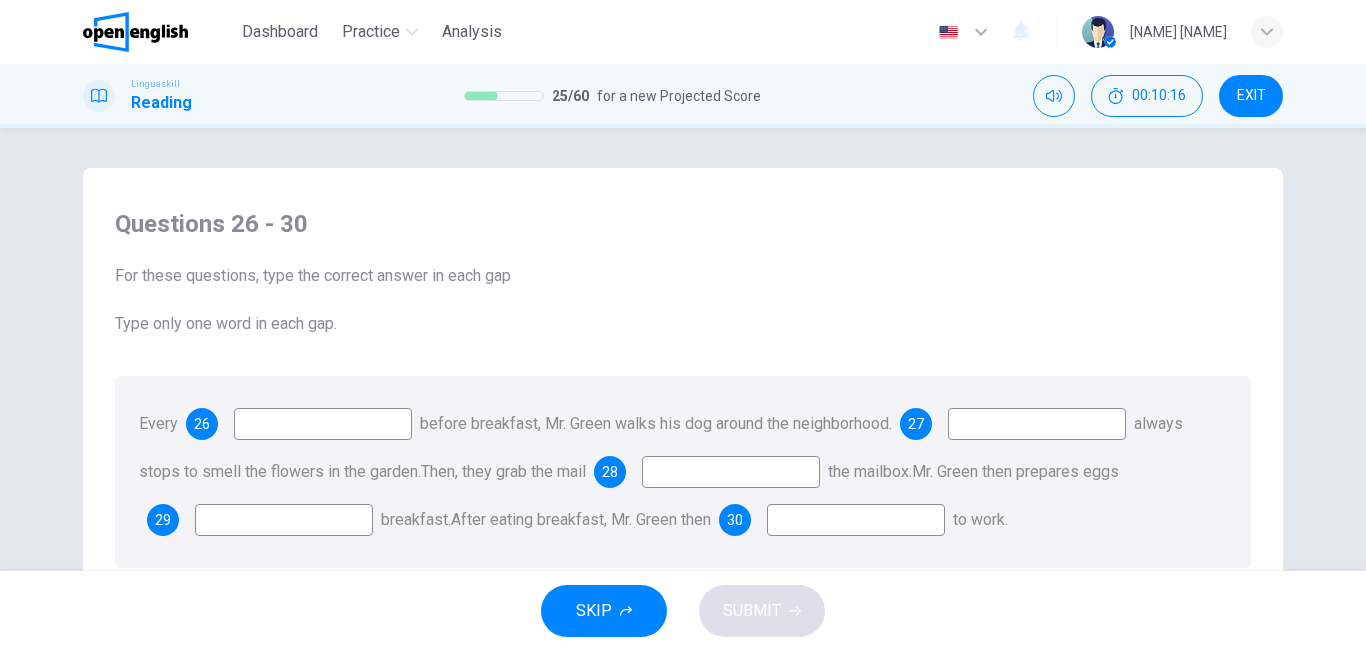 click at bounding box center [323, 424] 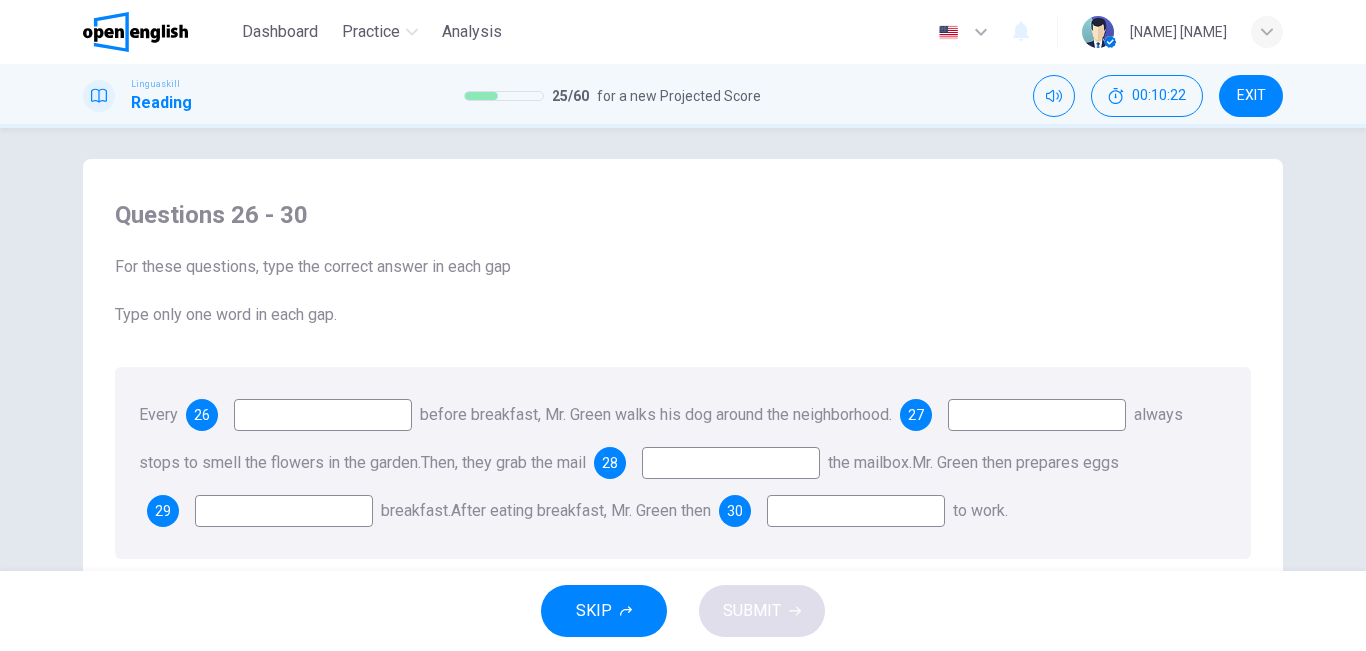 scroll, scrollTop: 7, scrollLeft: 0, axis: vertical 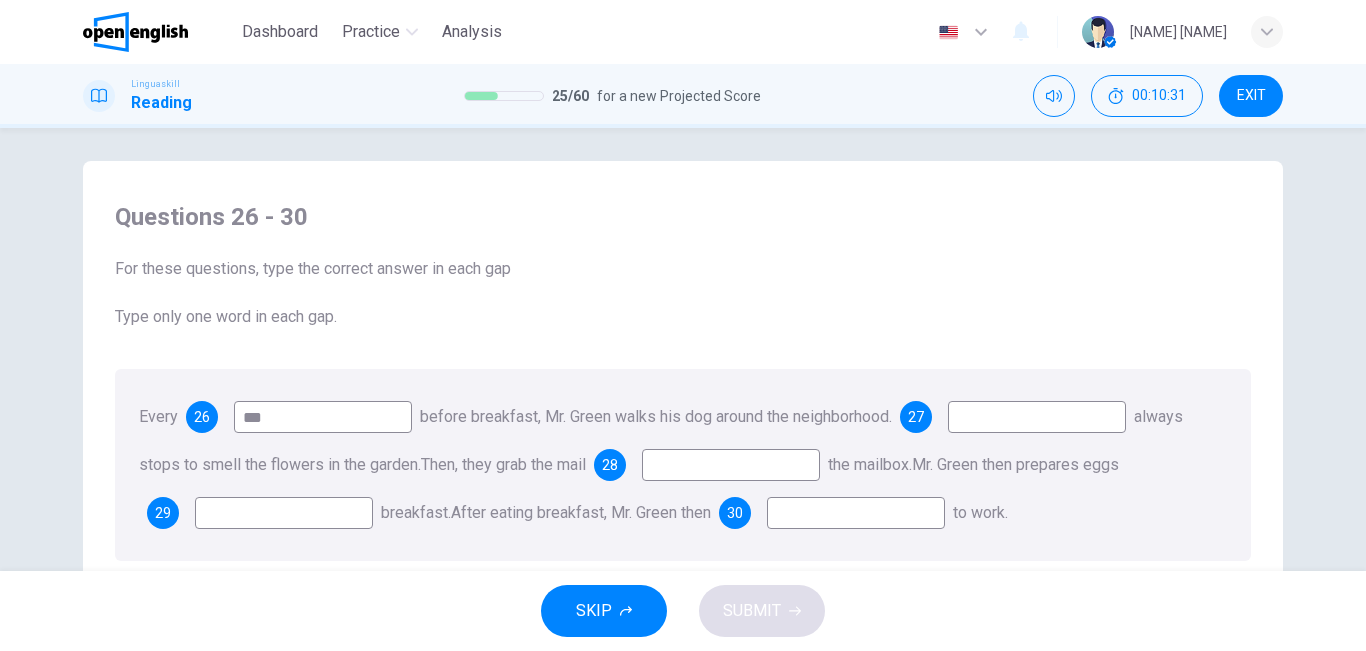 type on "***" 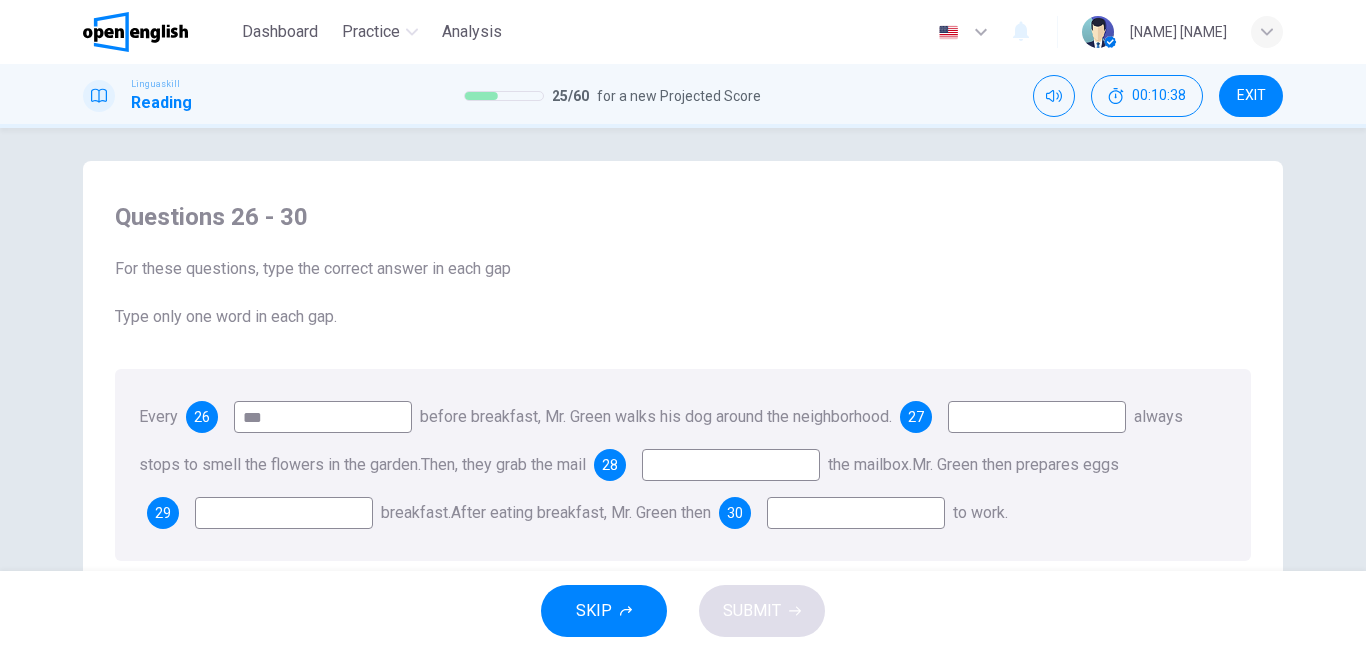 click at bounding box center (284, 513) 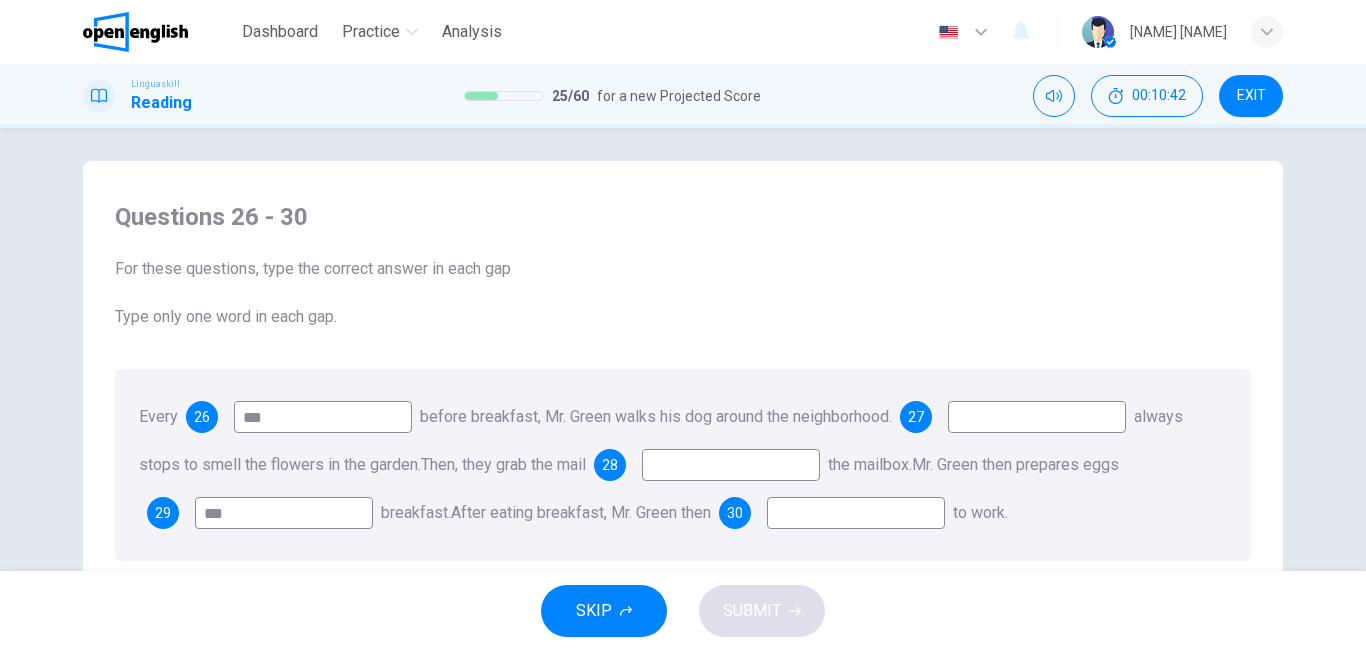type on "***" 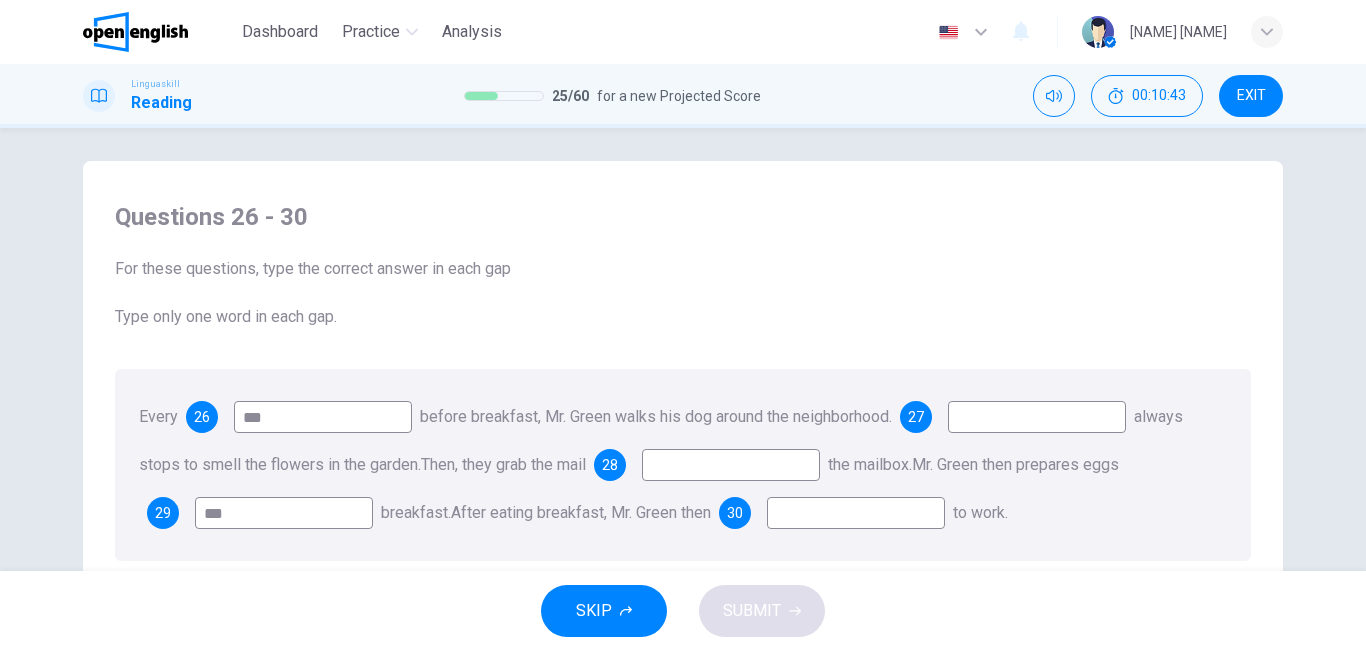 click at bounding box center [856, 513] 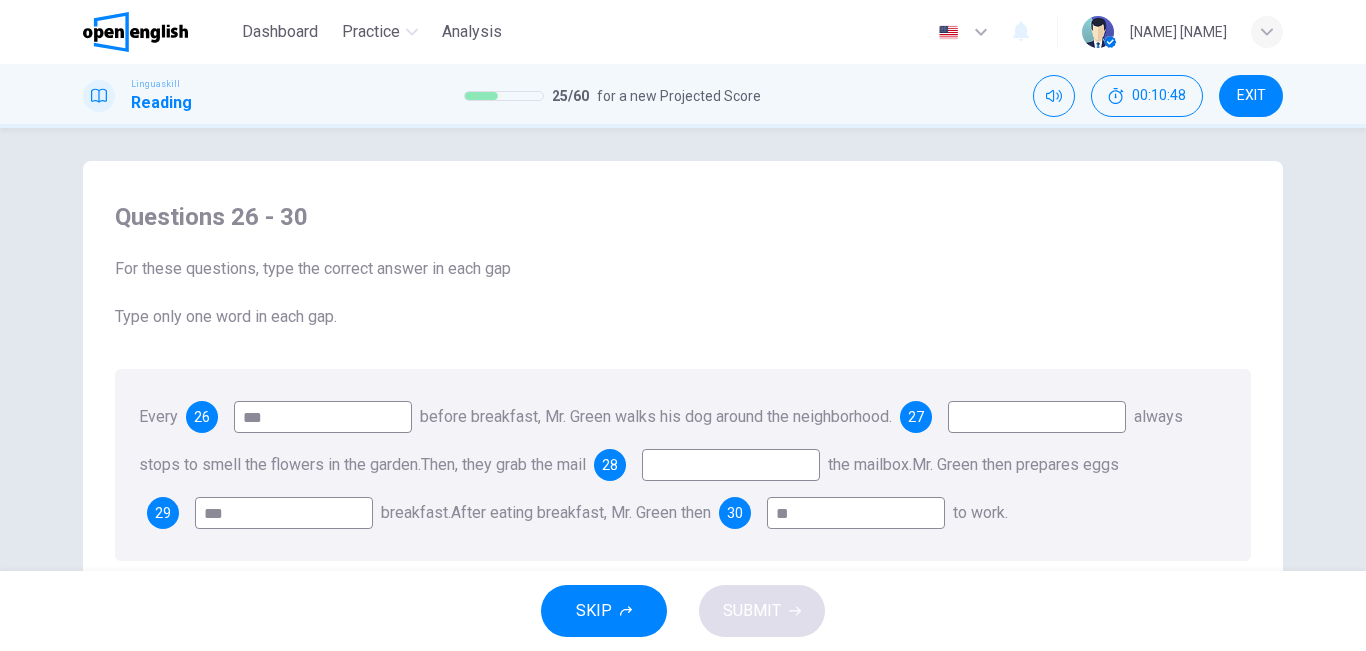 type on "*" 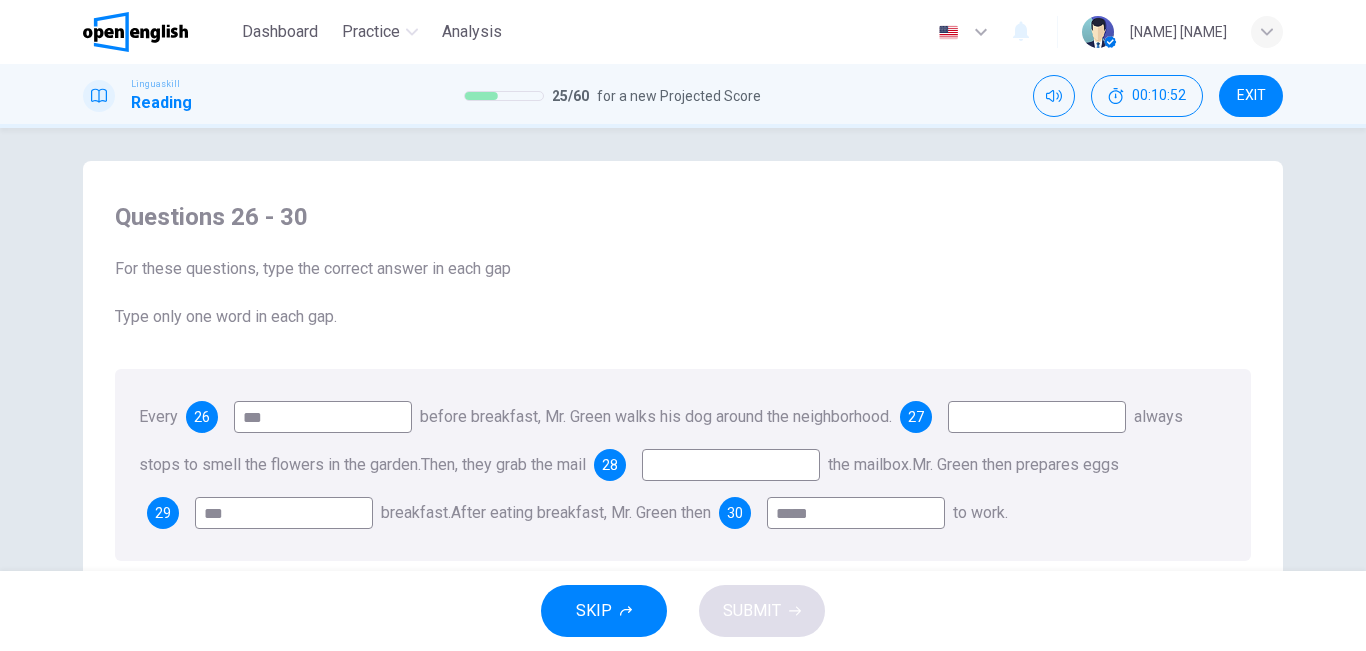 type on "*****" 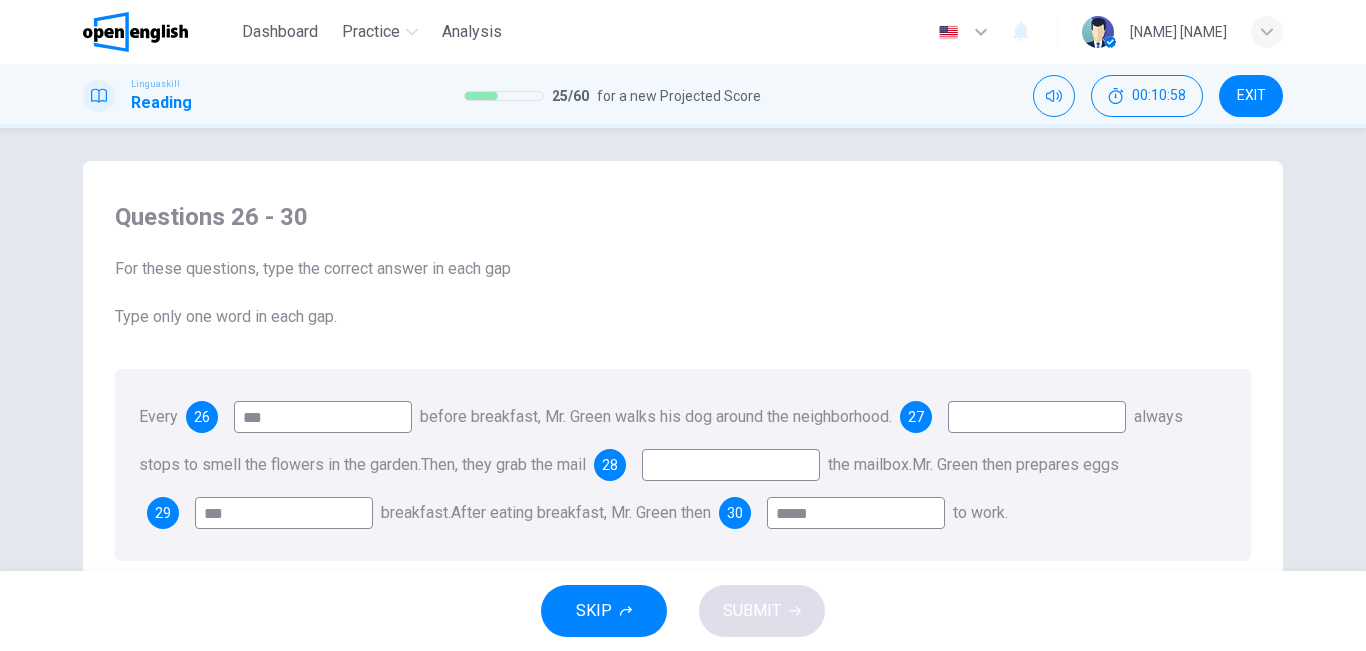 click at bounding box center [1037, 417] 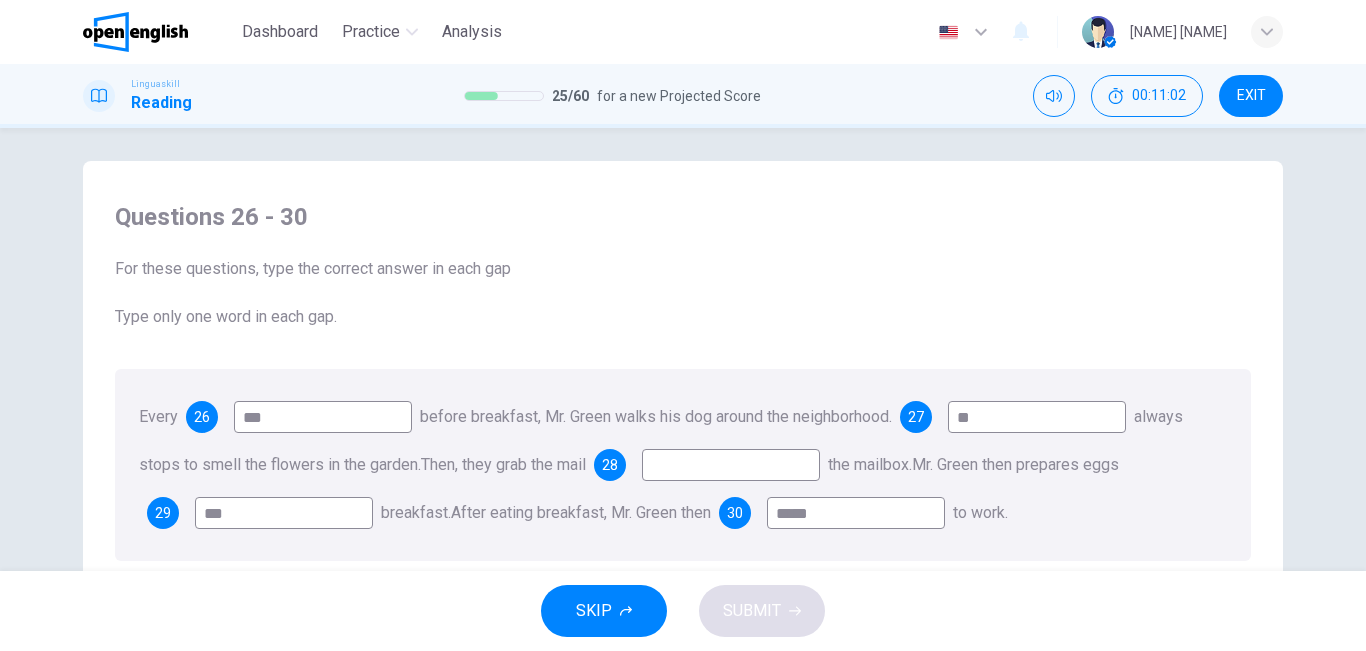 type on "**" 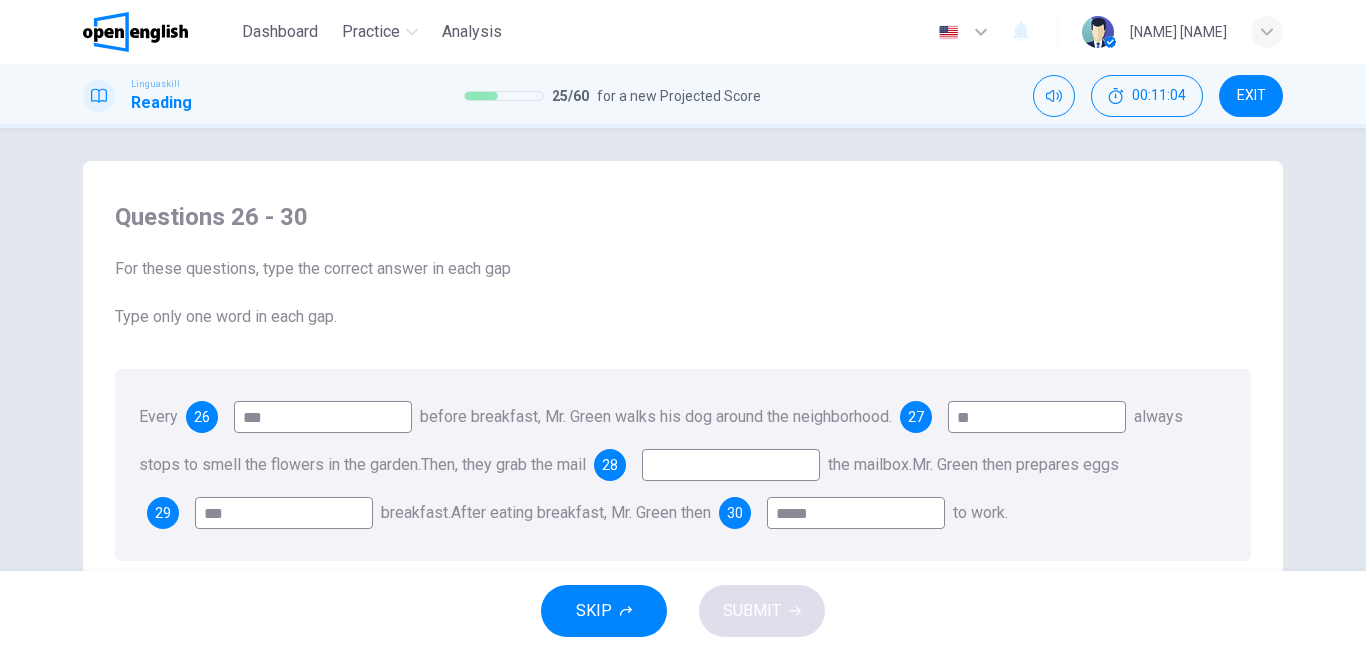click on "SKIP" at bounding box center [604, 611] 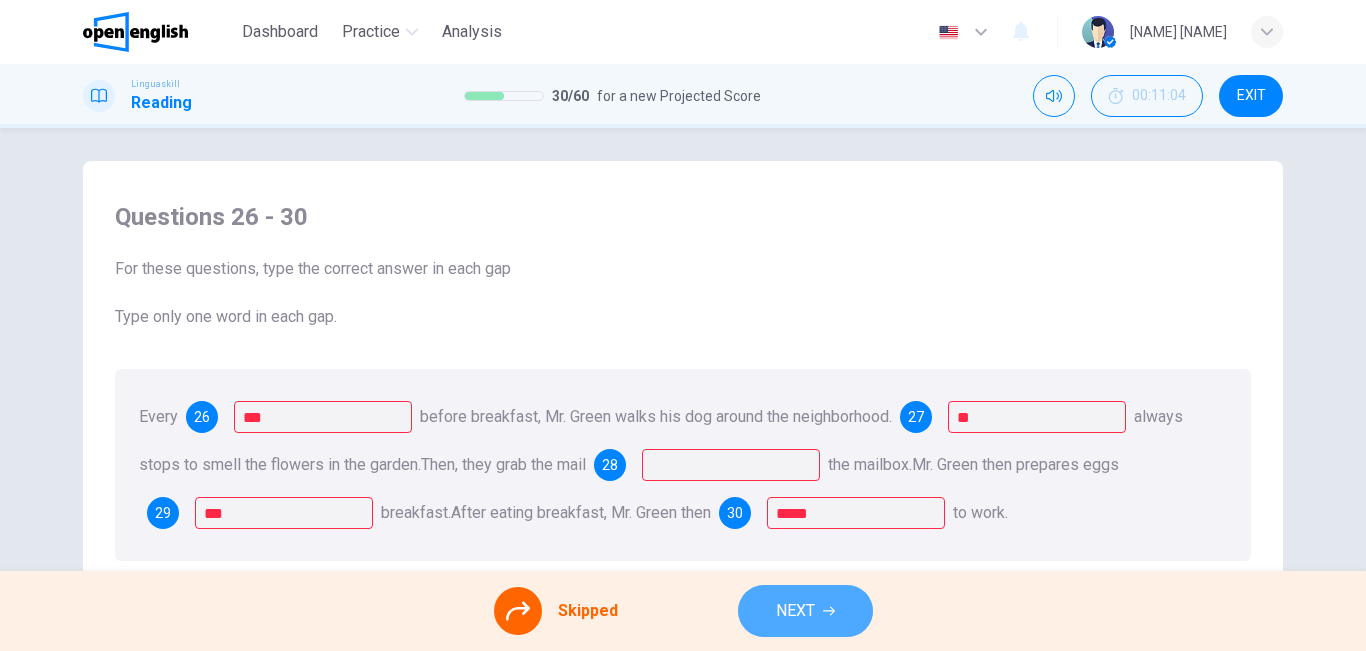 click on "NEXT" at bounding box center (805, 611) 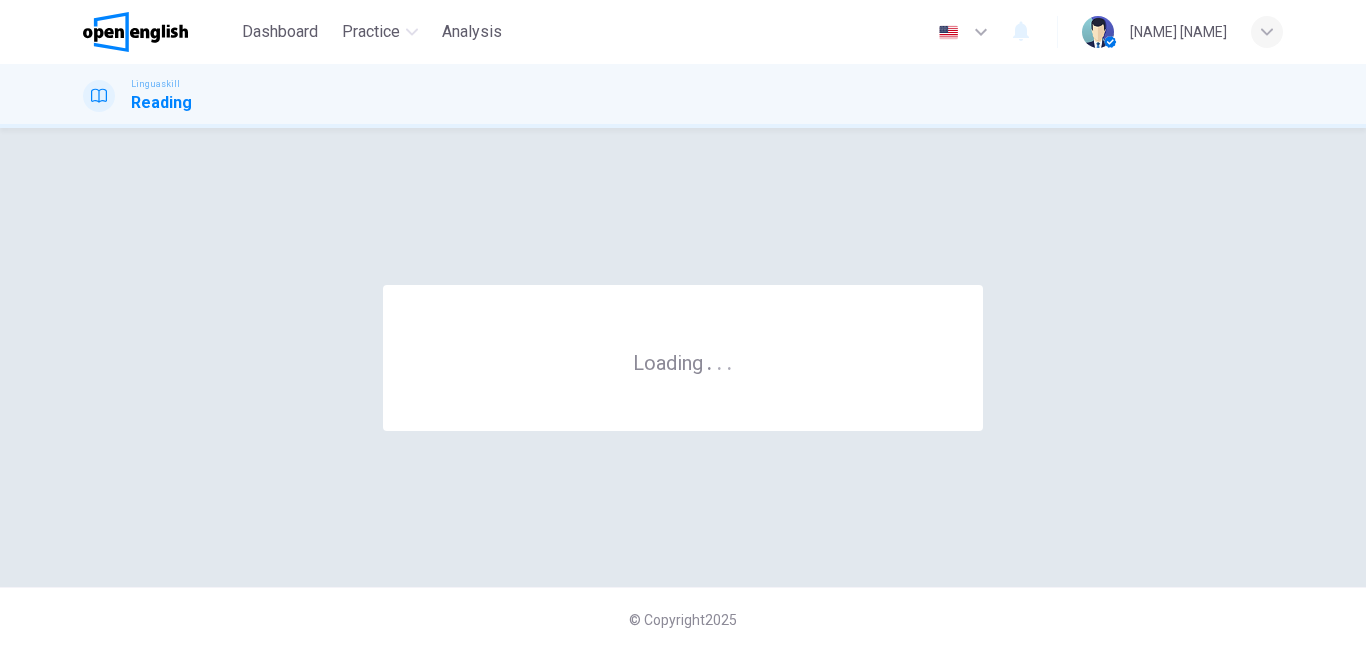 scroll, scrollTop: 0, scrollLeft: 0, axis: both 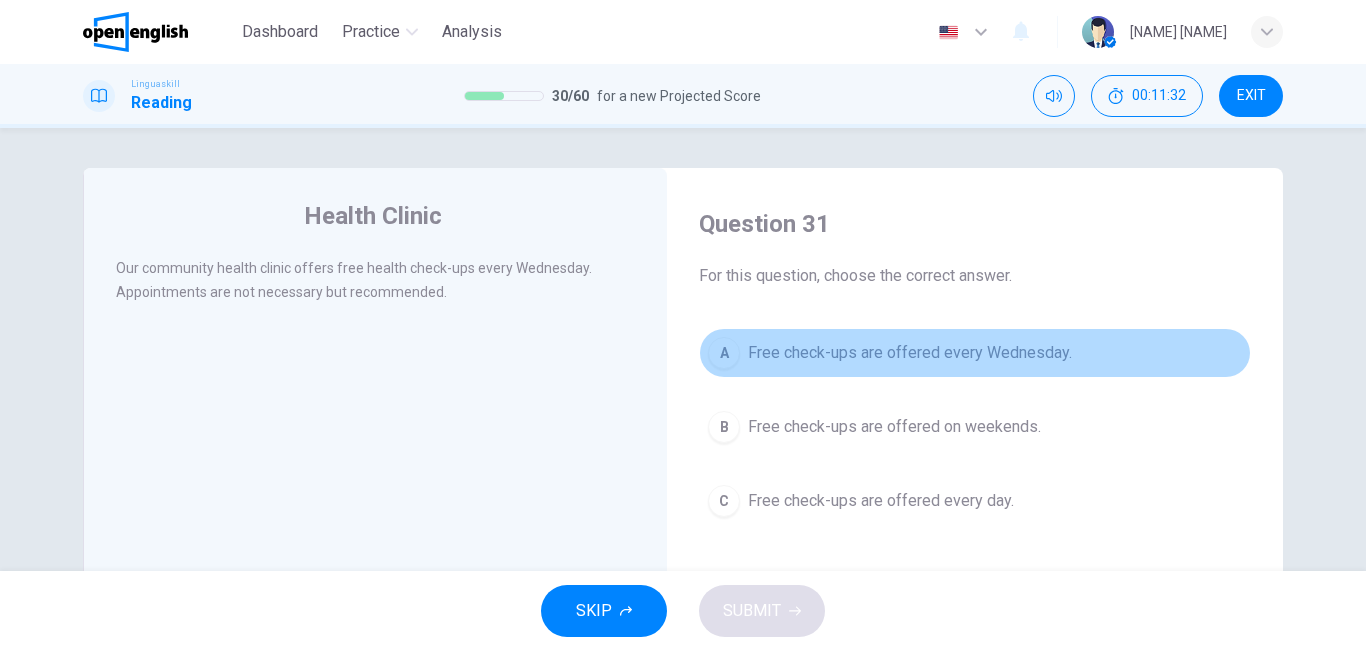click on "Free check-ups are offered every Wednesday." at bounding box center [910, 353] 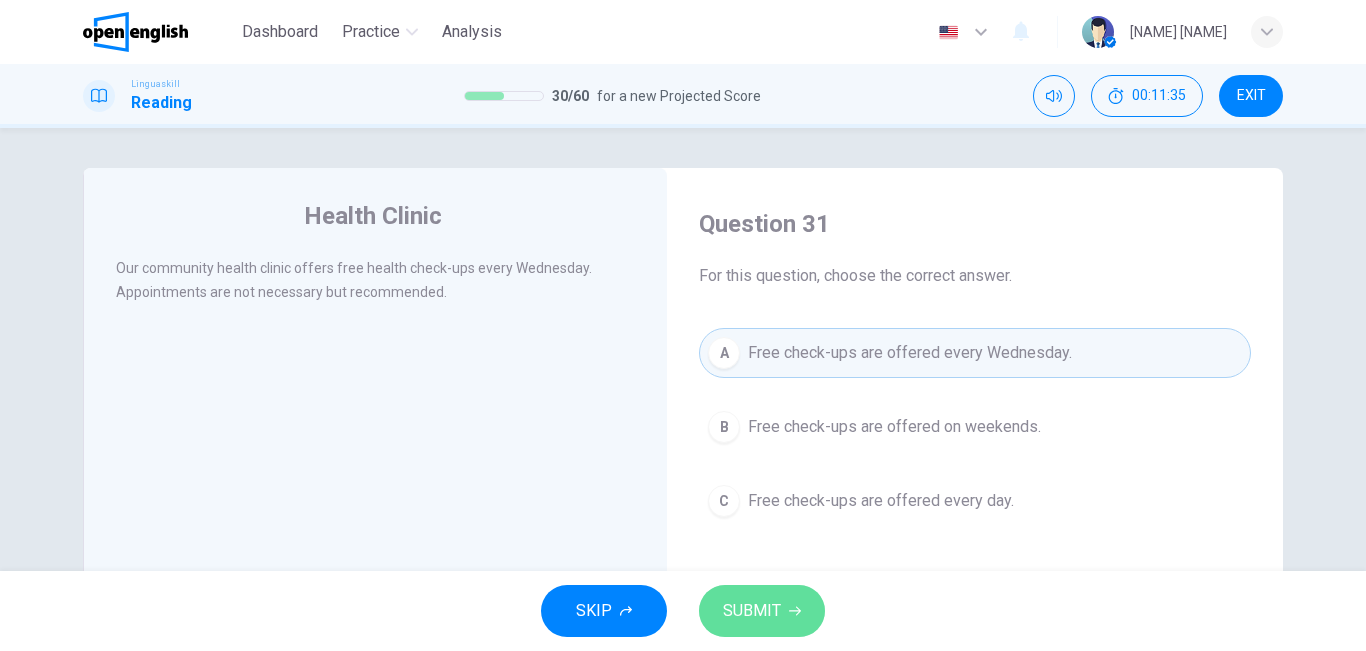 click on "SUBMIT" at bounding box center [762, 611] 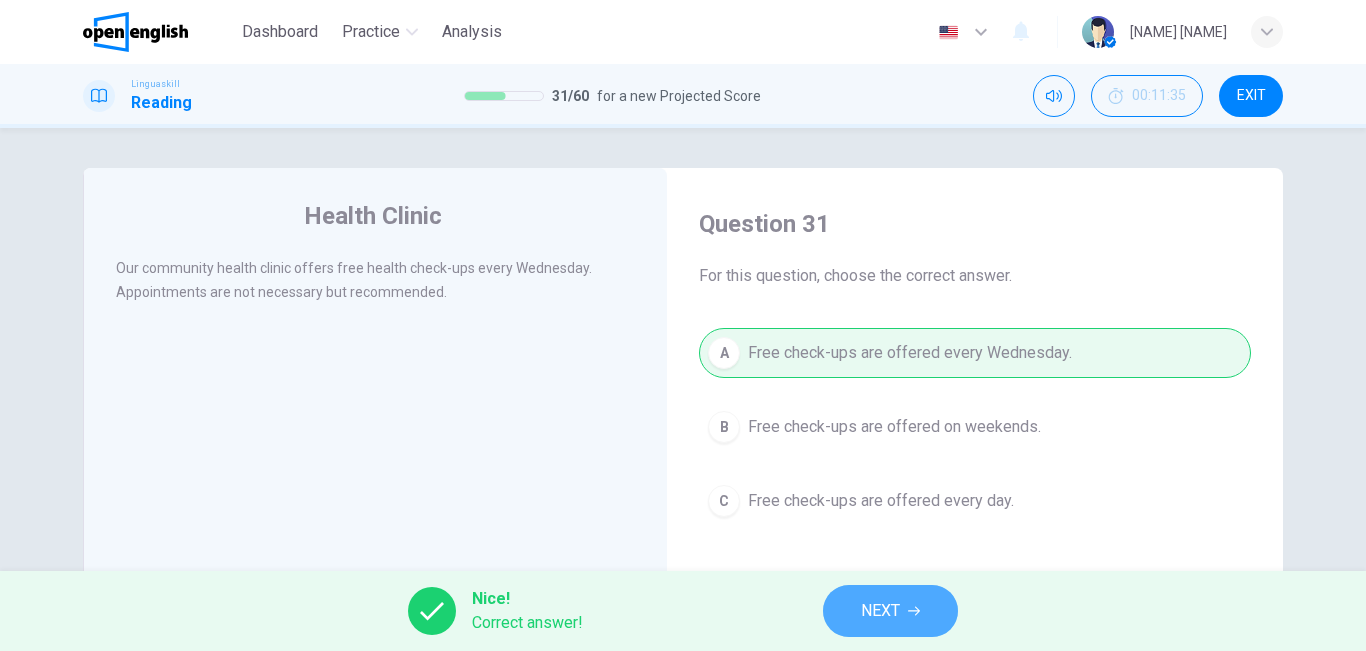 click on "NEXT" at bounding box center (890, 611) 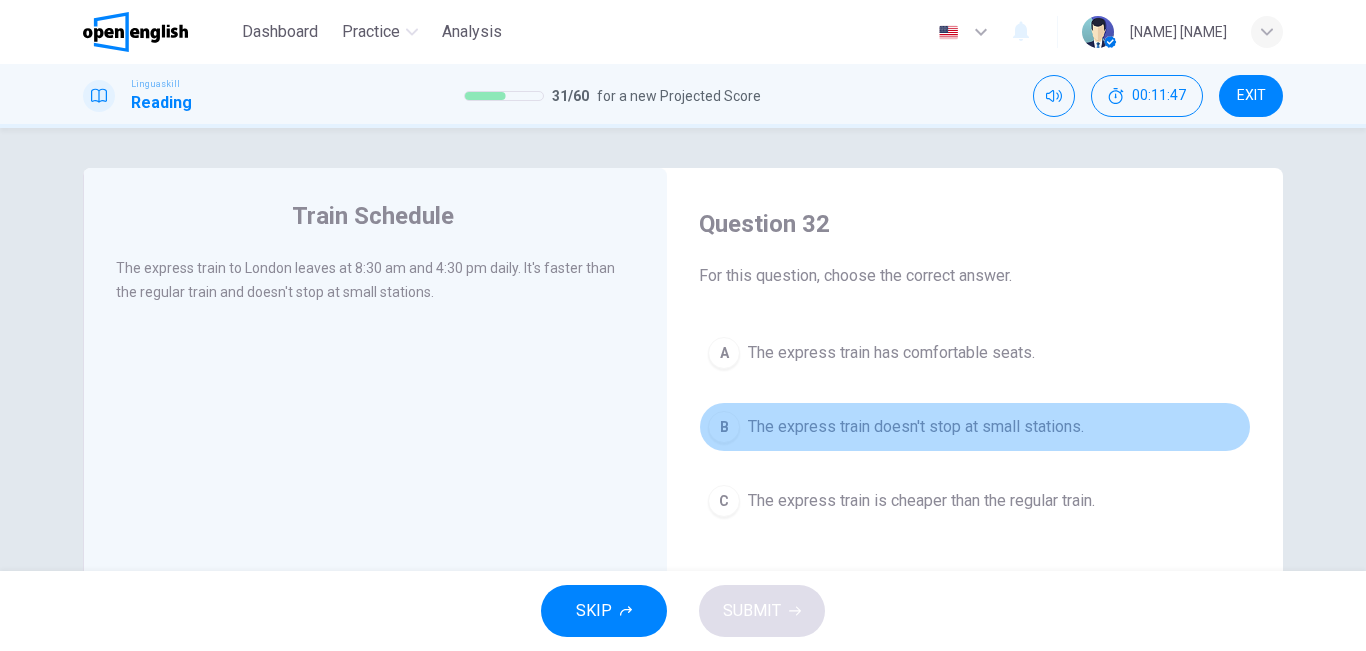 click on "The express train doesn't stop at small stations." at bounding box center (916, 427) 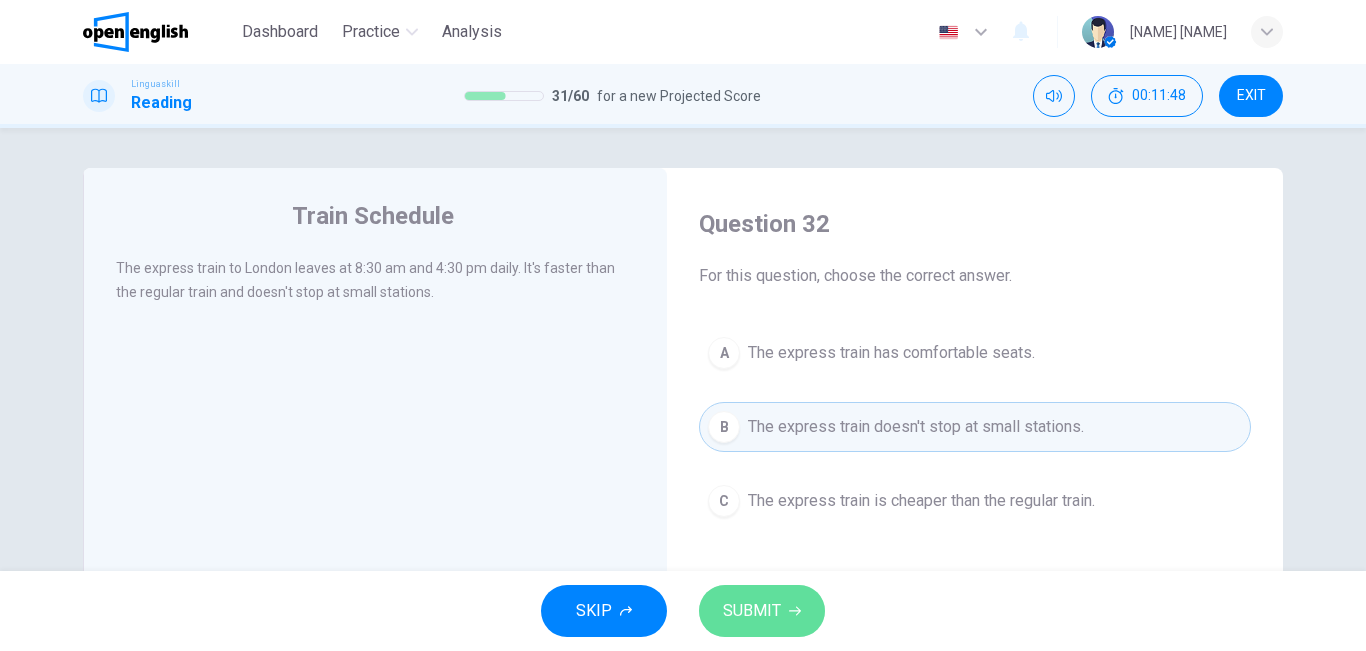click on "SUBMIT" at bounding box center (752, 611) 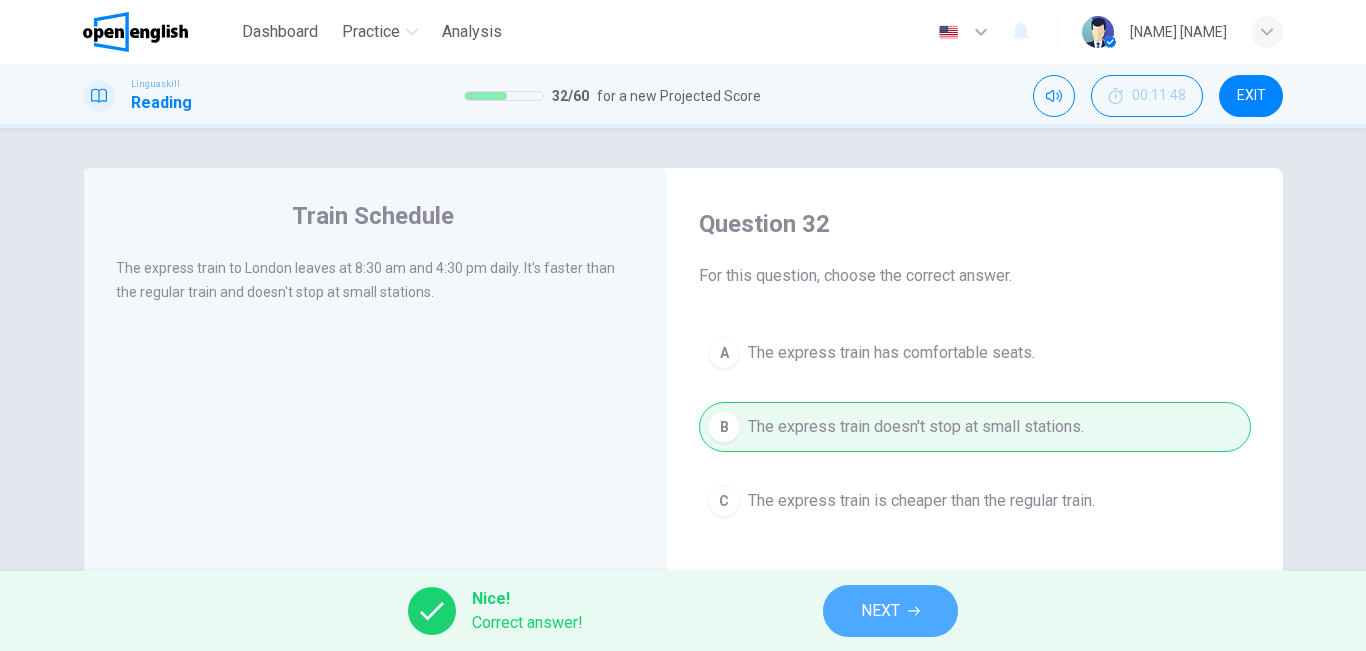click on "NEXT" at bounding box center [890, 611] 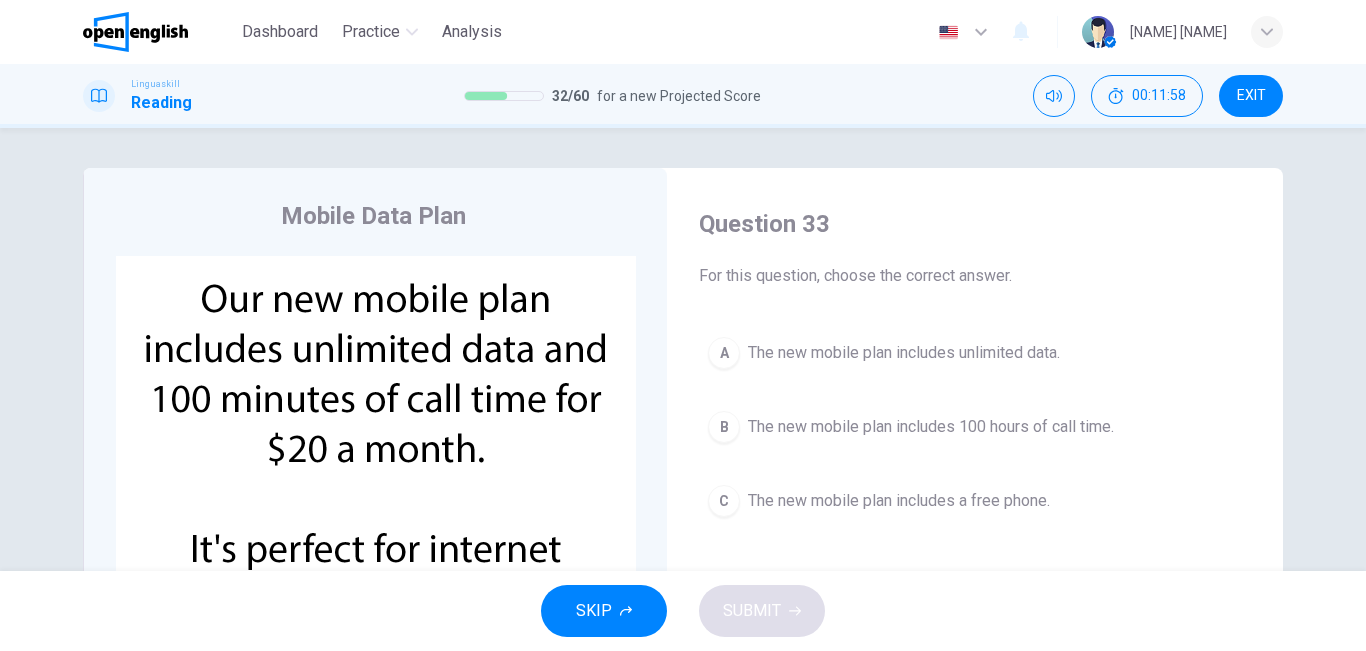 click on "A The new mobile plan includes unlimited data." at bounding box center [975, 353] 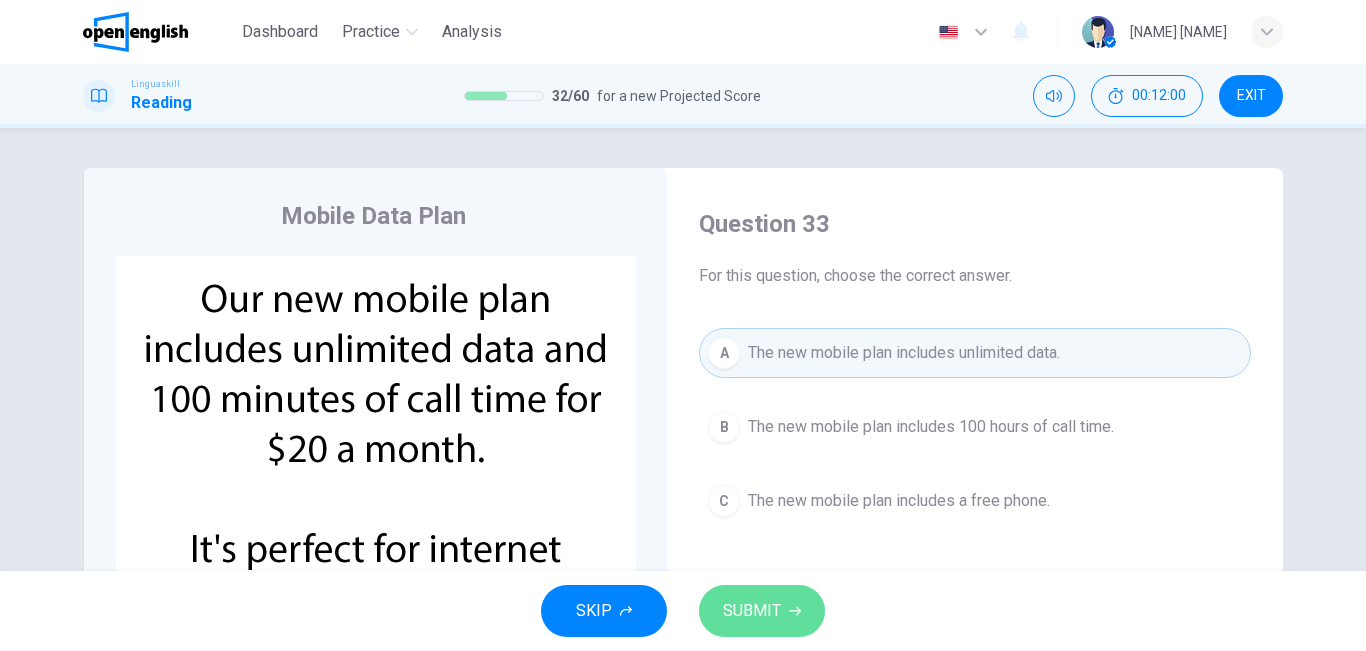 click on "SUBMIT" at bounding box center (762, 611) 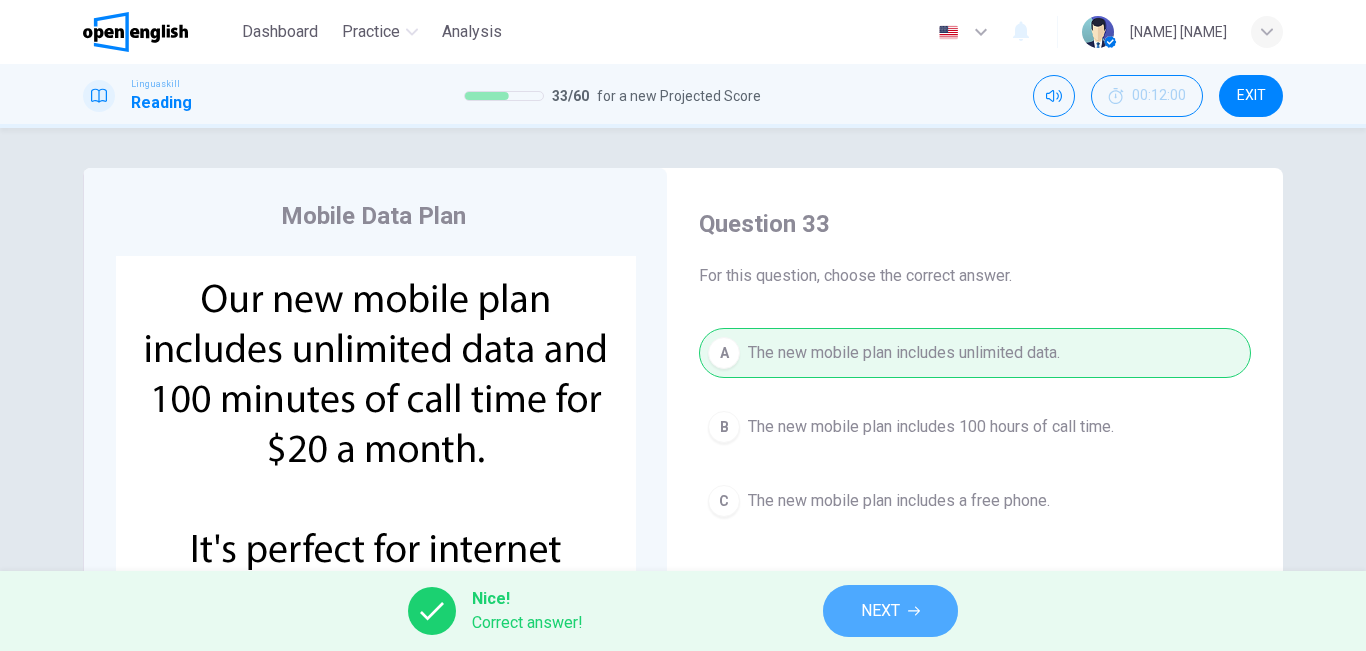 click on "NEXT" at bounding box center (890, 611) 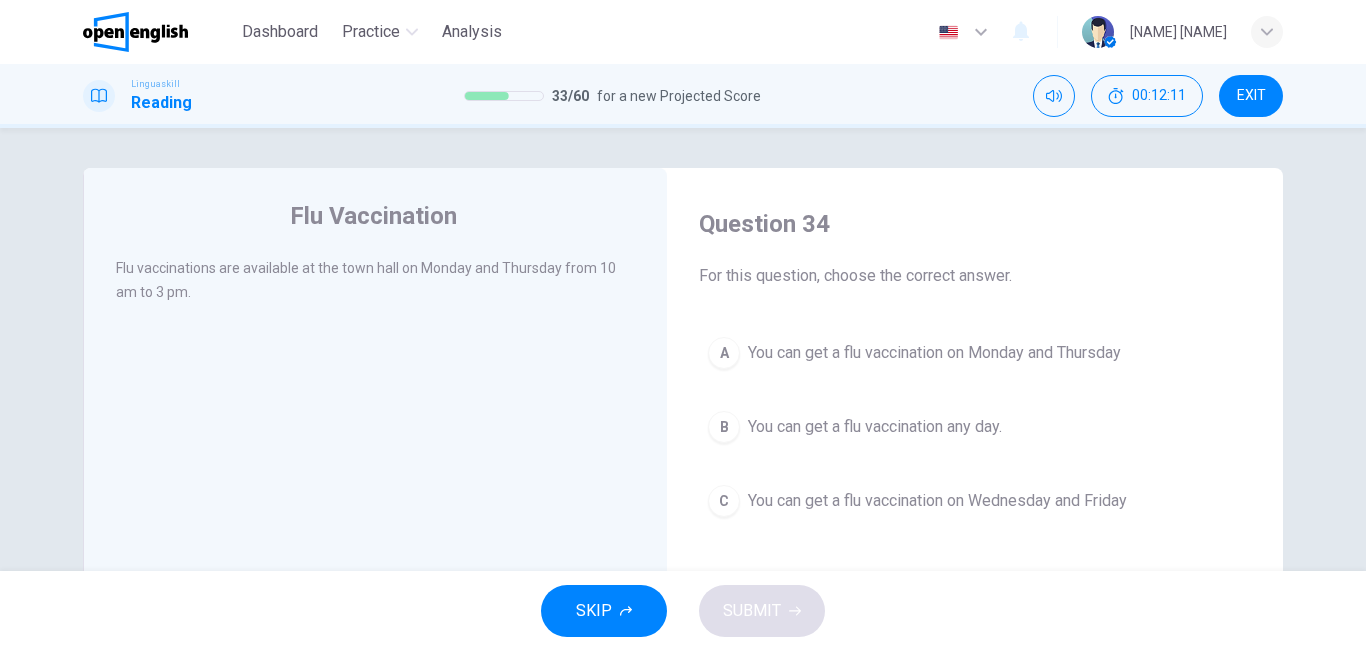 click on "A You can get a flu vaccination on Monday and Thursday" at bounding box center [975, 353] 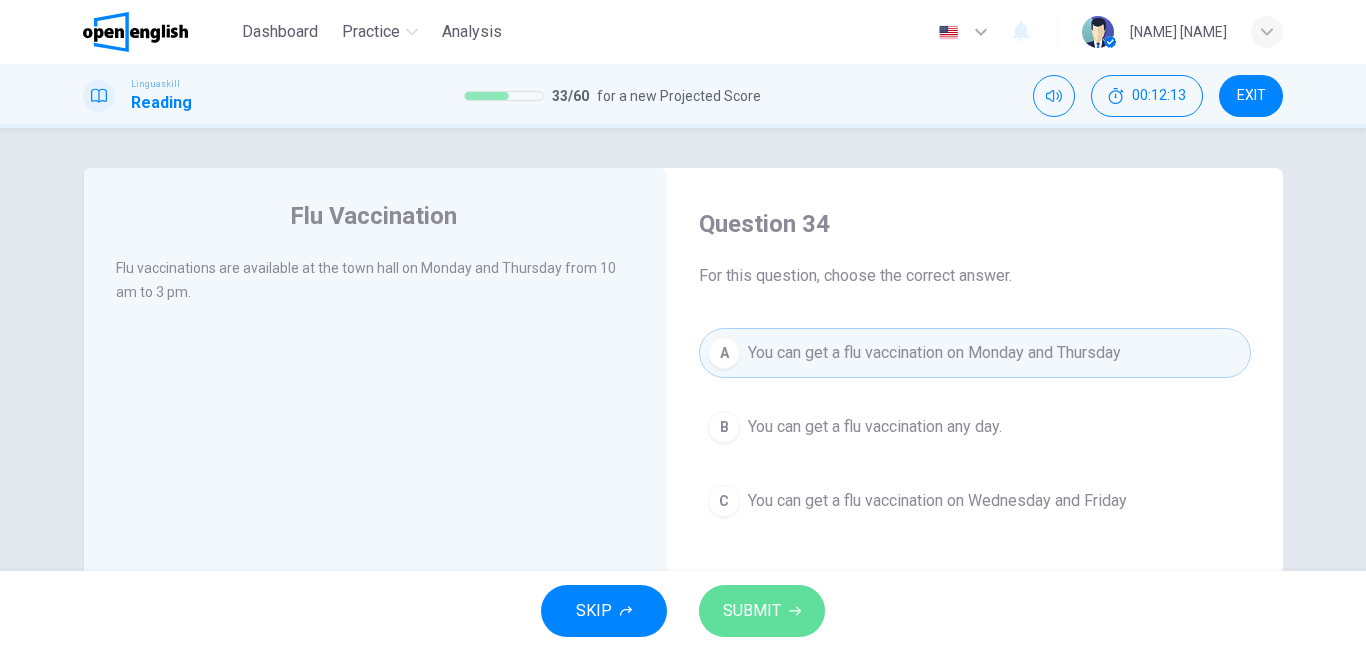 click on "SUBMIT" at bounding box center [762, 611] 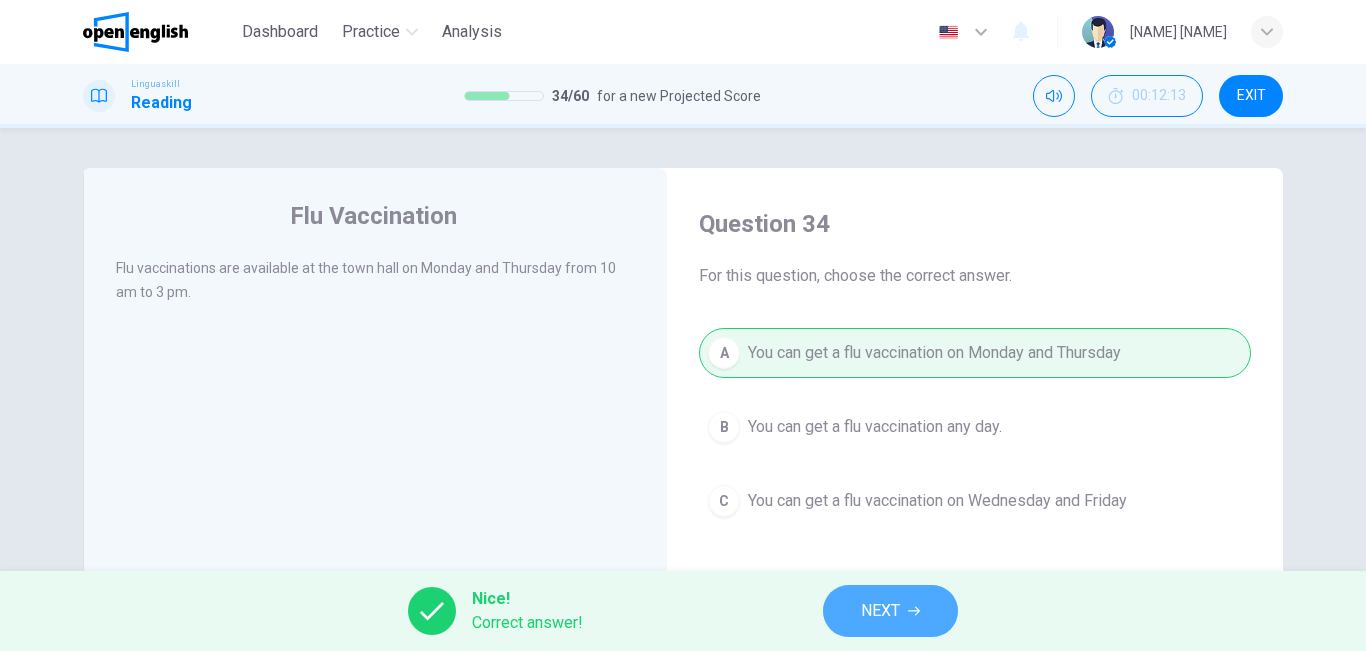 click on "NEXT" at bounding box center (890, 611) 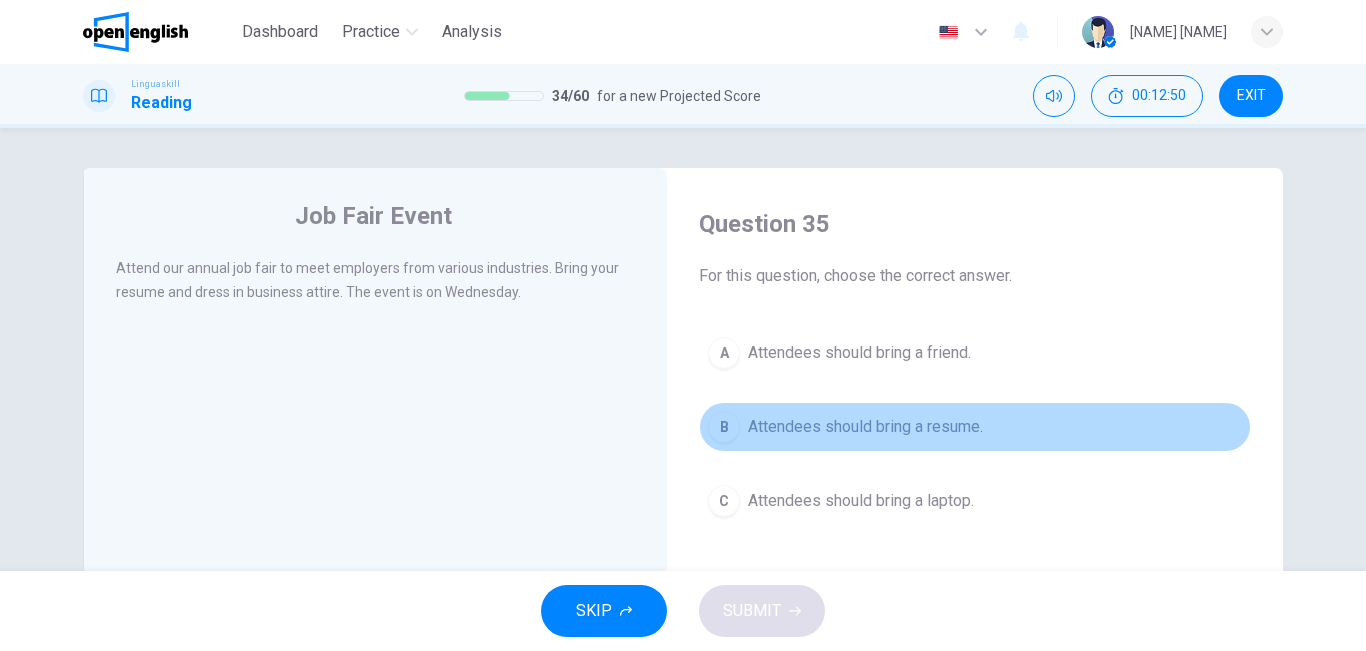 click on "Attendees should bring a resume." at bounding box center (865, 427) 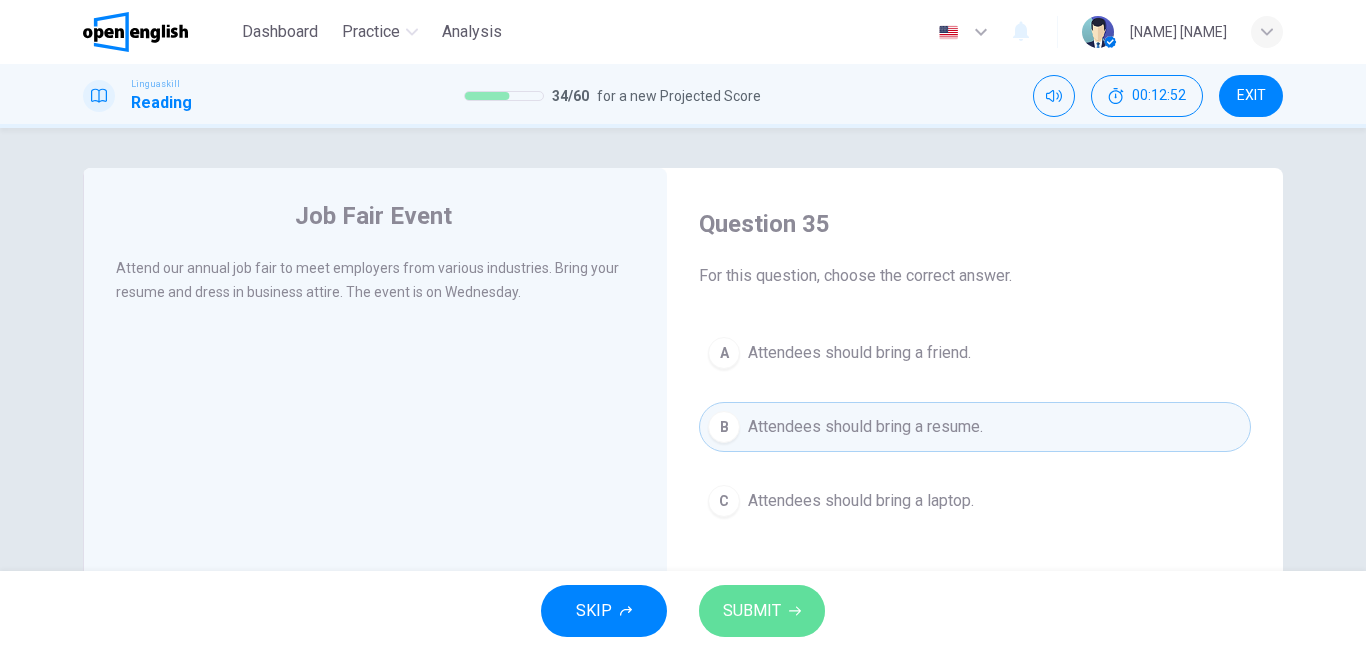 click on "SUBMIT" at bounding box center [752, 611] 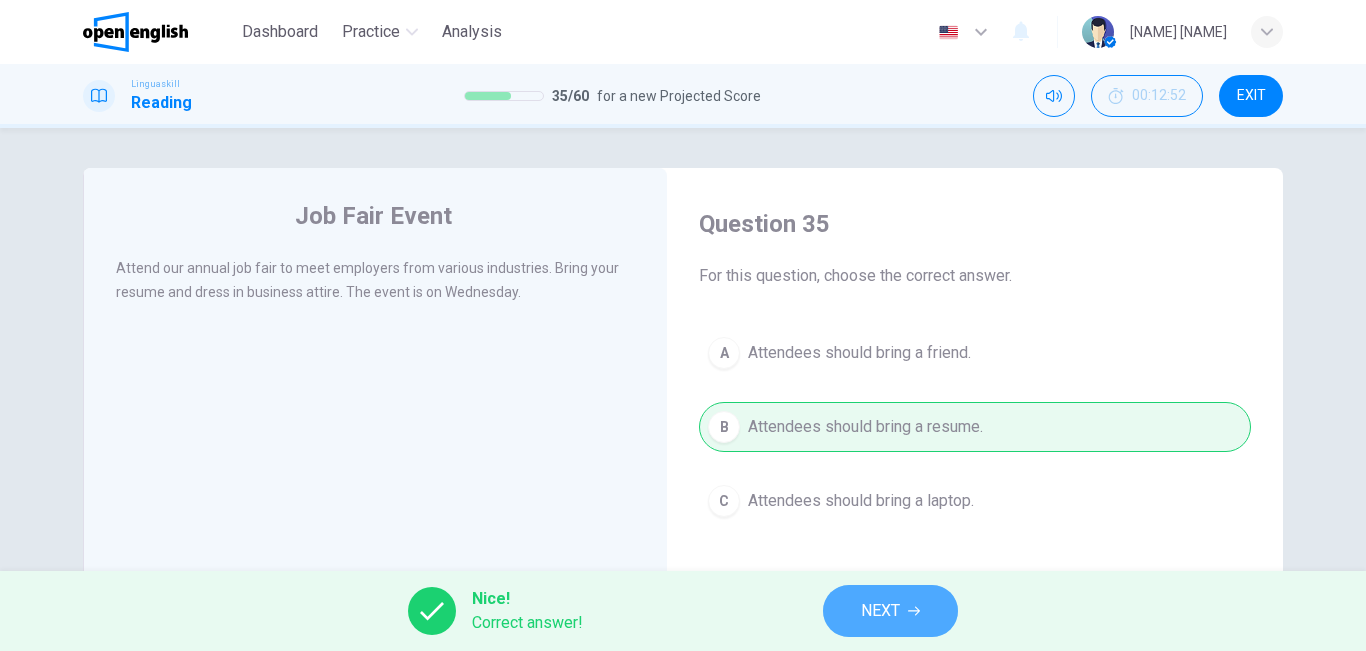 click on "NEXT" at bounding box center [880, 611] 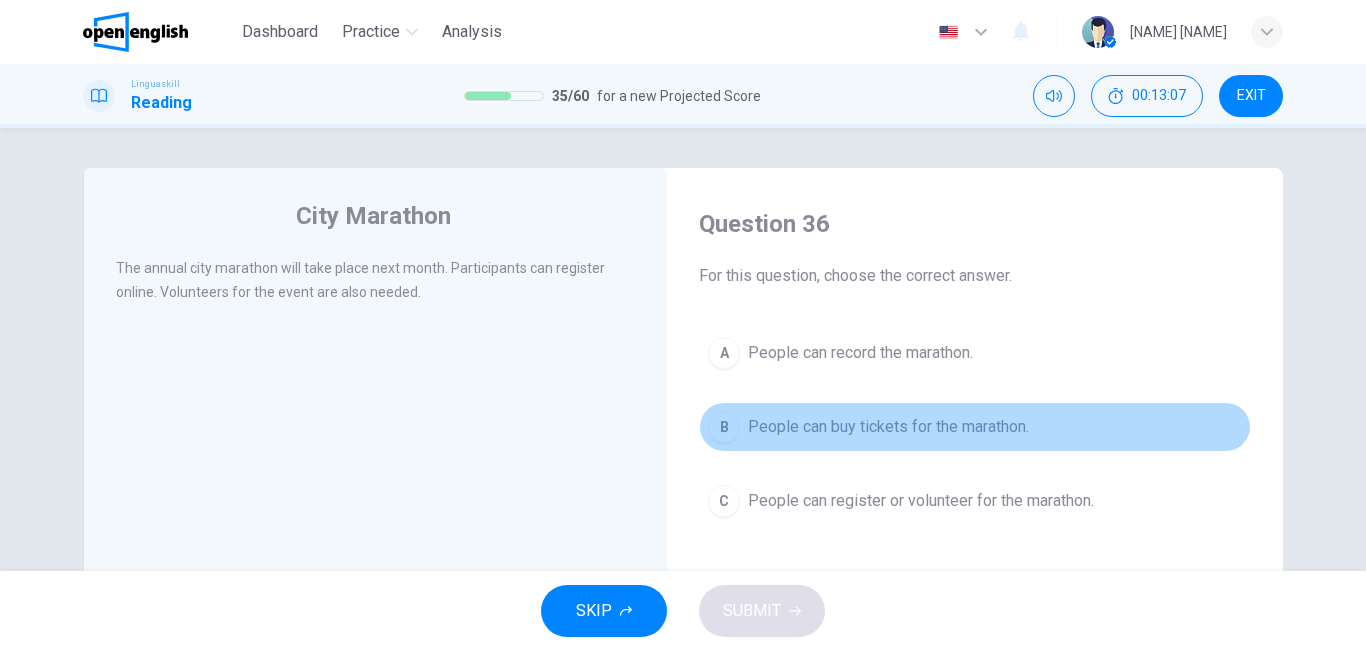 click on "B People can buy tickets for the marathon." at bounding box center (975, 427) 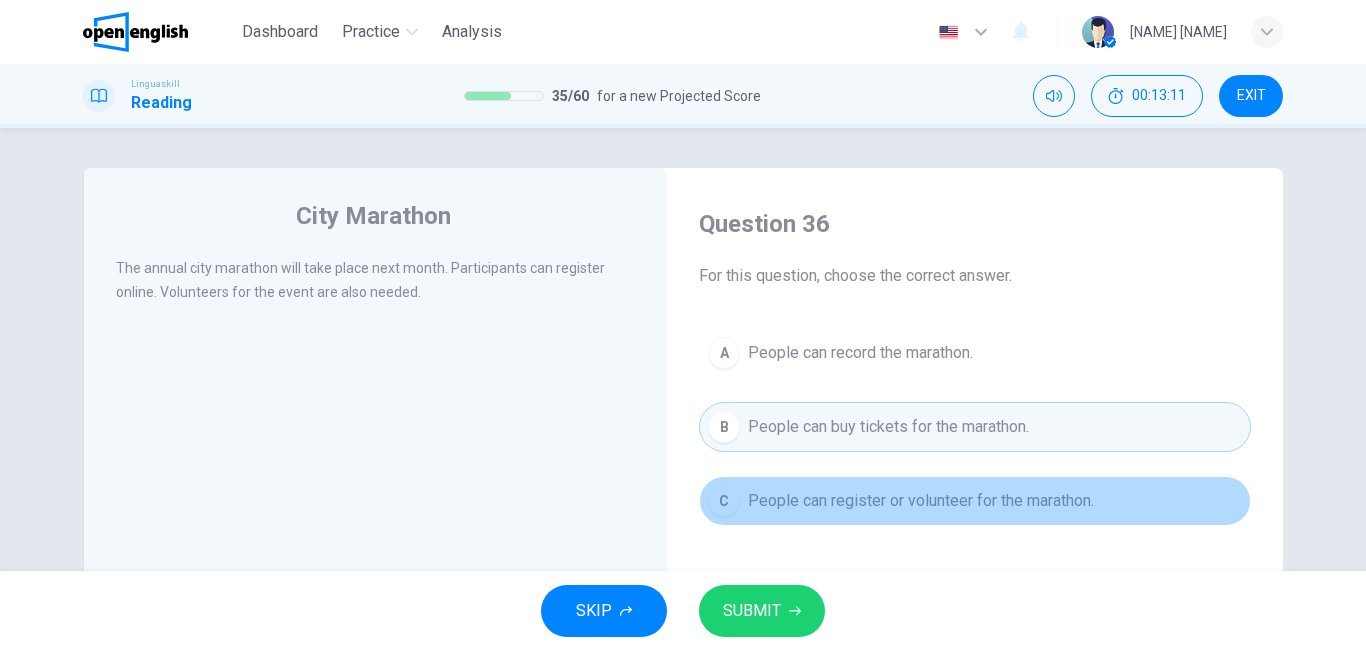 click on "People can register or volunteer for the marathon." at bounding box center (921, 501) 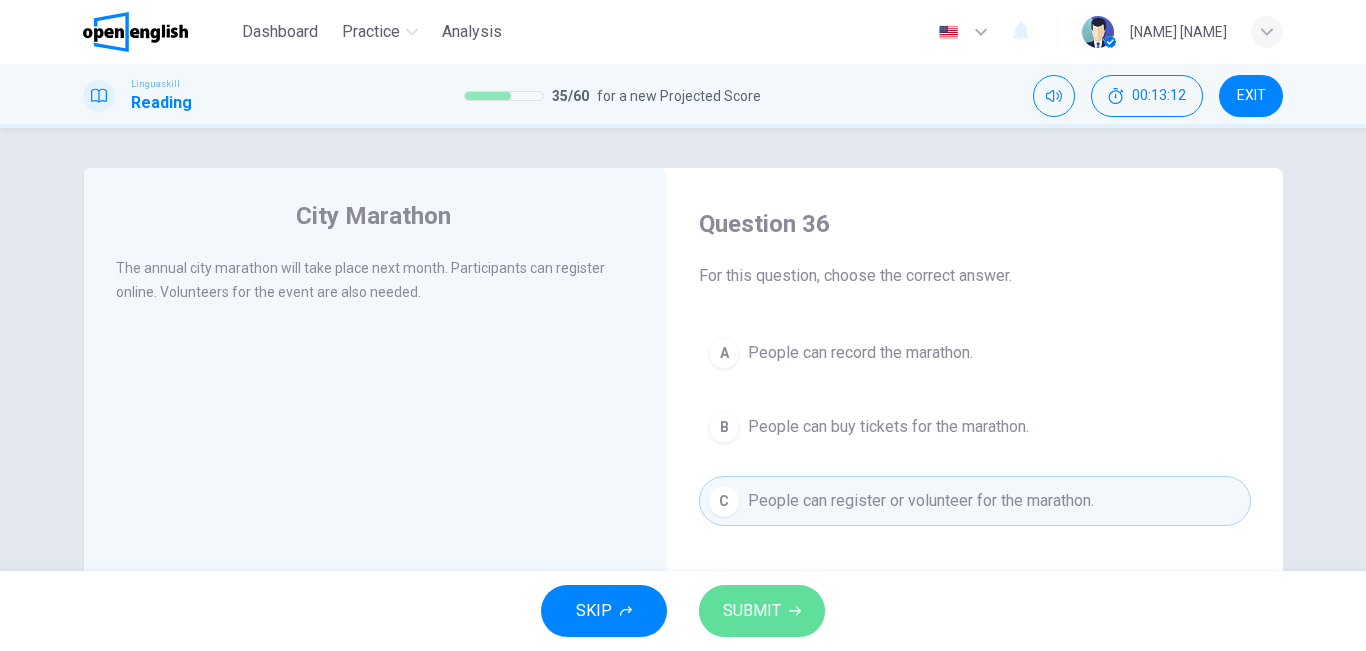 click 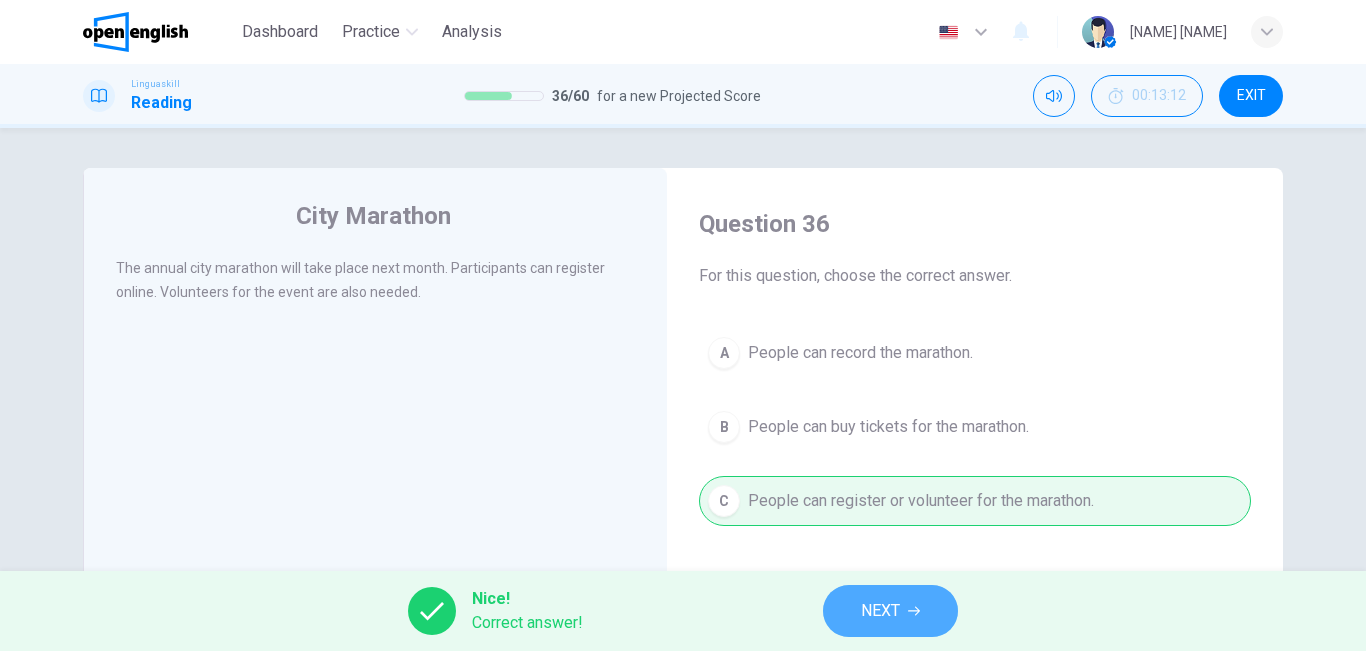 click on "NEXT" at bounding box center (880, 611) 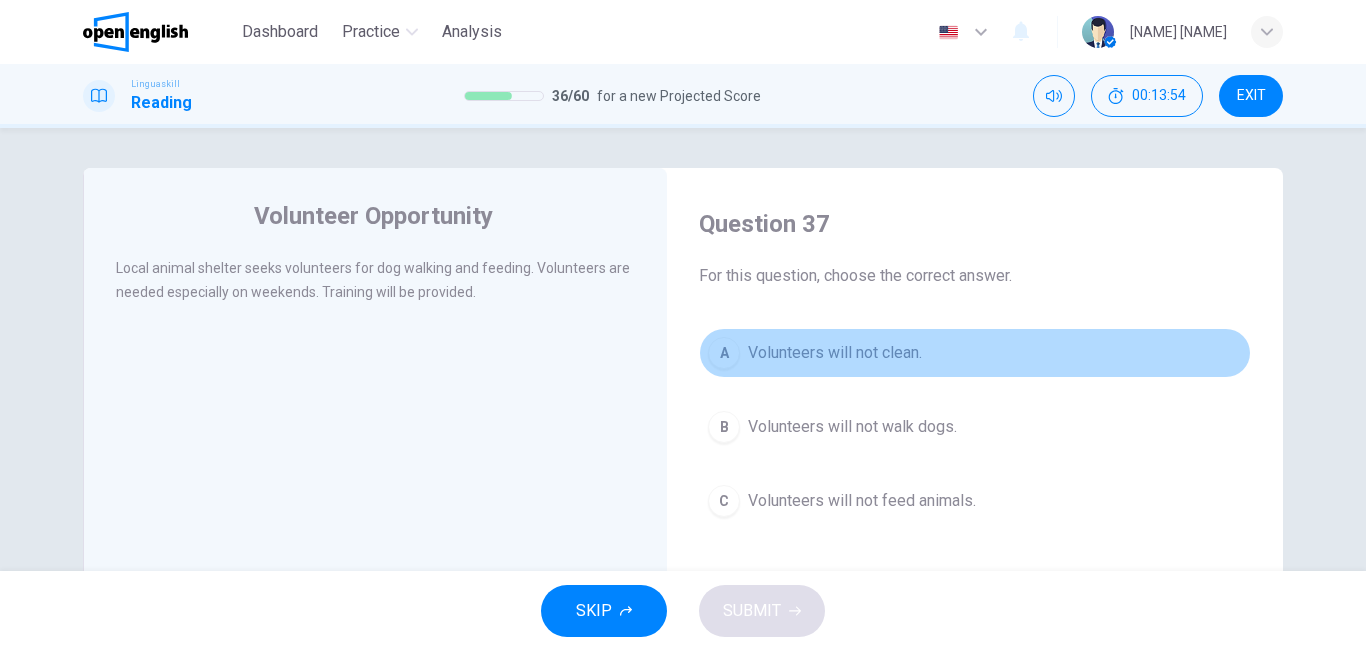 click on "Volunteers will not clean." at bounding box center (835, 353) 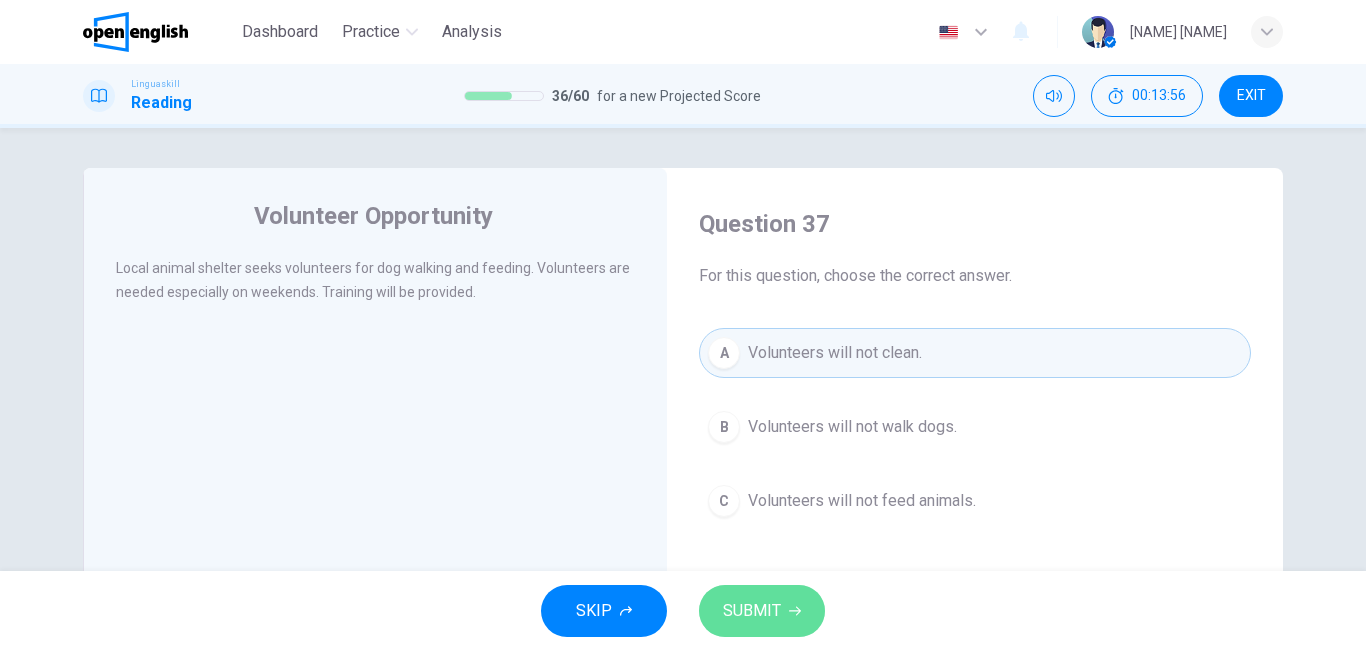 click 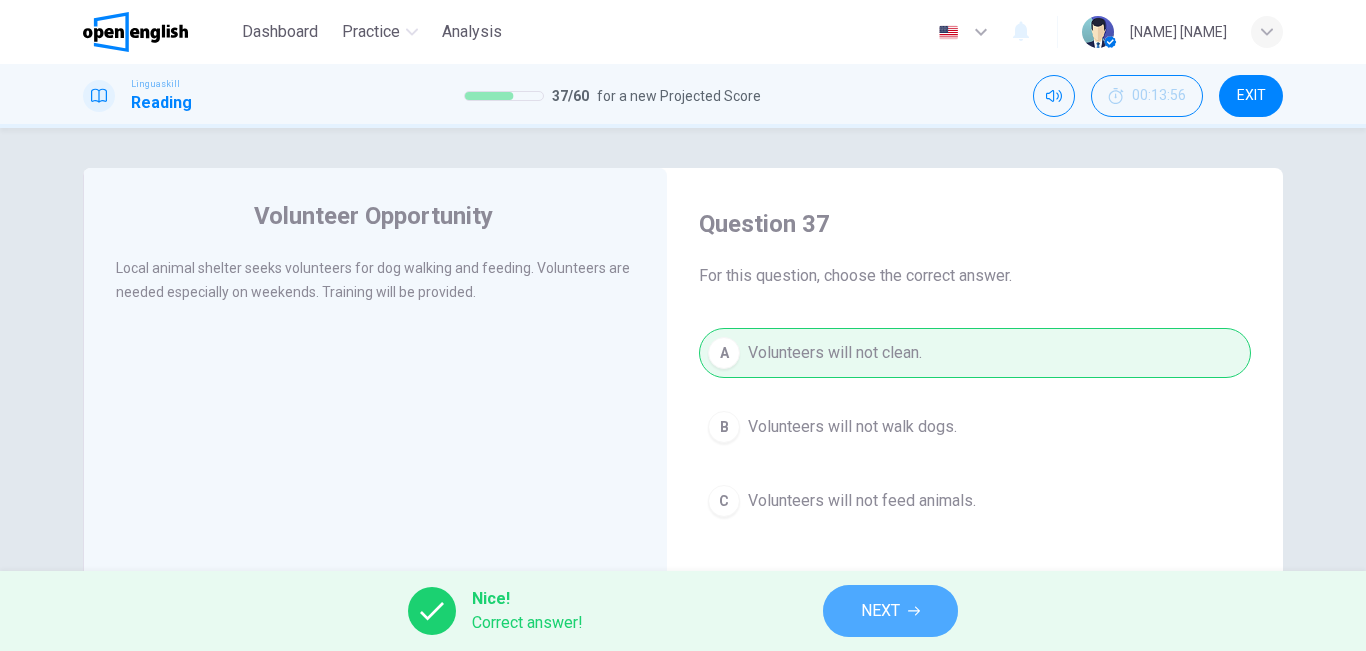 click on "NEXT" at bounding box center [880, 611] 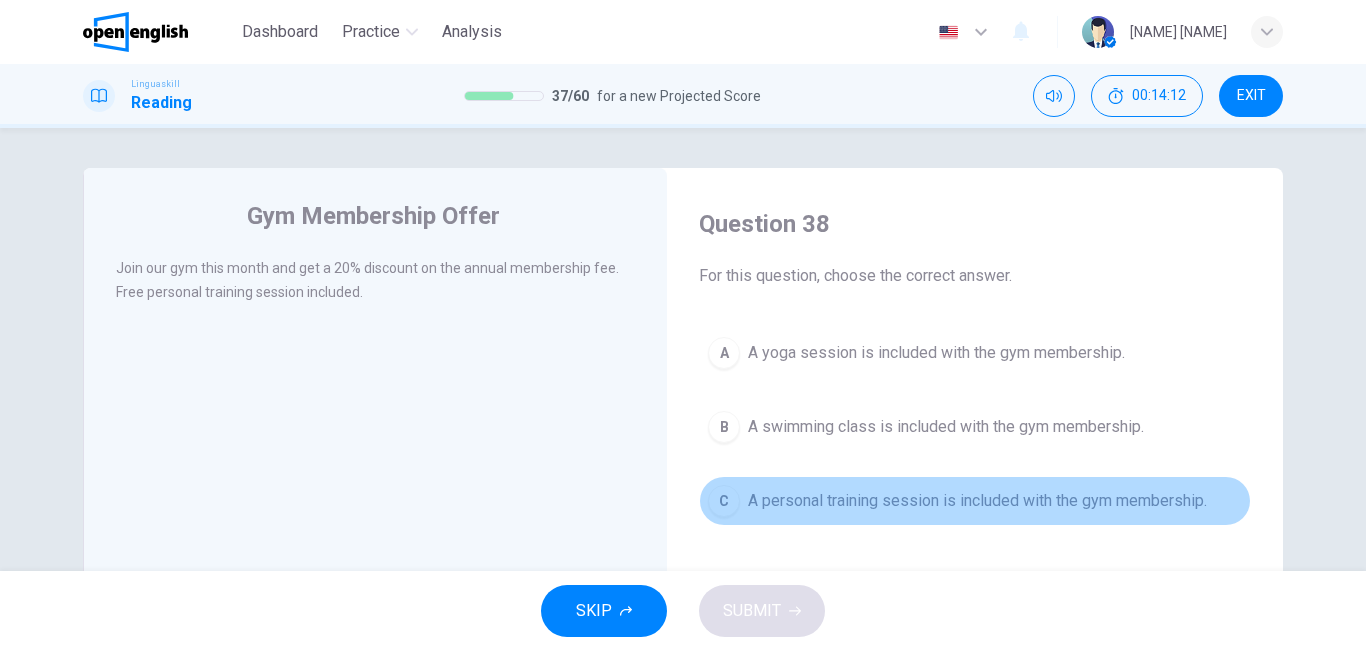 click on "A personal training session is included with the gym membership." at bounding box center (977, 501) 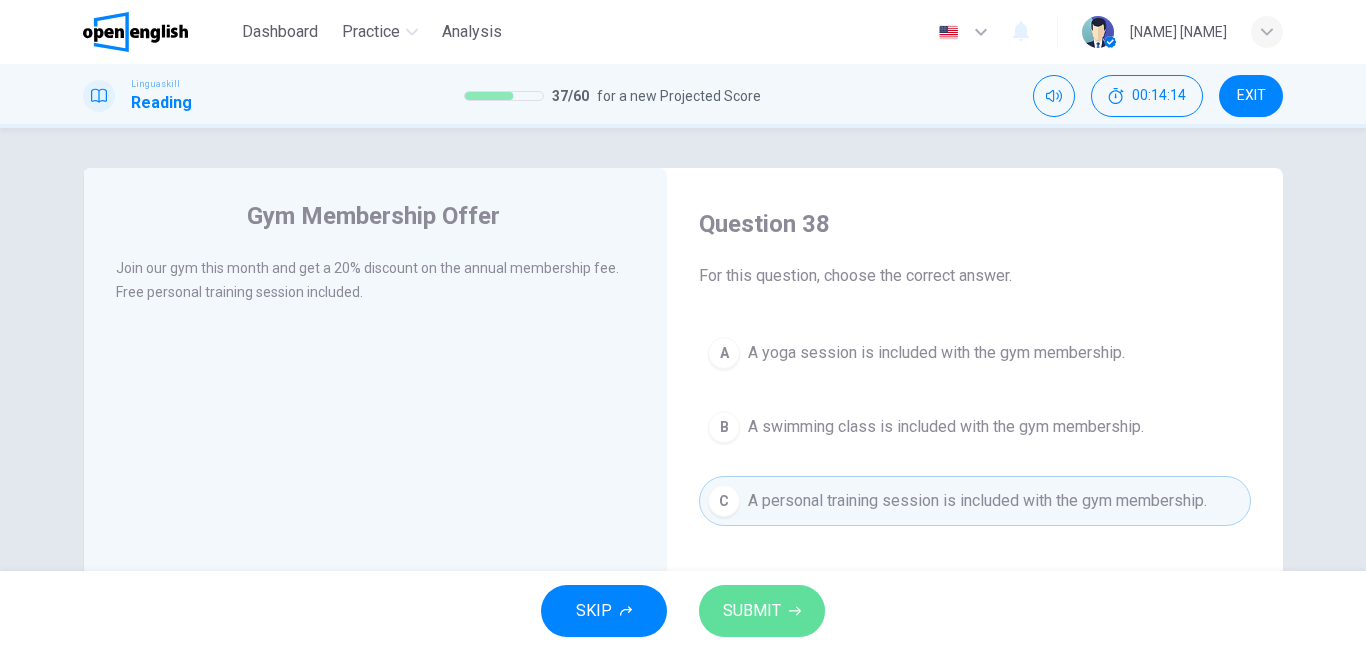 click on "SUBMIT" at bounding box center (762, 611) 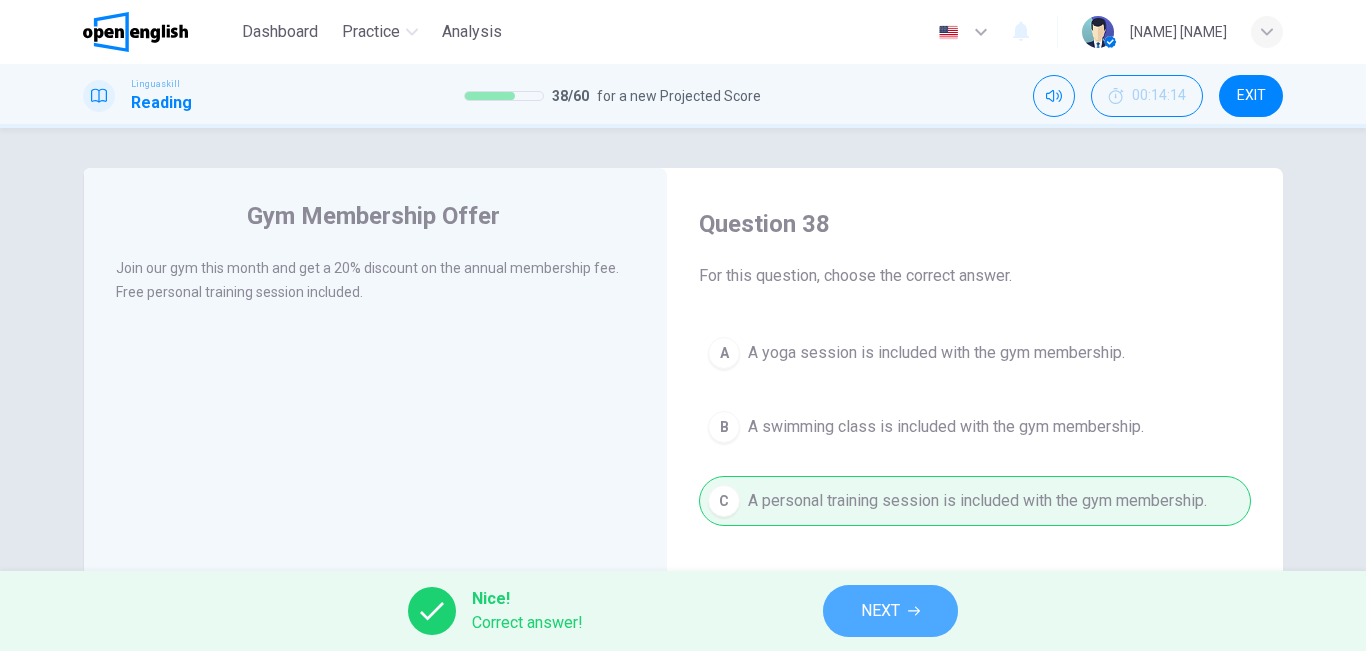 click on "NEXT" at bounding box center [890, 611] 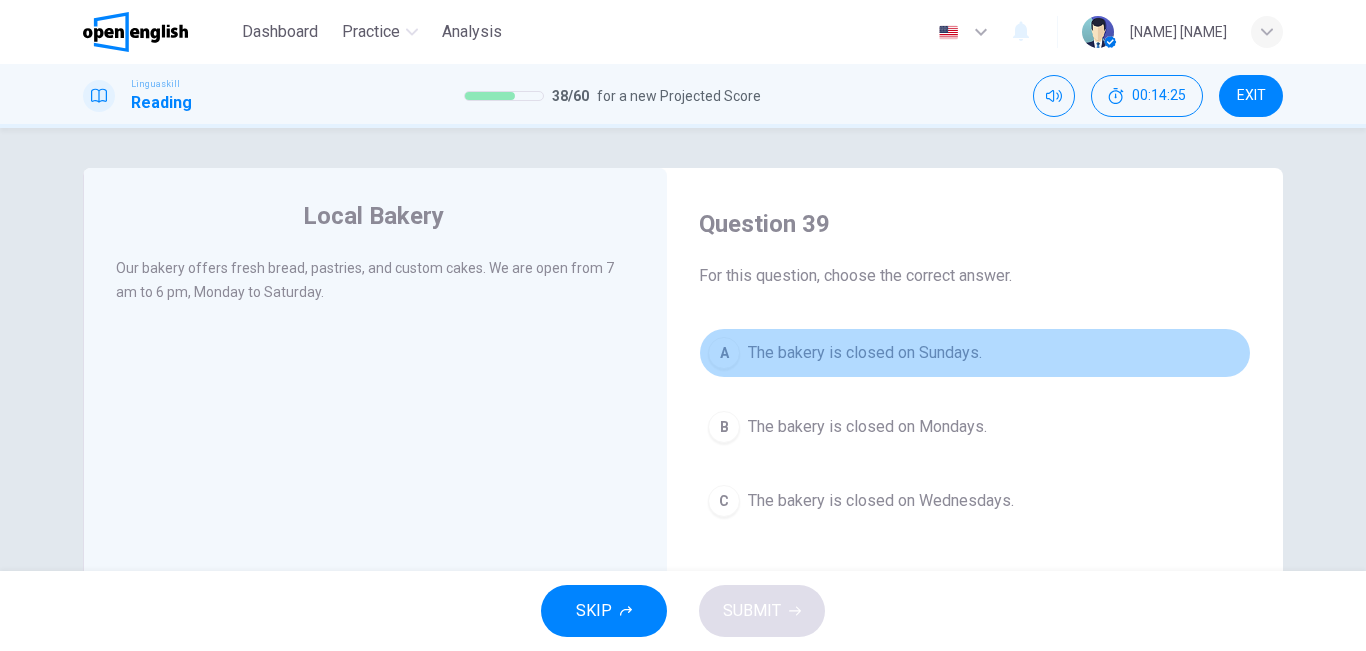 click on "A The bakery is closed on Sundays." at bounding box center (975, 353) 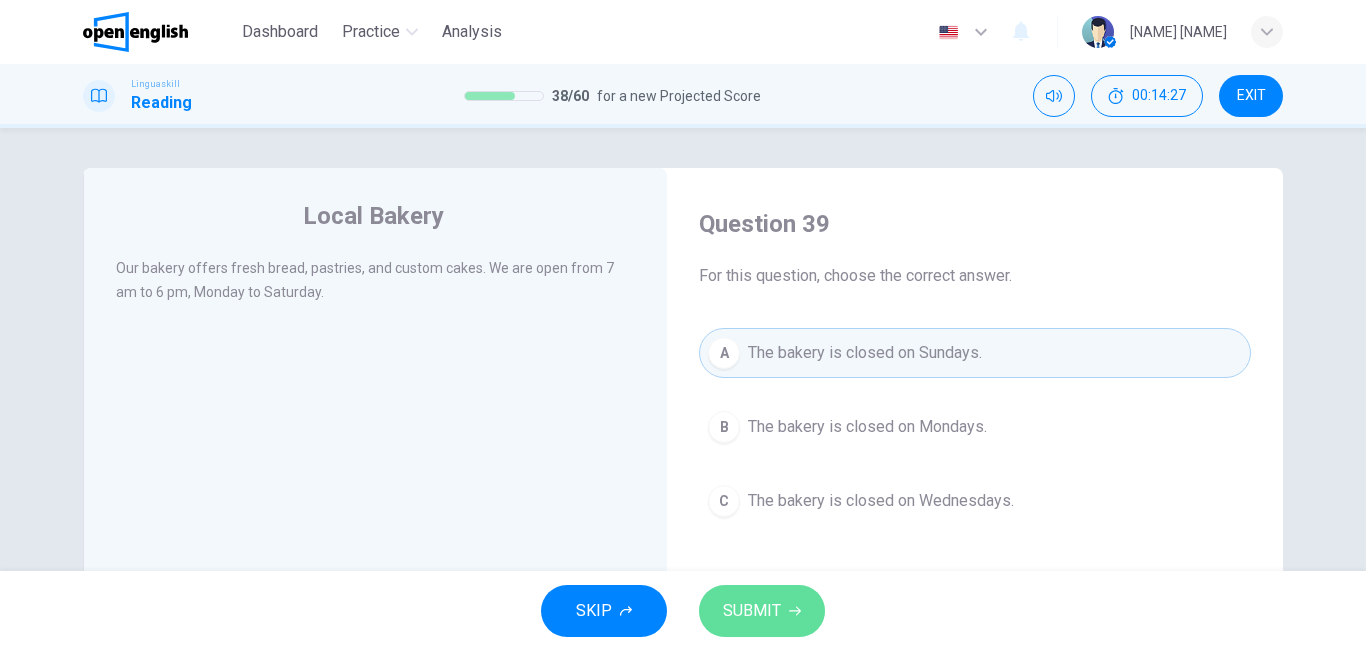 click on "SUBMIT" at bounding box center [752, 611] 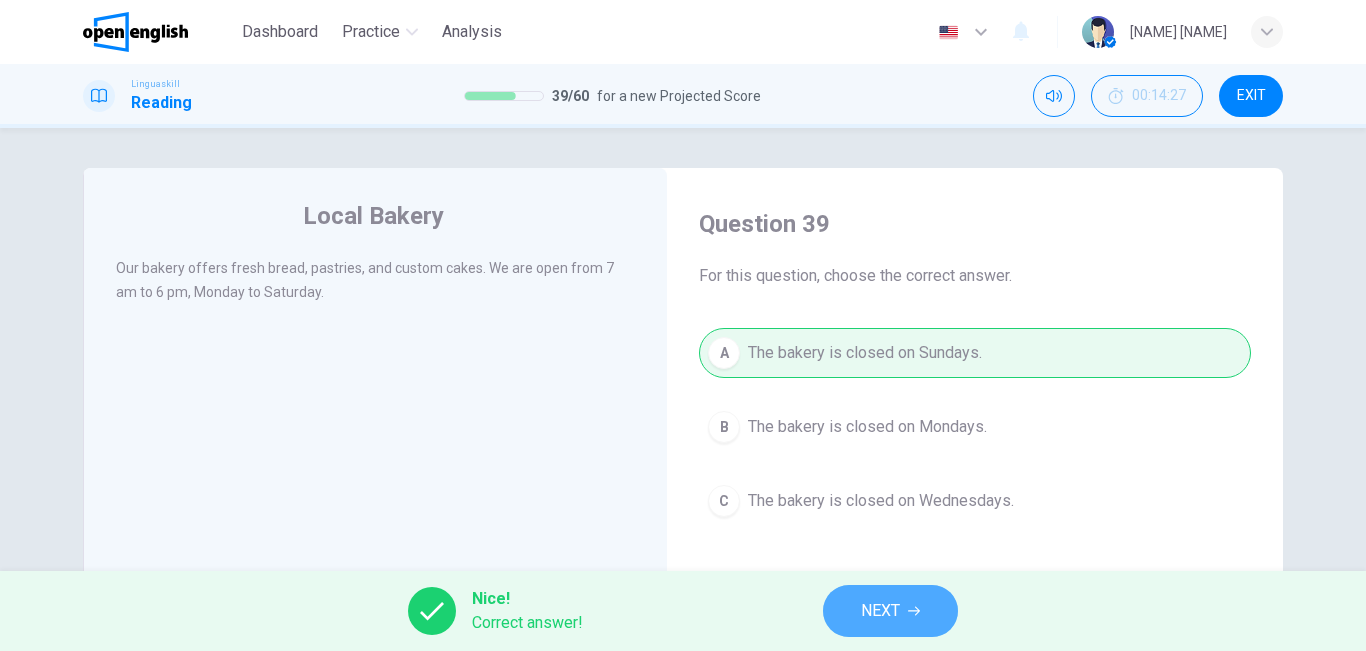 click on "NEXT" at bounding box center (890, 611) 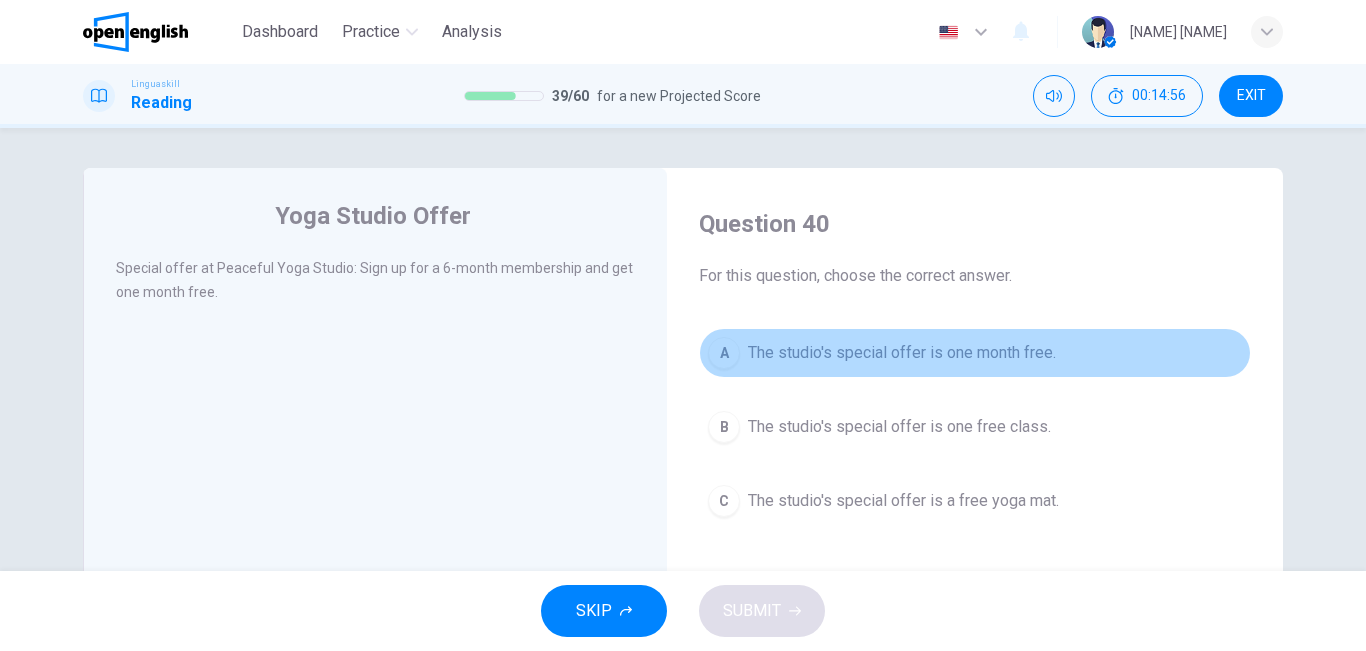 click on "The studio's special offer is one month free." at bounding box center [902, 353] 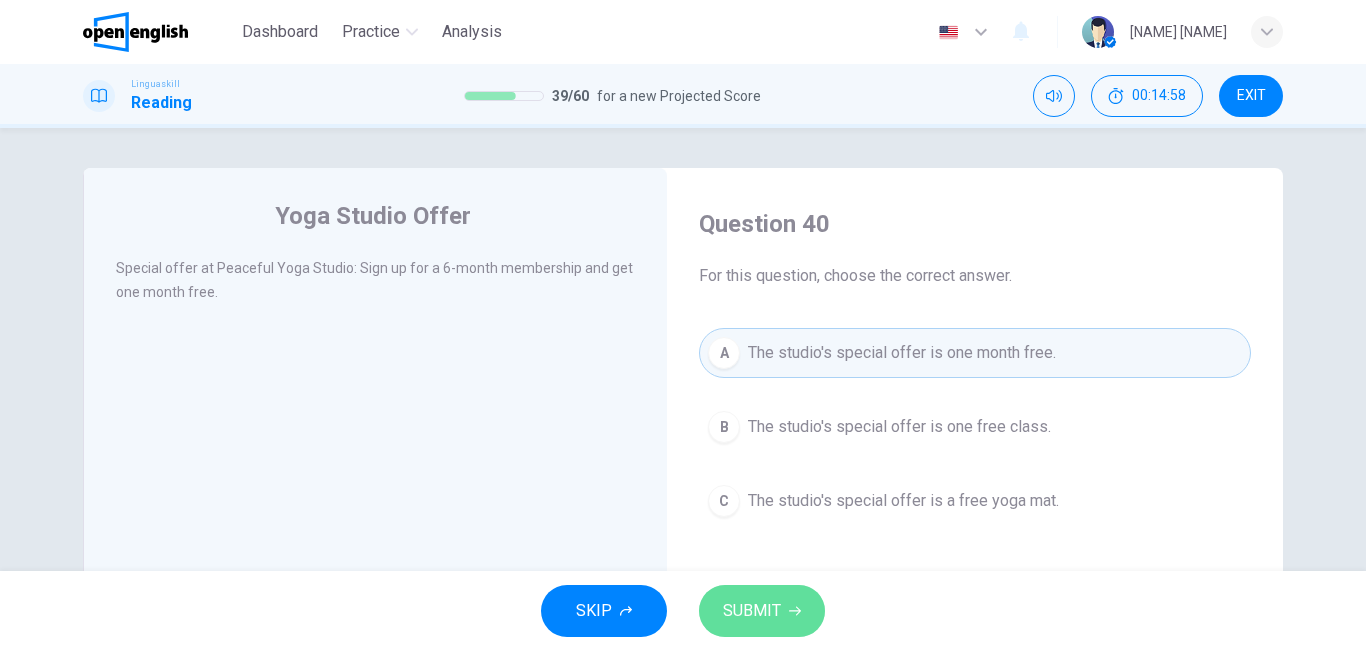 click on "SUBMIT" at bounding box center (762, 611) 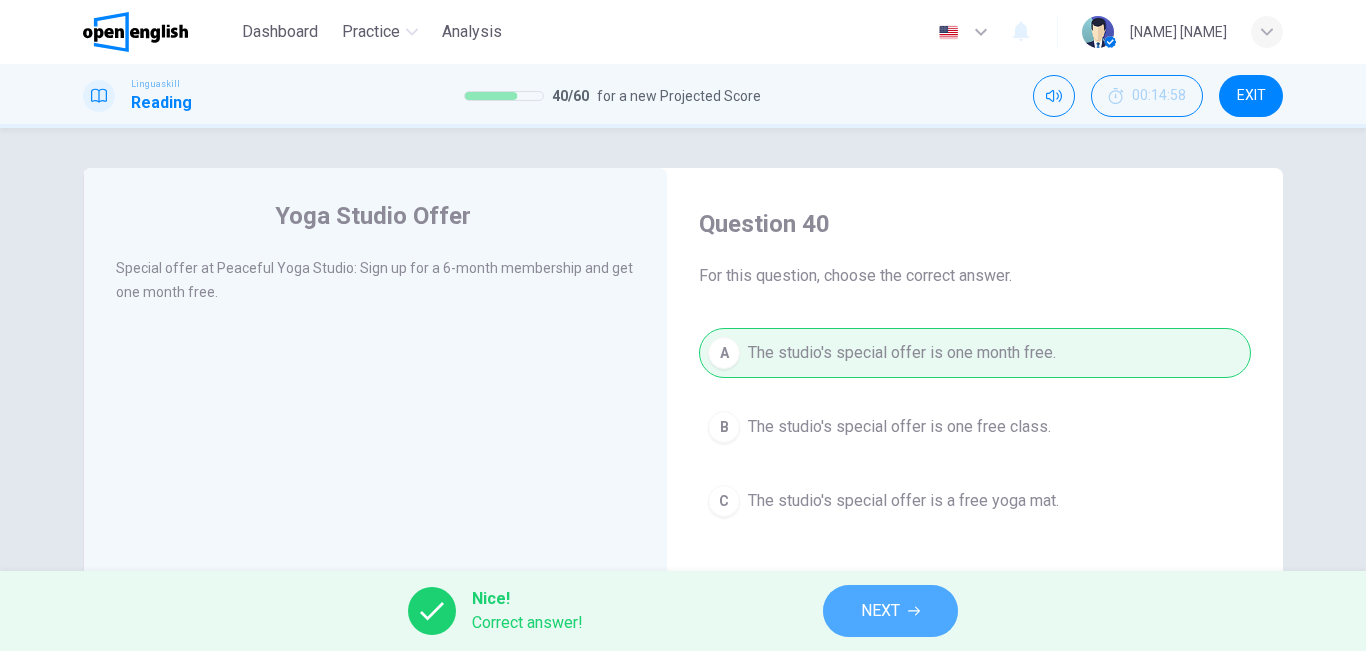 click on "NEXT" at bounding box center [880, 611] 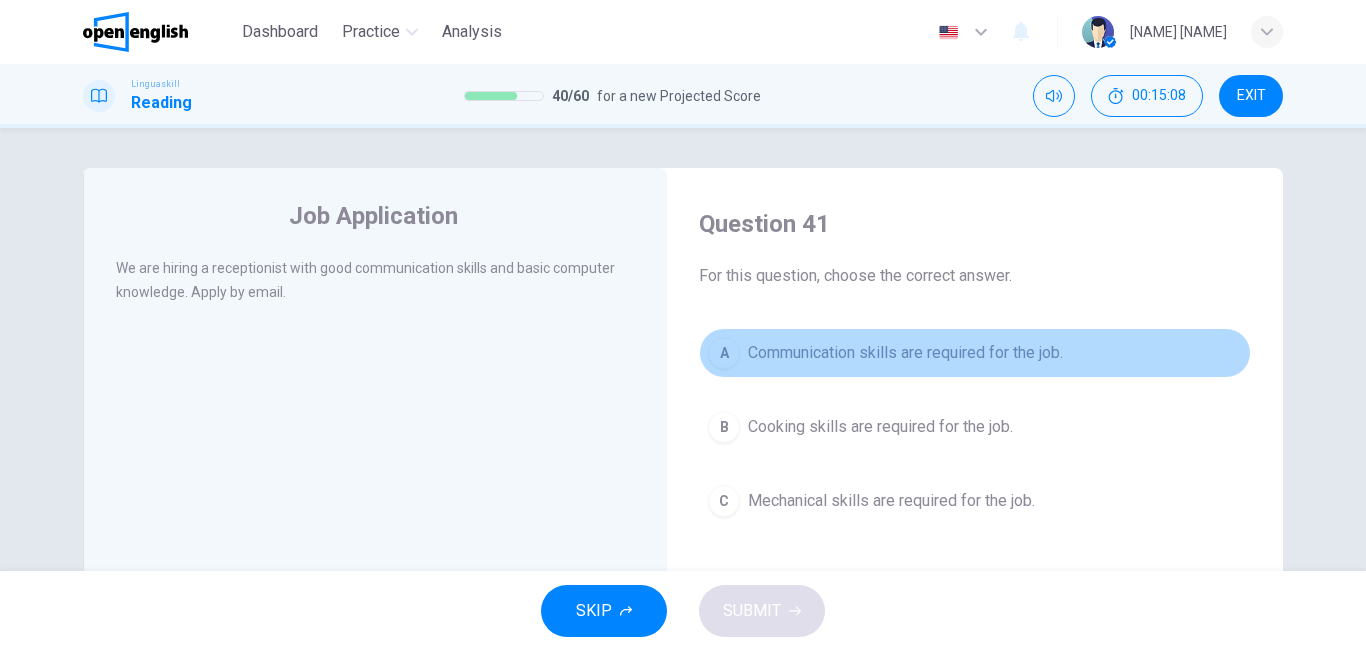click on "Communication skills are required for the job." at bounding box center [905, 353] 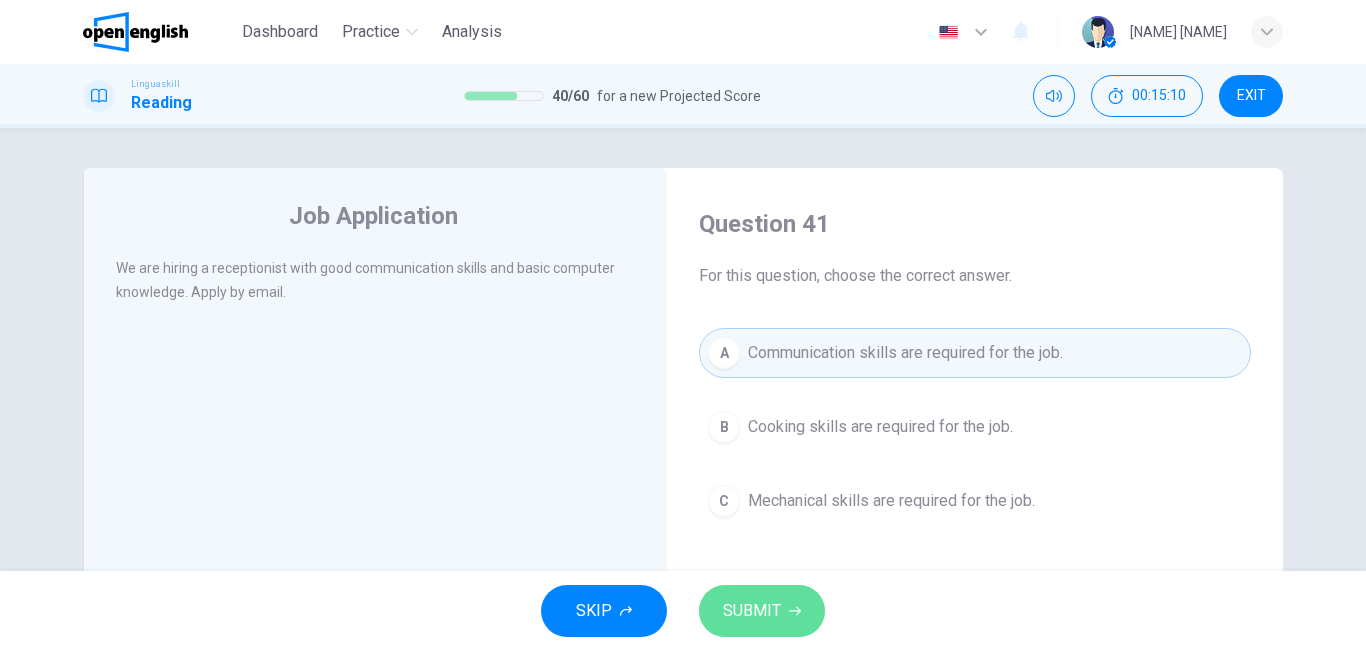 click on "SUBMIT" at bounding box center [752, 611] 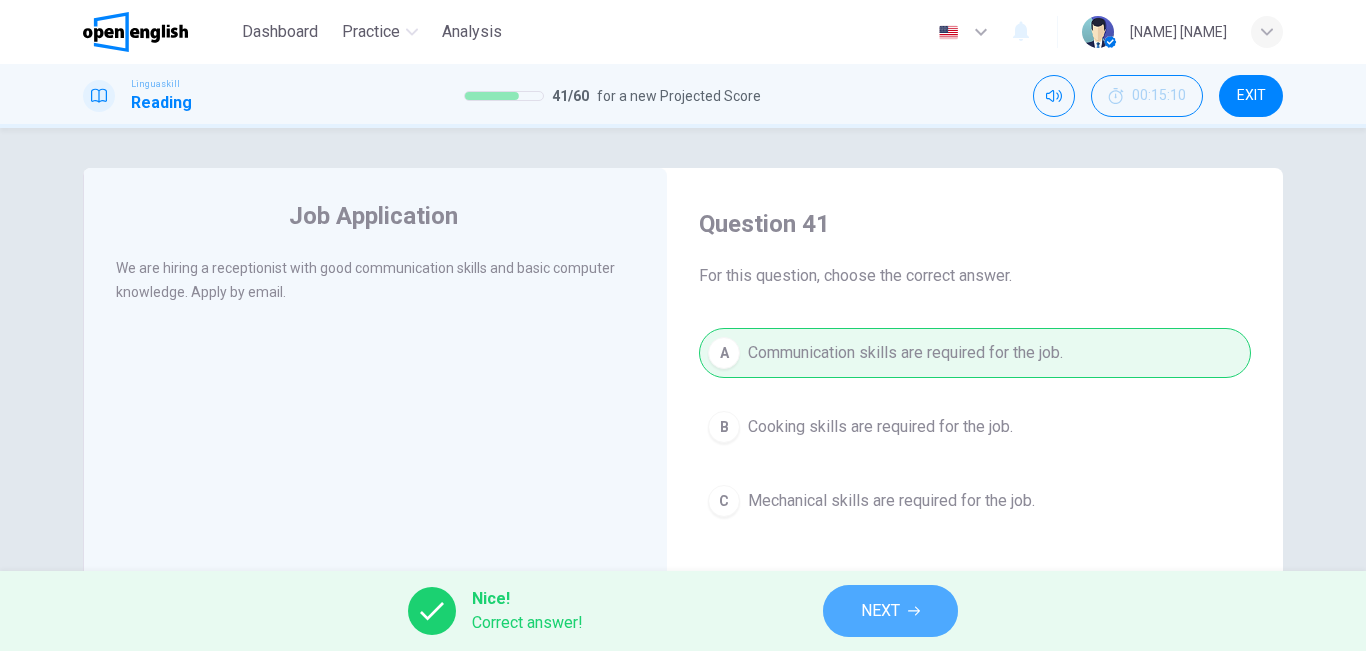 click on "NEXT" at bounding box center (880, 611) 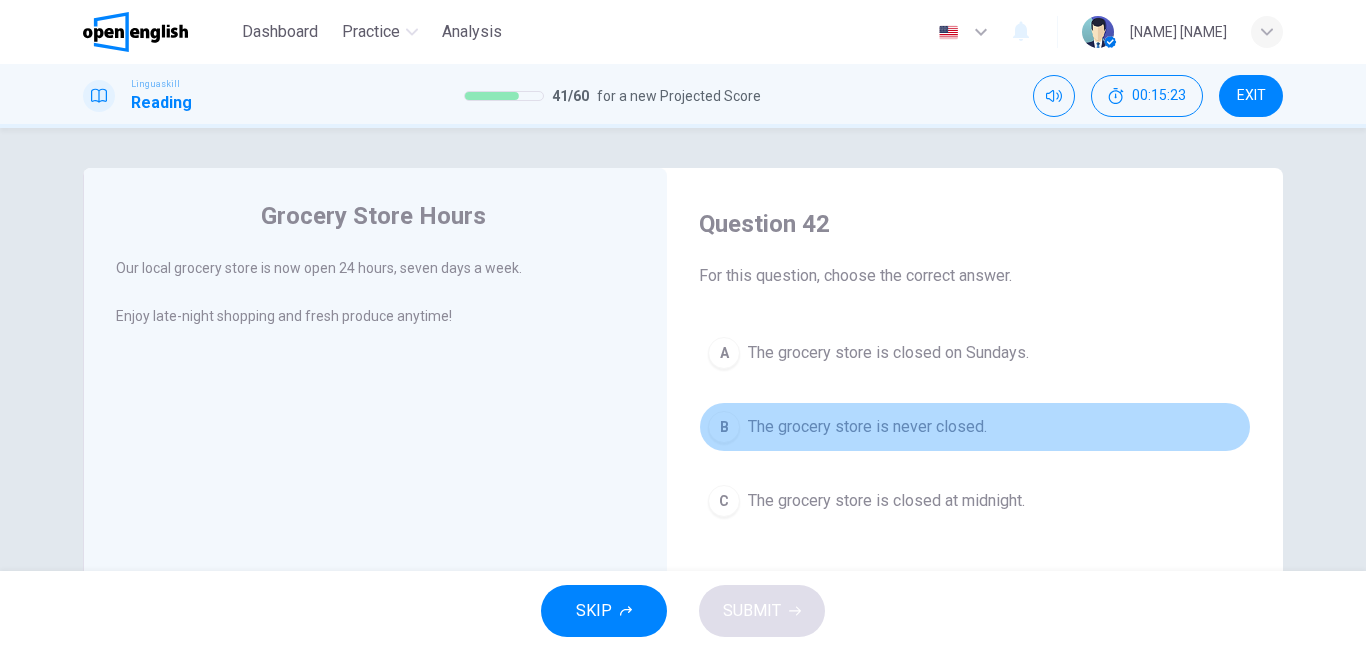 click on "The grocery store is never closed." at bounding box center [867, 427] 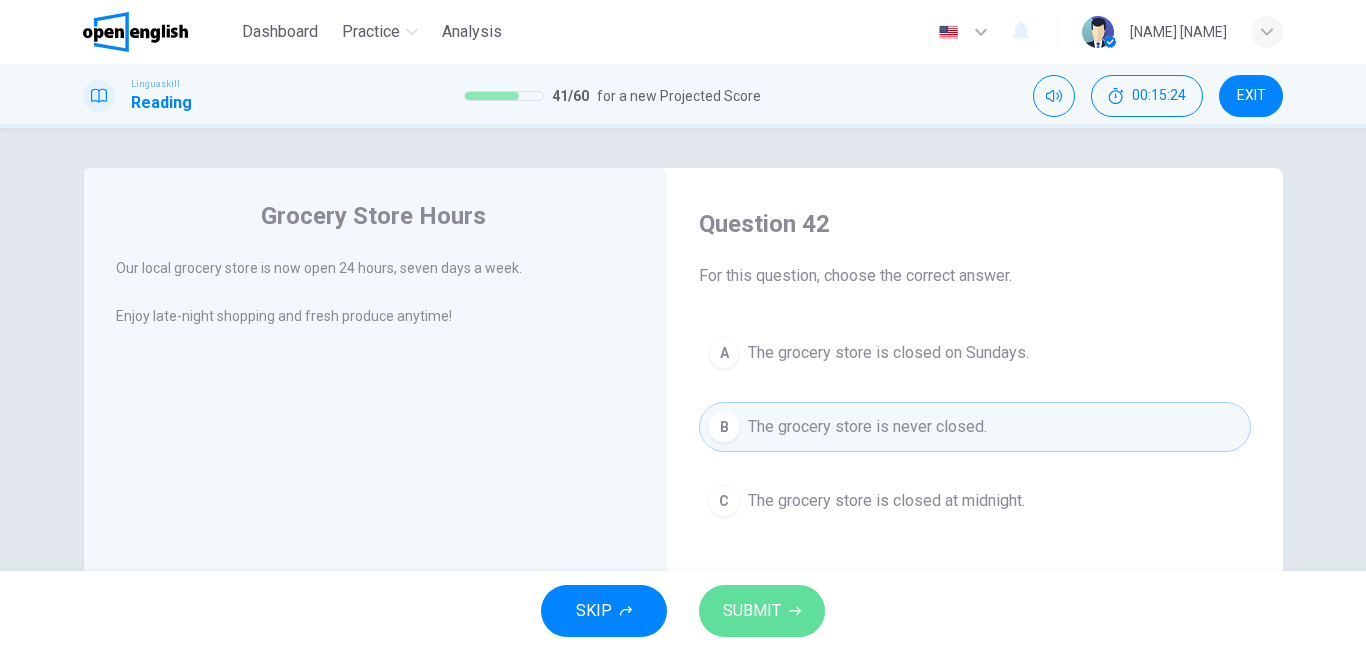 click on "SUBMIT" at bounding box center [762, 611] 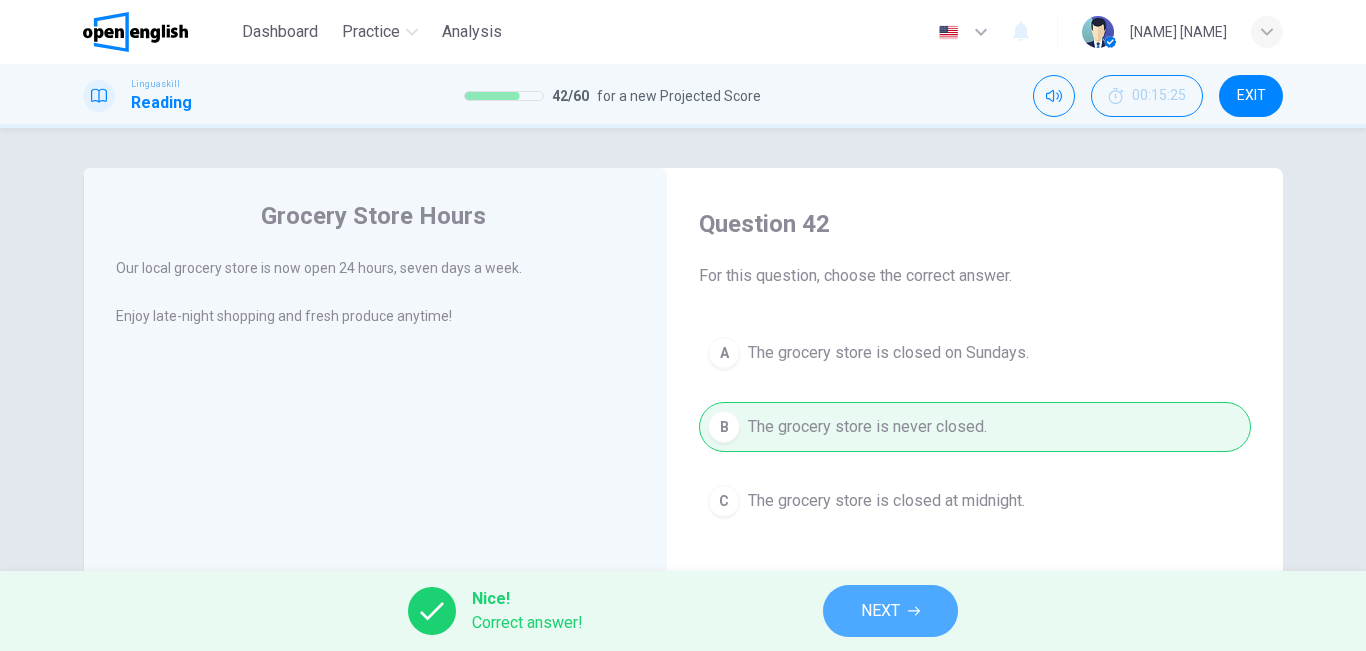 click on "NEXT" at bounding box center [890, 611] 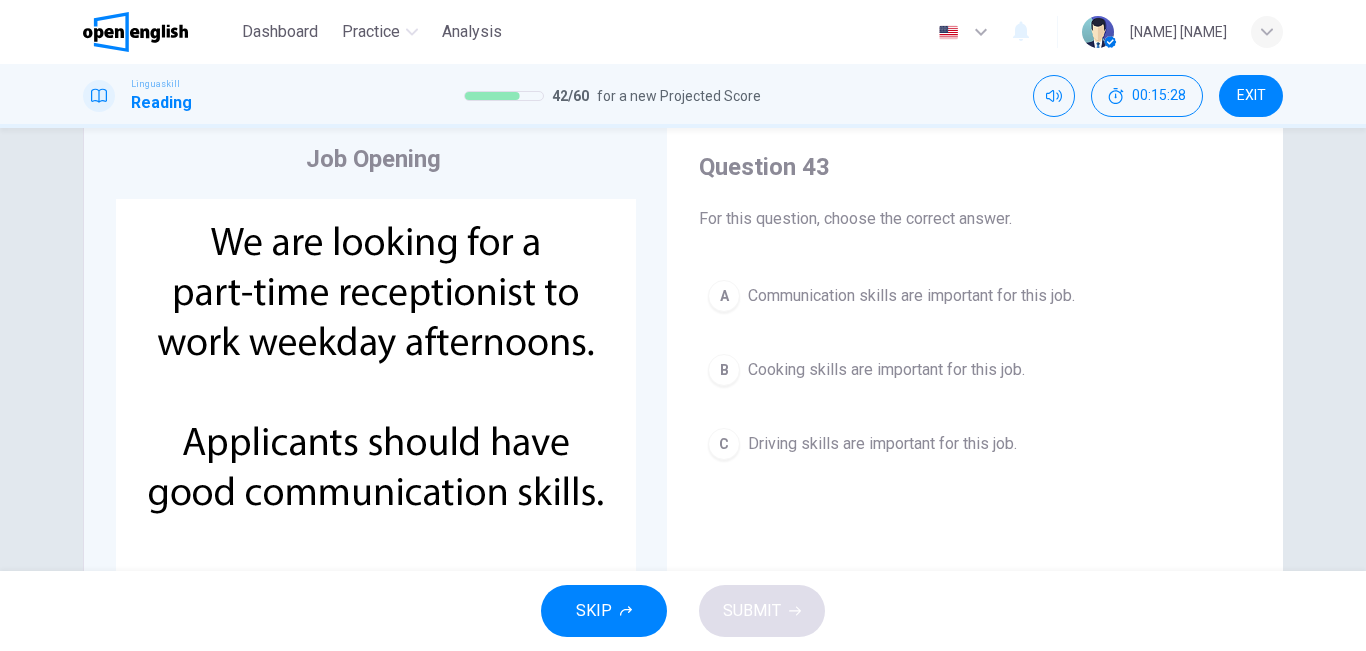 scroll, scrollTop: 59, scrollLeft: 0, axis: vertical 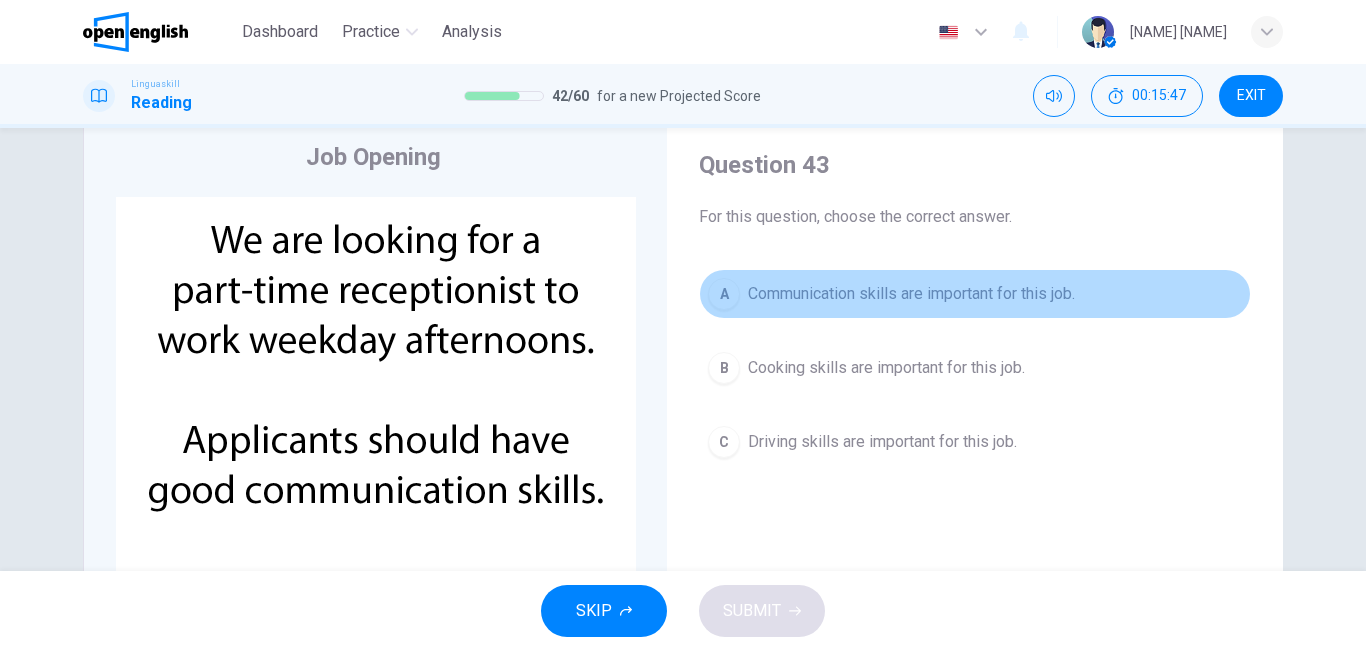 click on "Communication skills are important for this job." at bounding box center [911, 294] 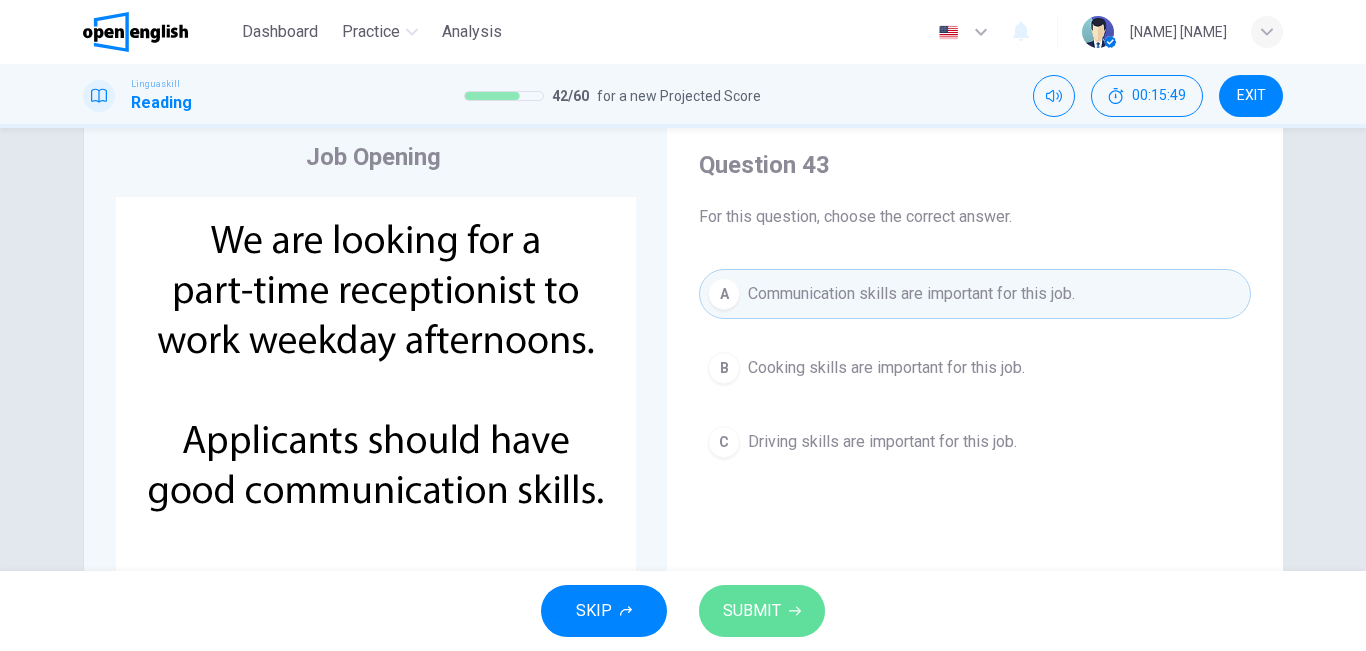 click on "SUBMIT" at bounding box center (762, 611) 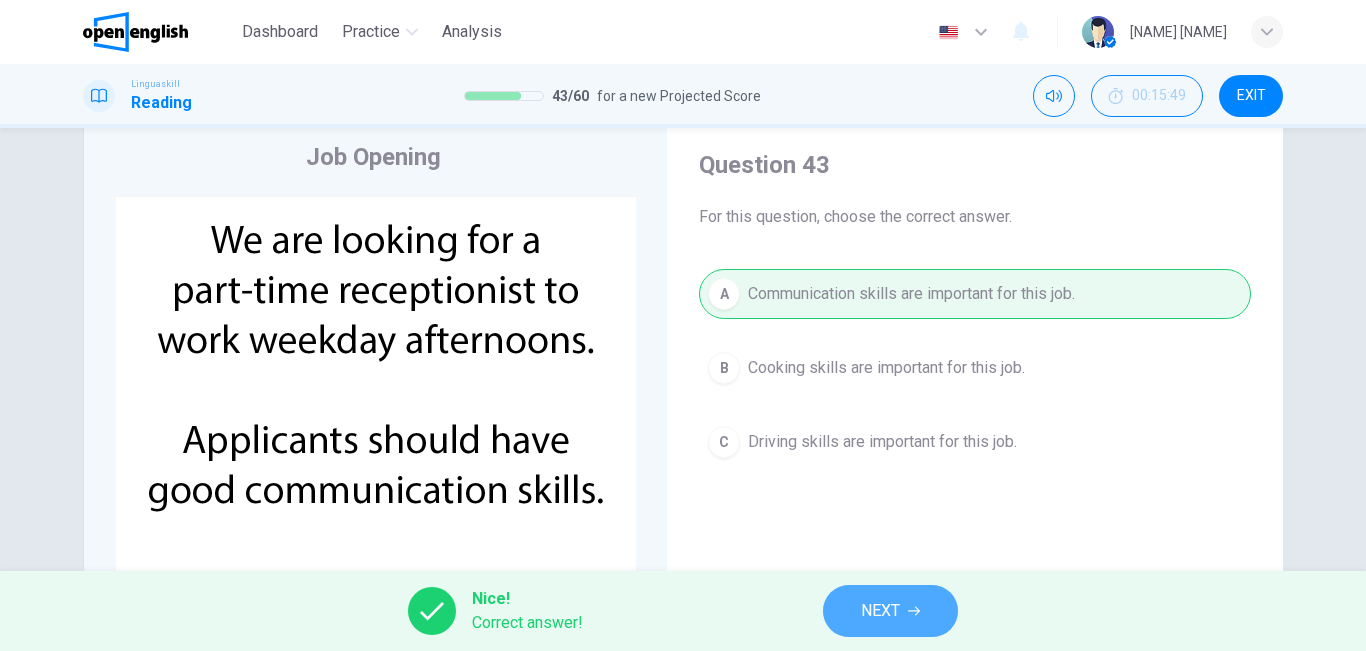 click on "NEXT" at bounding box center (890, 611) 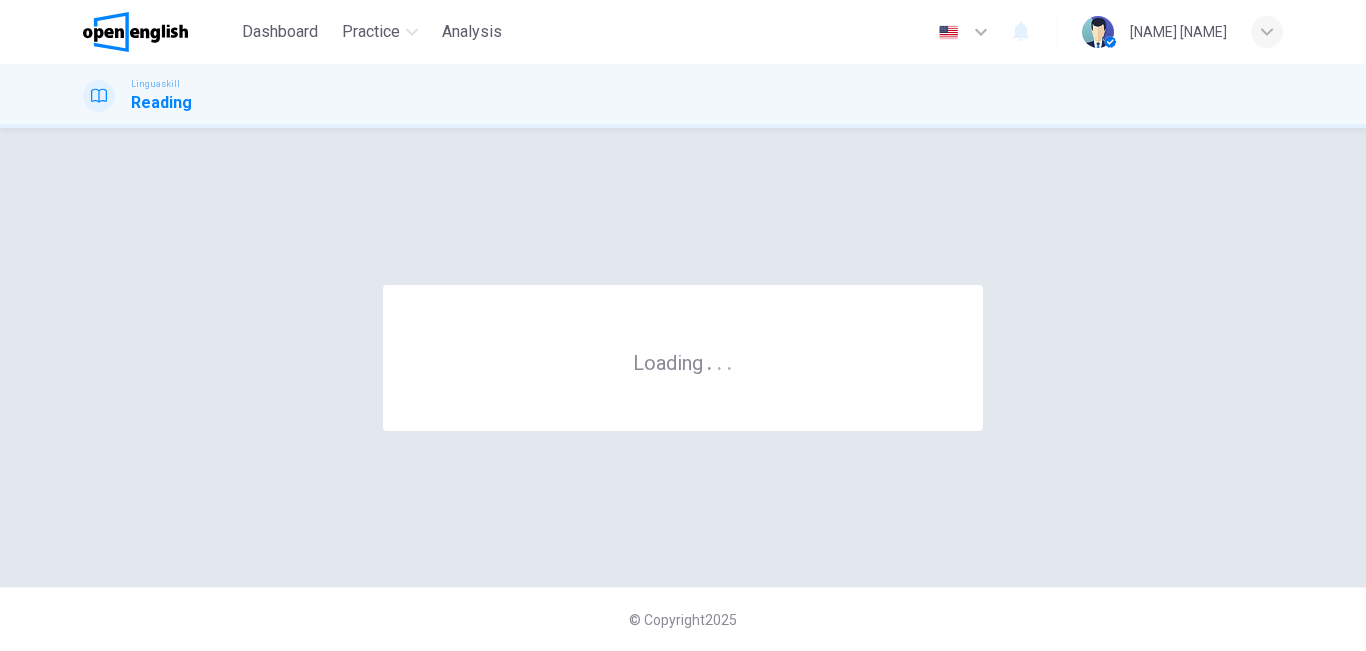 scroll, scrollTop: 0, scrollLeft: 0, axis: both 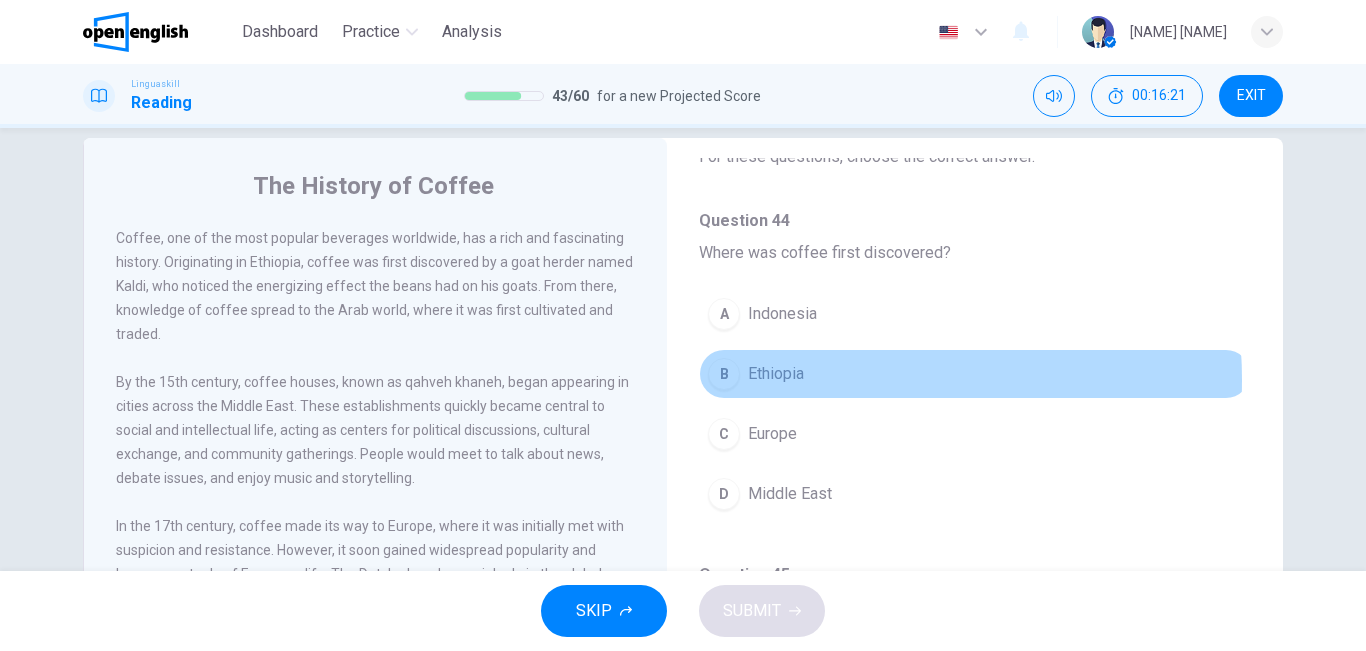 click on "Ethiopia" at bounding box center [776, 374] 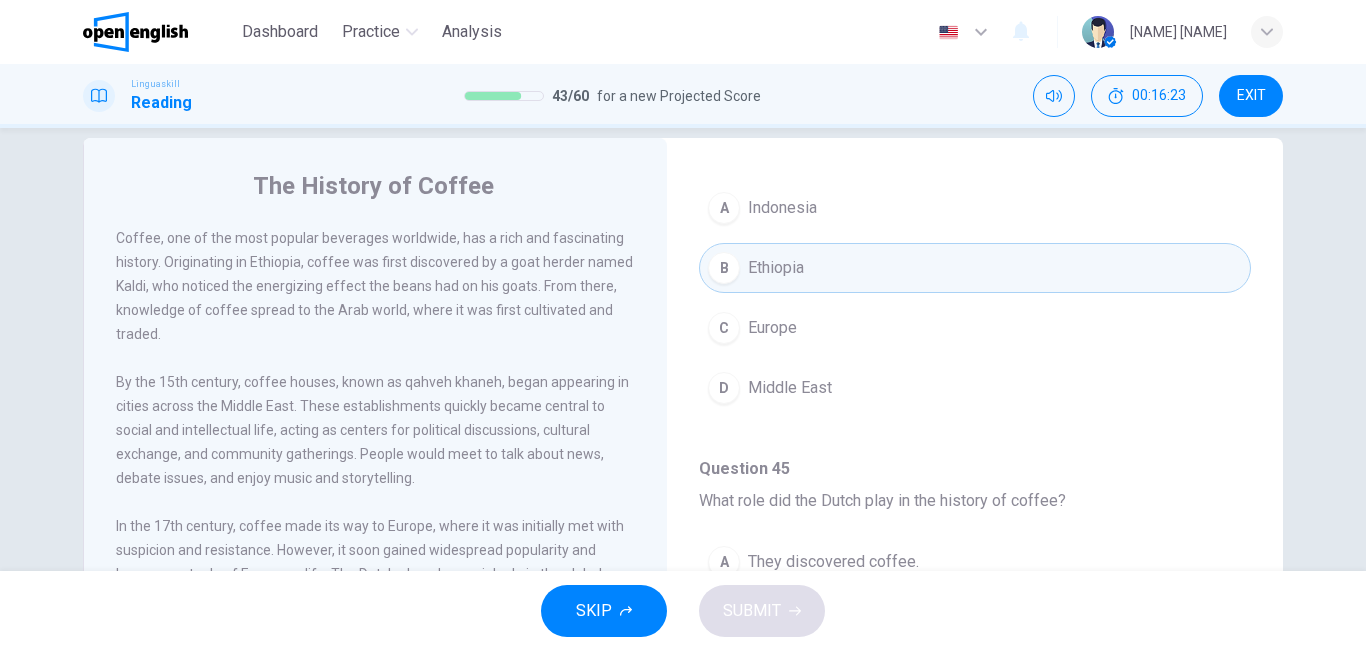 scroll, scrollTop: 234, scrollLeft: 0, axis: vertical 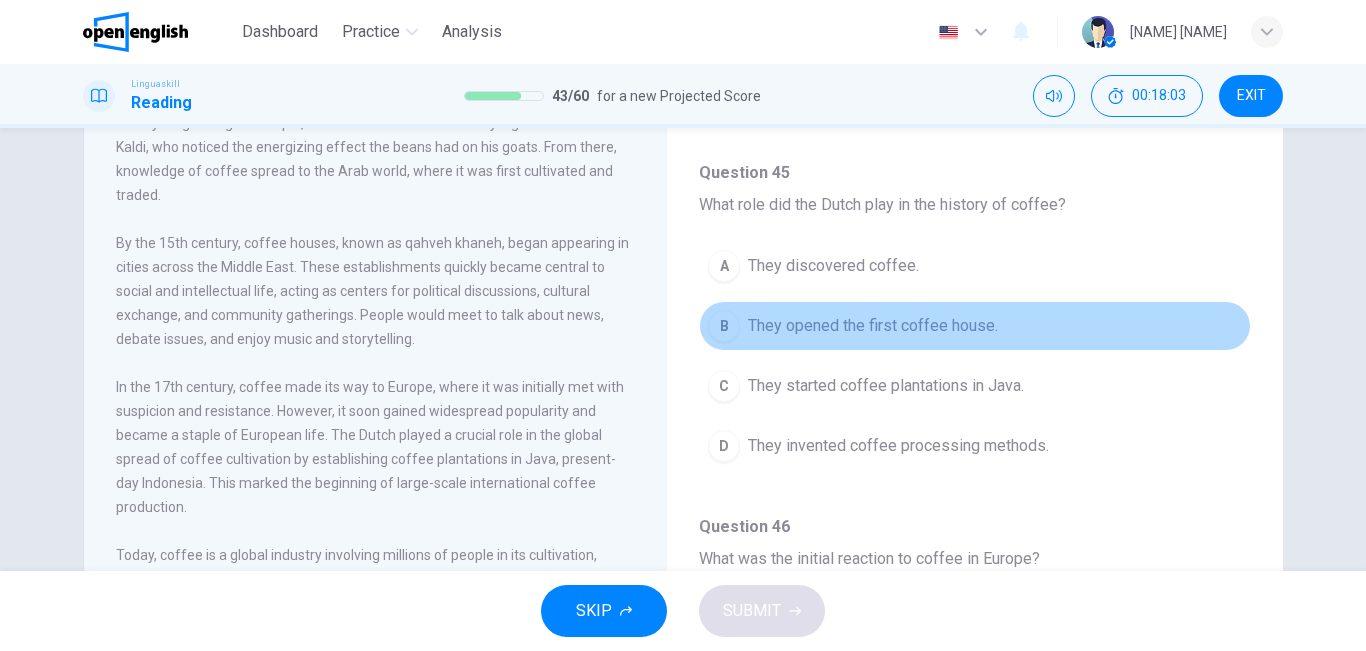 click on "B They opened the first coffee house." at bounding box center [975, 326] 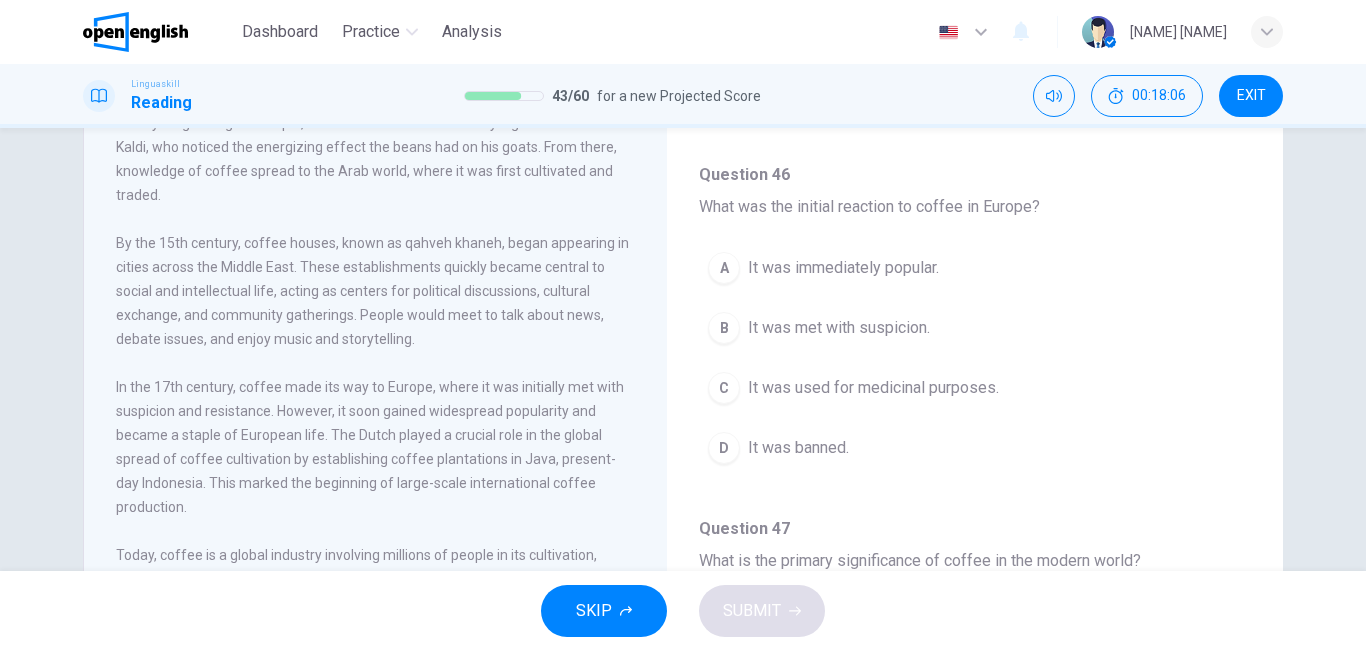 scroll, scrollTop: 710, scrollLeft: 0, axis: vertical 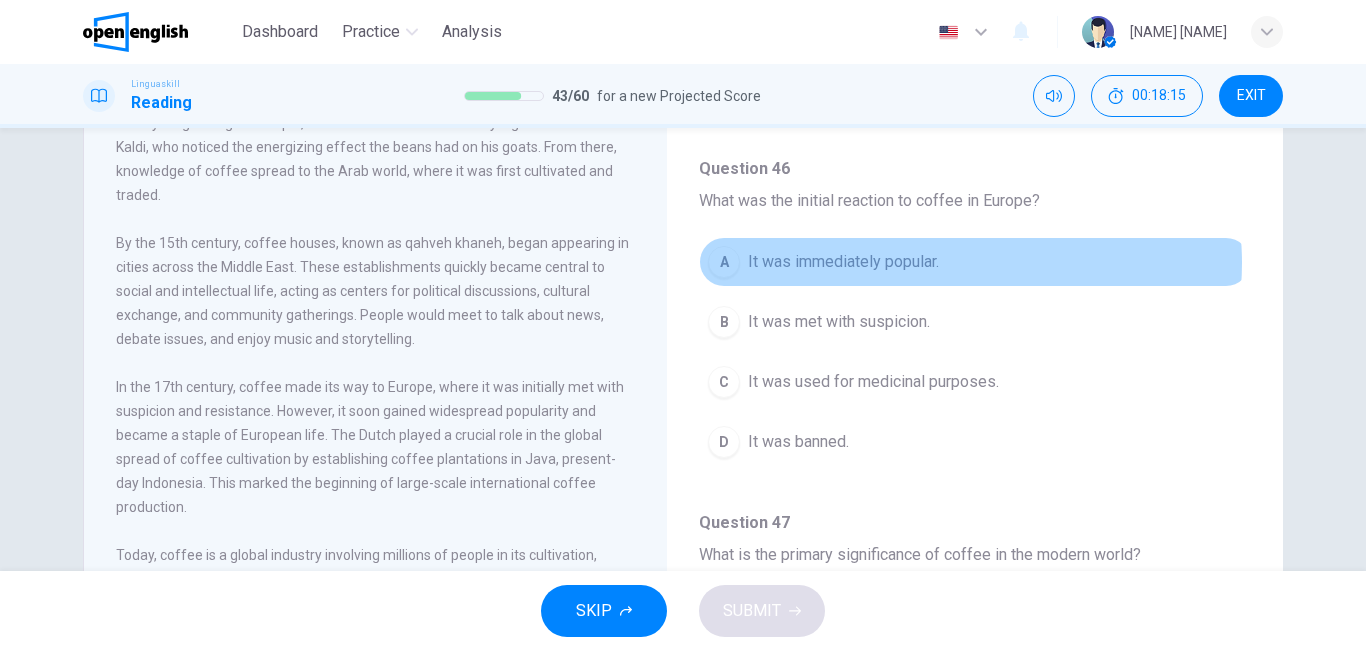 click on "A It was immediately popular." at bounding box center [975, 262] 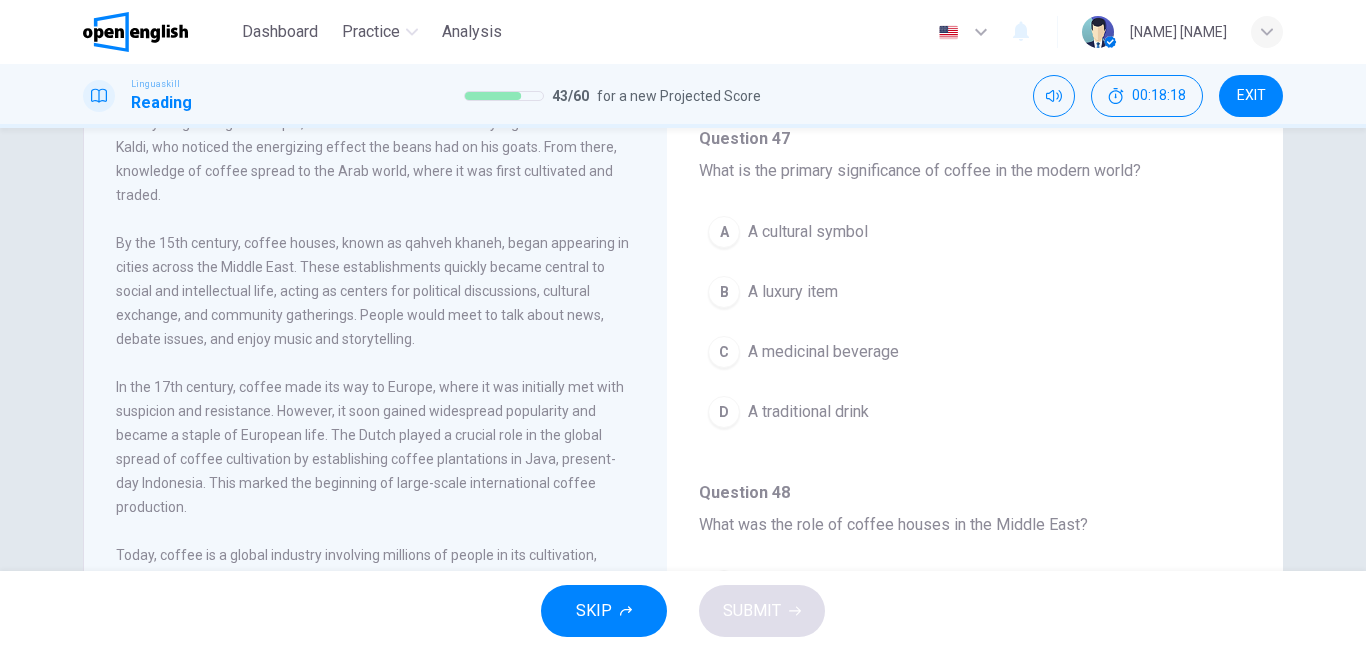 scroll, scrollTop: 1091, scrollLeft: 0, axis: vertical 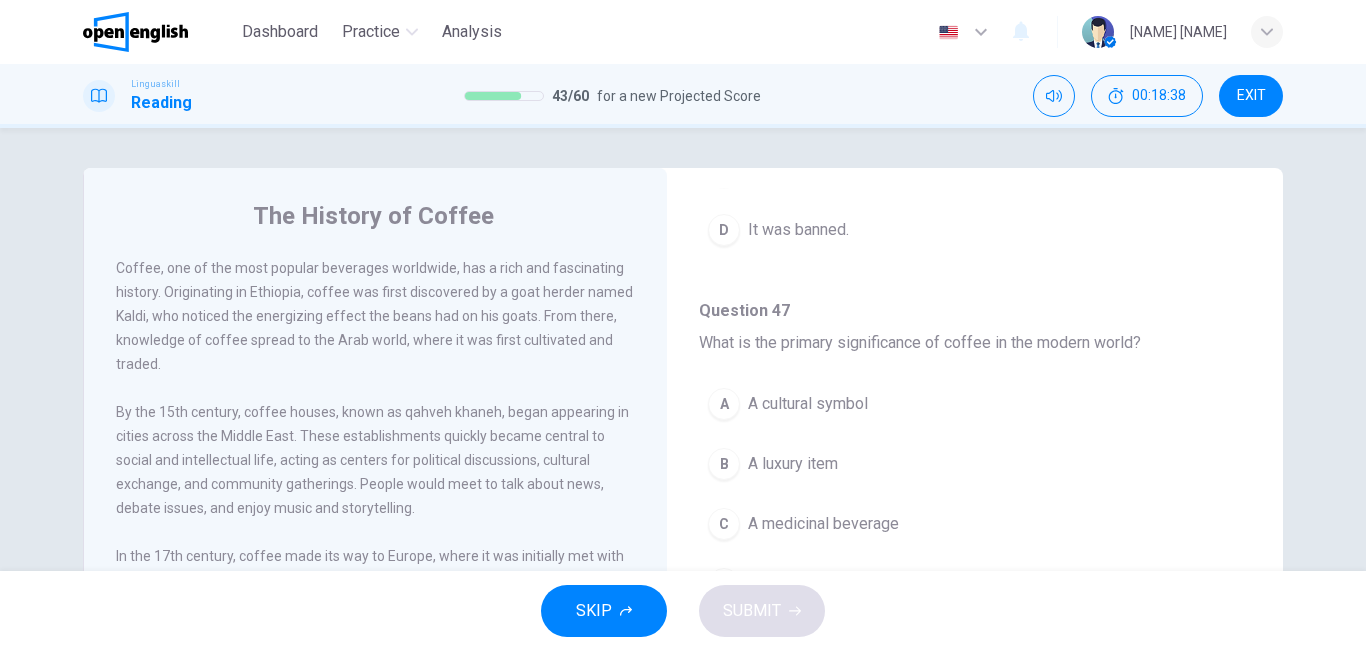 click on "The History of Coffee Coffee, one of the most popular beverages worldwide, has a rich and fascinating history. Originating in Ethiopia, coffee was first discovered by a goat herder named Kaldi, who noticed the energizing effect the beans had on his goats. From there, knowledge of coffee spread to the Arab world, where it was first cultivated and traded. By the 15th century, coffee houses, known as qahveh khaneh, began appearing in cities across the Middle East. These establishments quickly became central to social and intellectual life, acting as centers for political discussions, cultural exchange, and community gatherings. People would meet to talk about news, debate issues, and enjoy music and storytelling. Today, coffee is a global industry involving millions of people in its cultivation, processing, and distribution. It has evolved into much more than just a beverage—it is a cultural symbol, an economic force, and an essential part of daily routines for people around the world. Question 44 - 48   44 A" at bounding box center [683, 349] 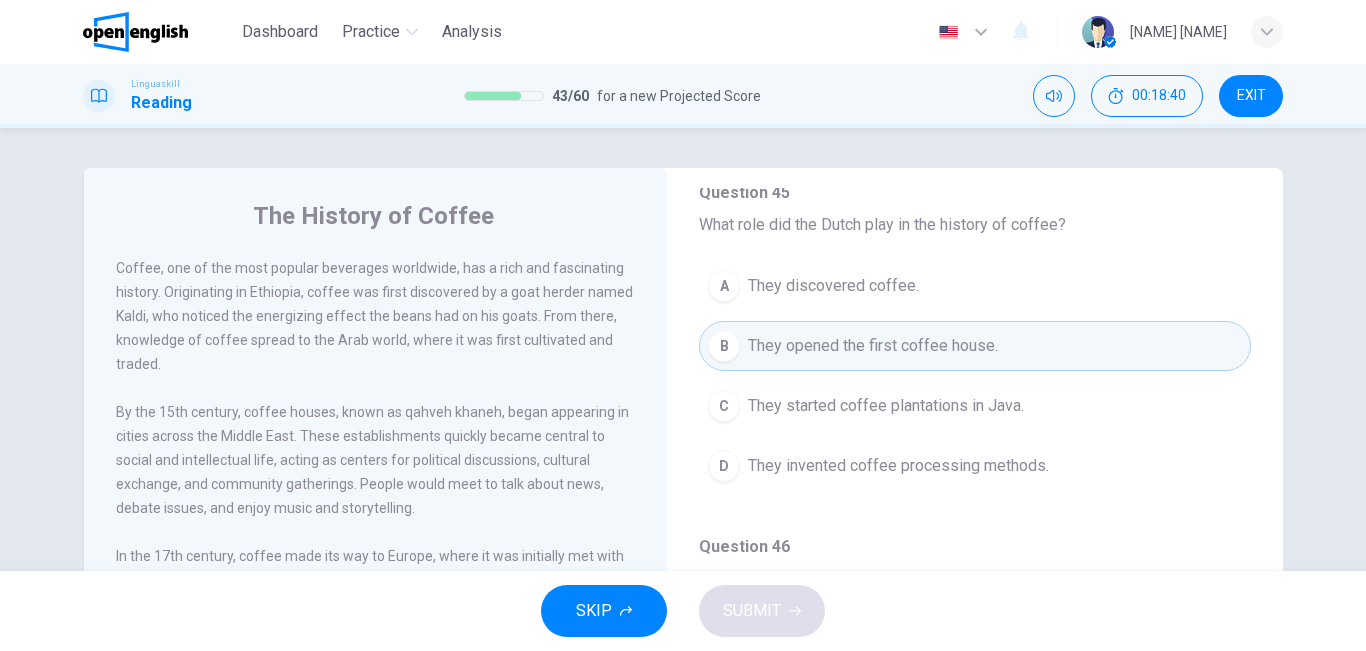 scroll, scrollTop: 108, scrollLeft: 0, axis: vertical 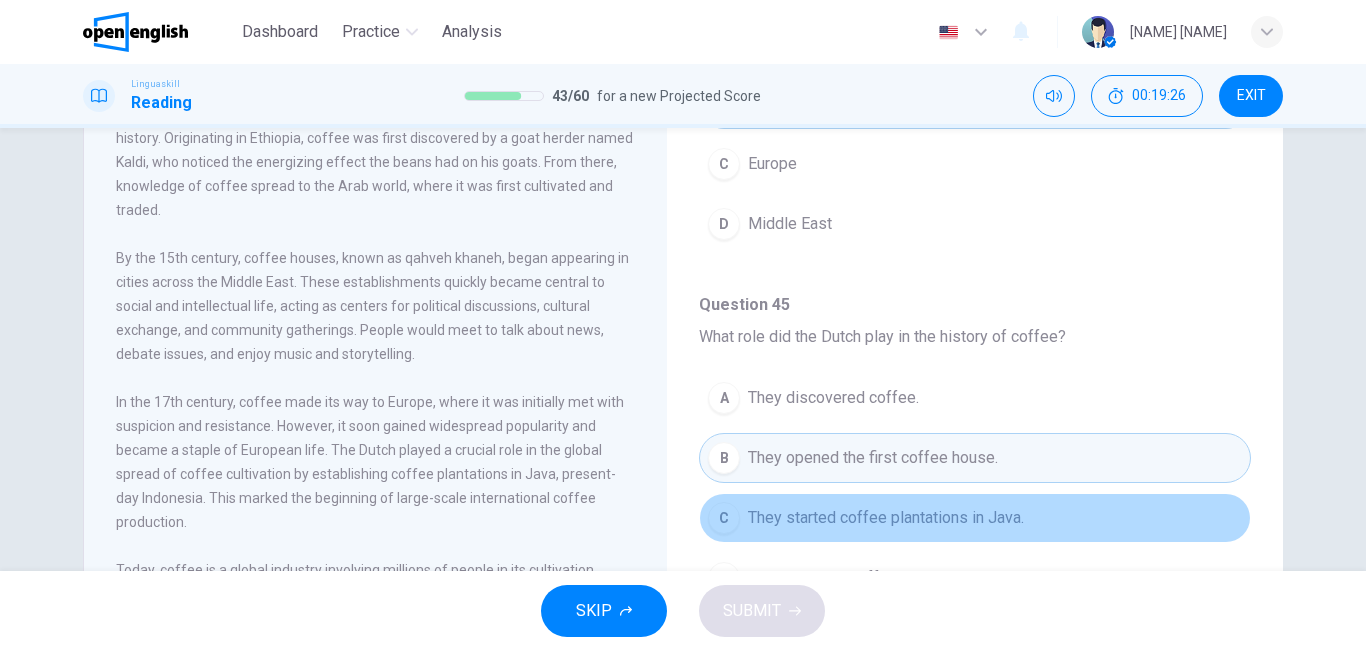 click on "C They started coffee plantations in Java." at bounding box center [975, 518] 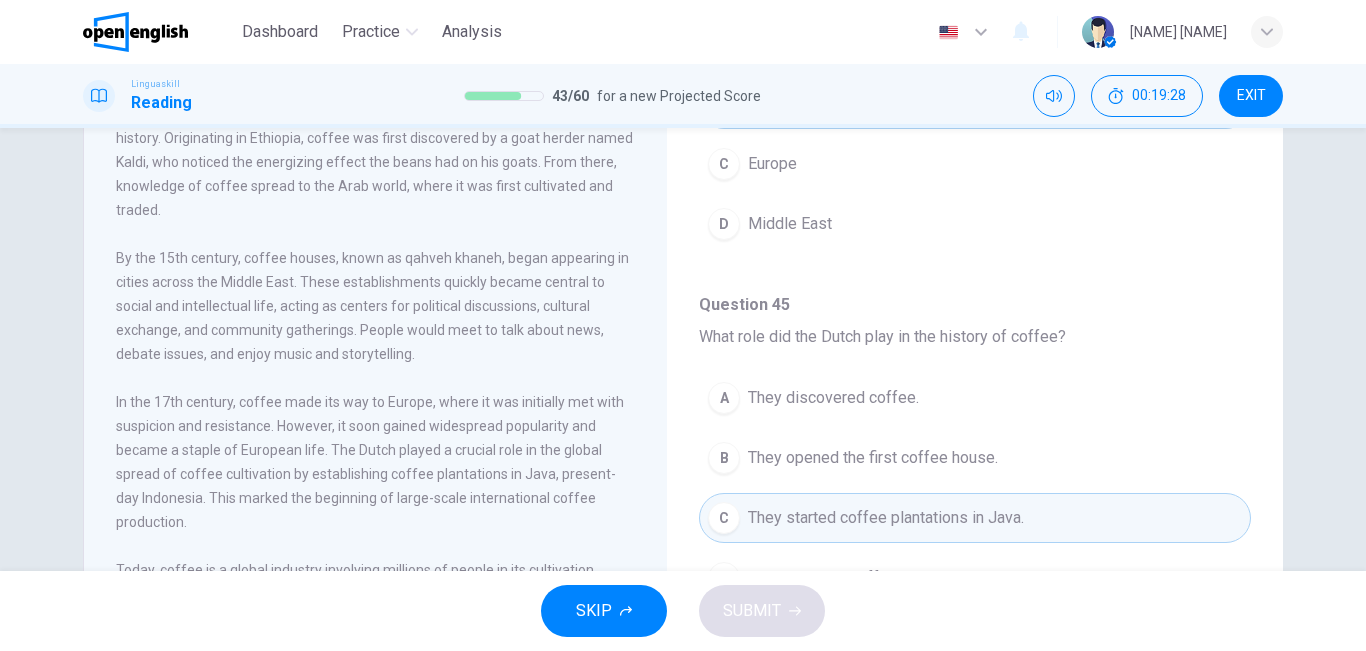 drag, startPoint x: 1263, startPoint y: 270, endPoint x: 1263, endPoint y: 306, distance: 36 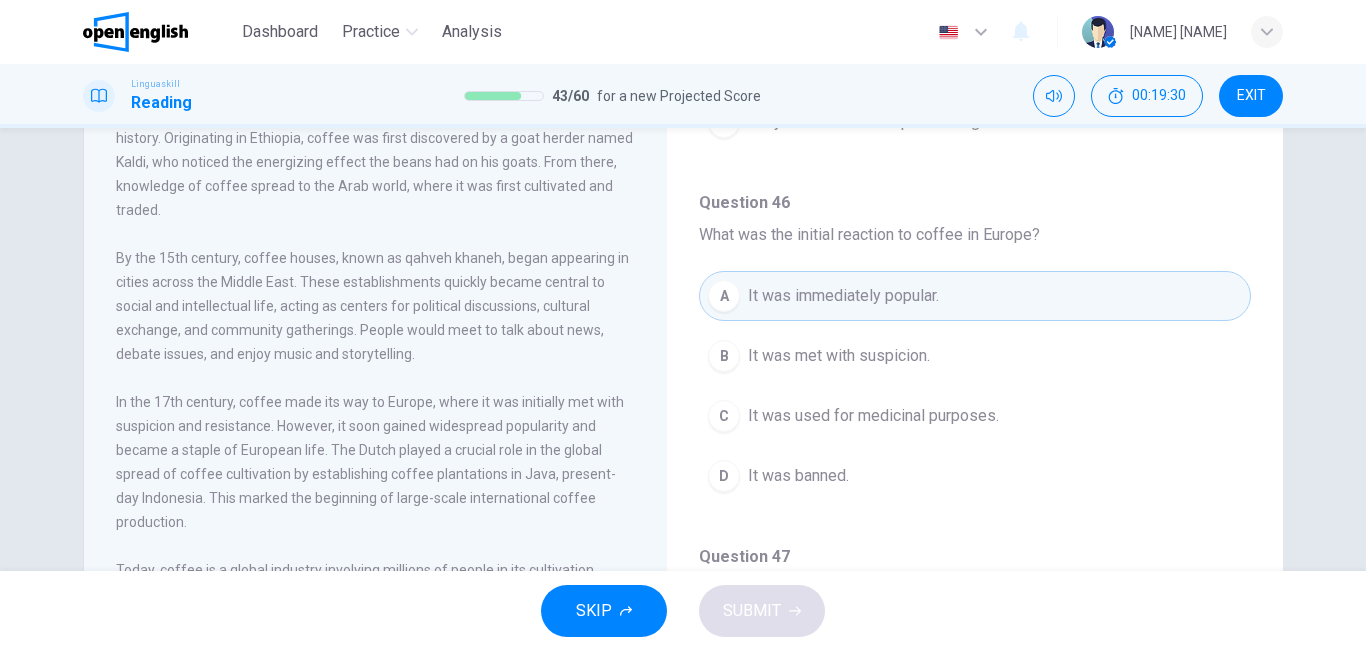 scroll, scrollTop: 700, scrollLeft: 0, axis: vertical 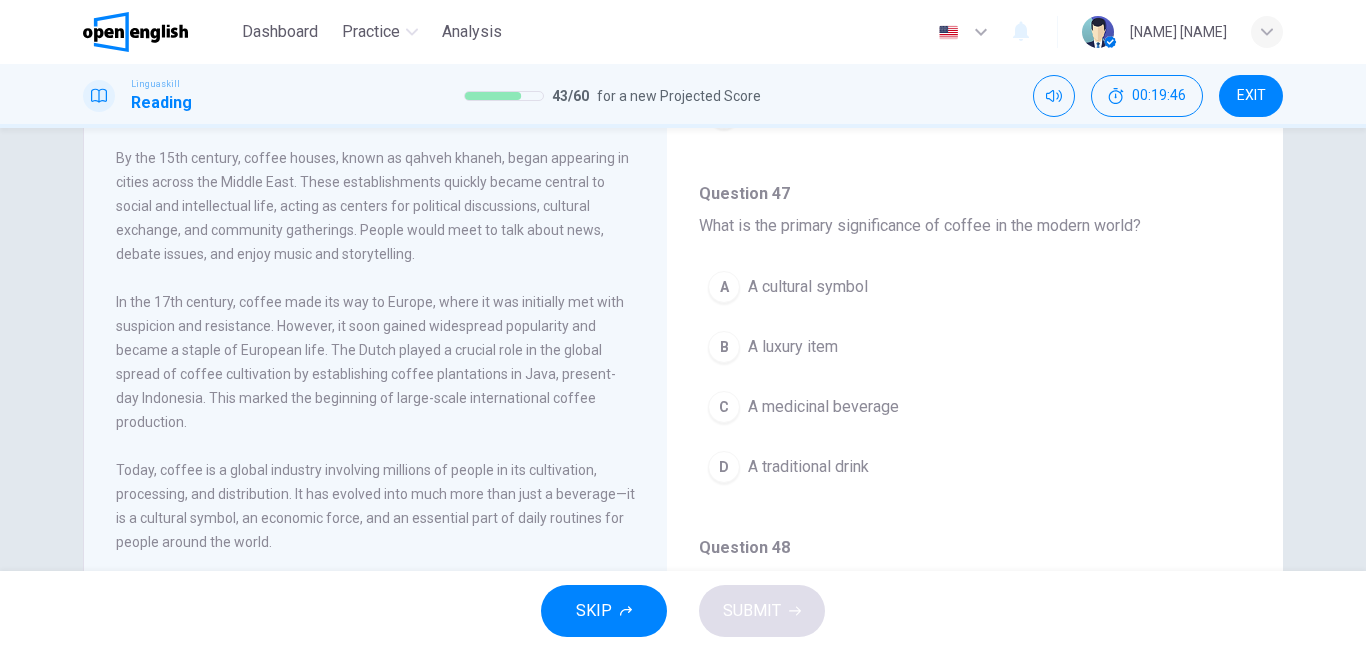click on "A traditional drink" at bounding box center [808, 467] 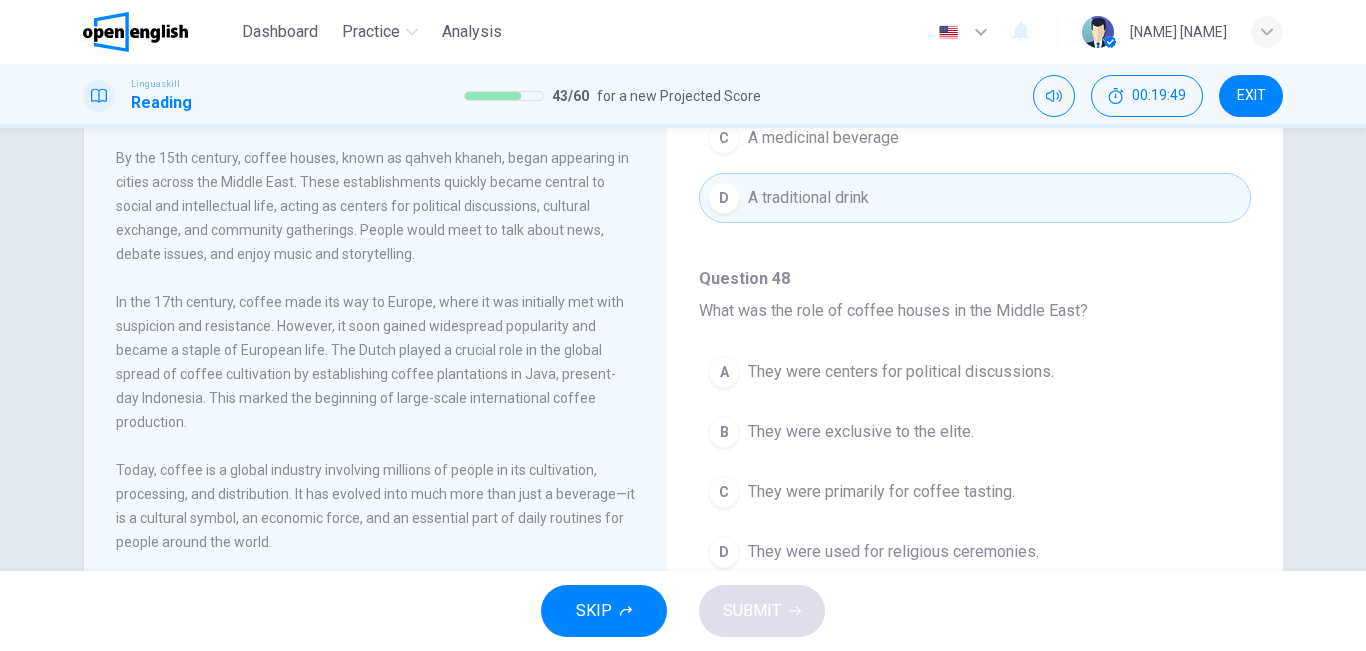 scroll, scrollTop: 1251, scrollLeft: 0, axis: vertical 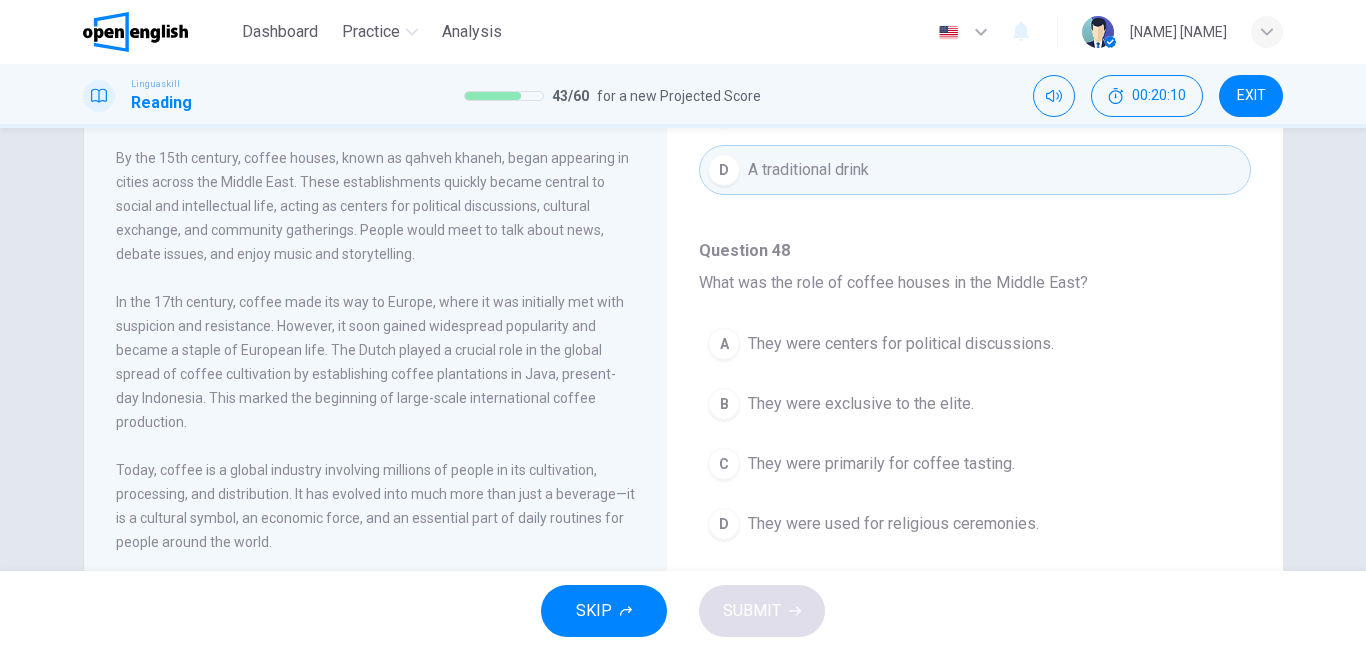 click on "A They were centers for political discussions. B They were exclusive to the elite. C They were primarily for coffee tasting. D They were used for religious ceremonies." at bounding box center (975, 444) 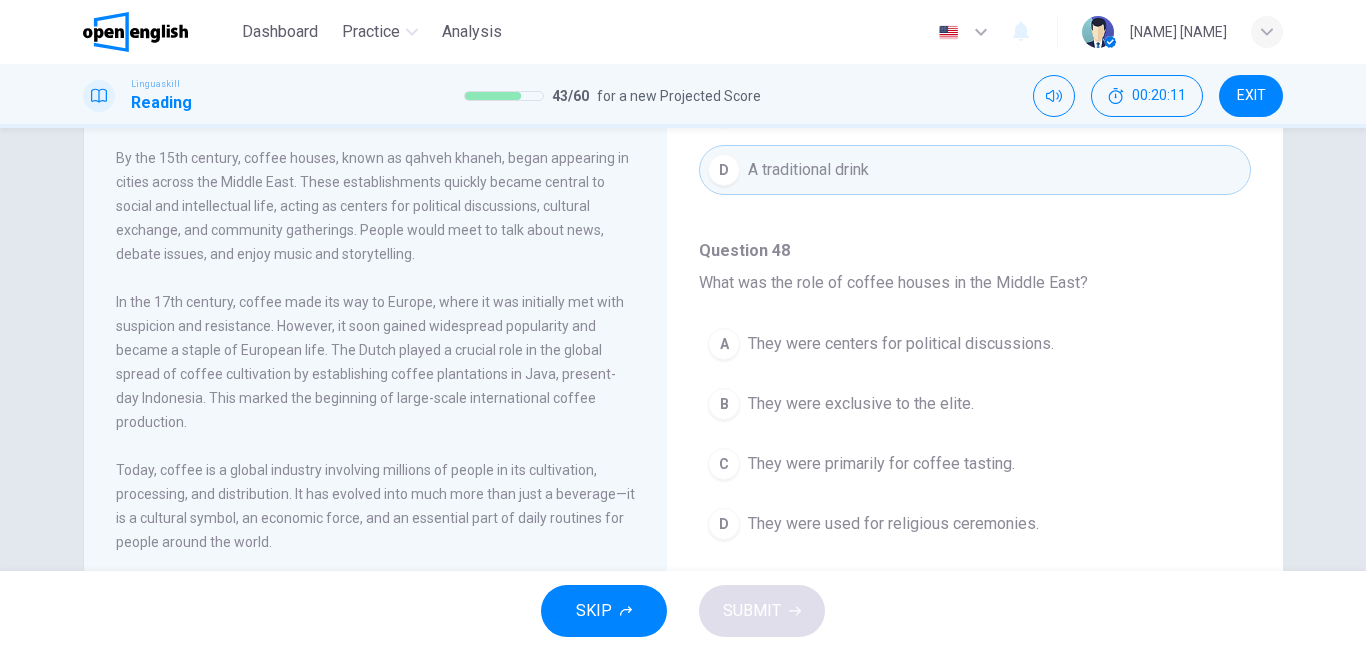 click on "D They were used for religious ceremonies." at bounding box center [975, 524] 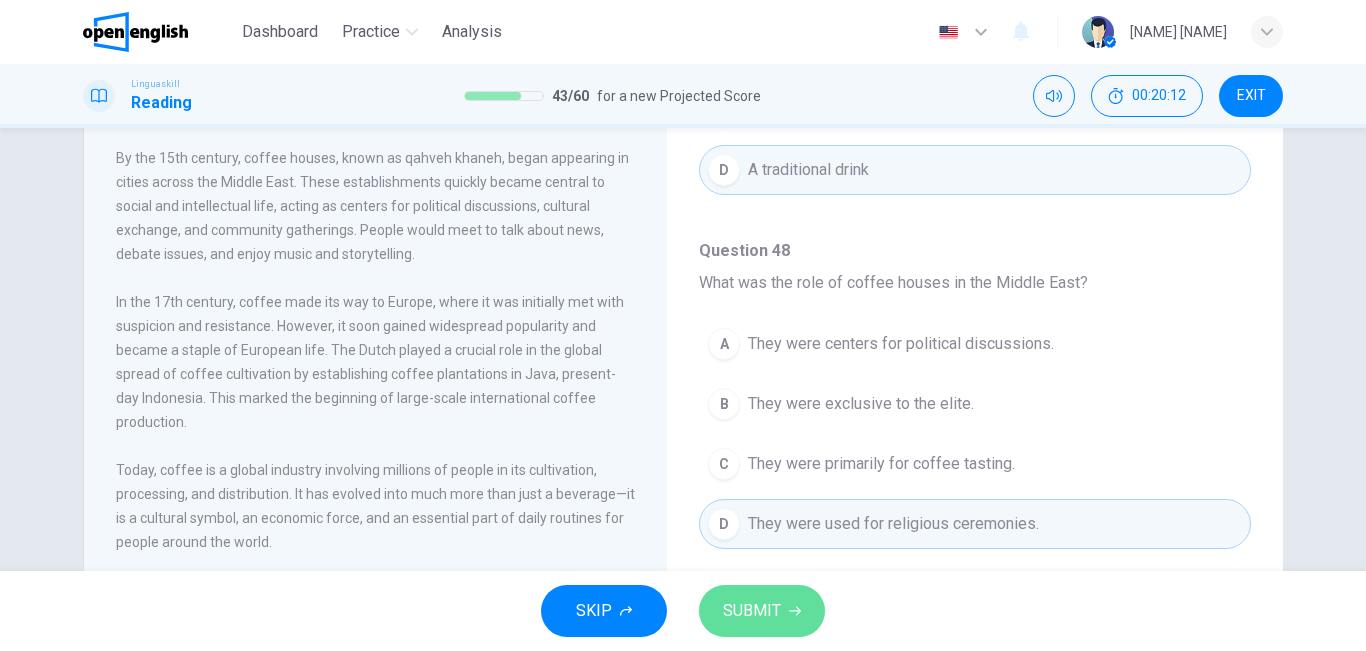 click on "SUBMIT" at bounding box center [762, 611] 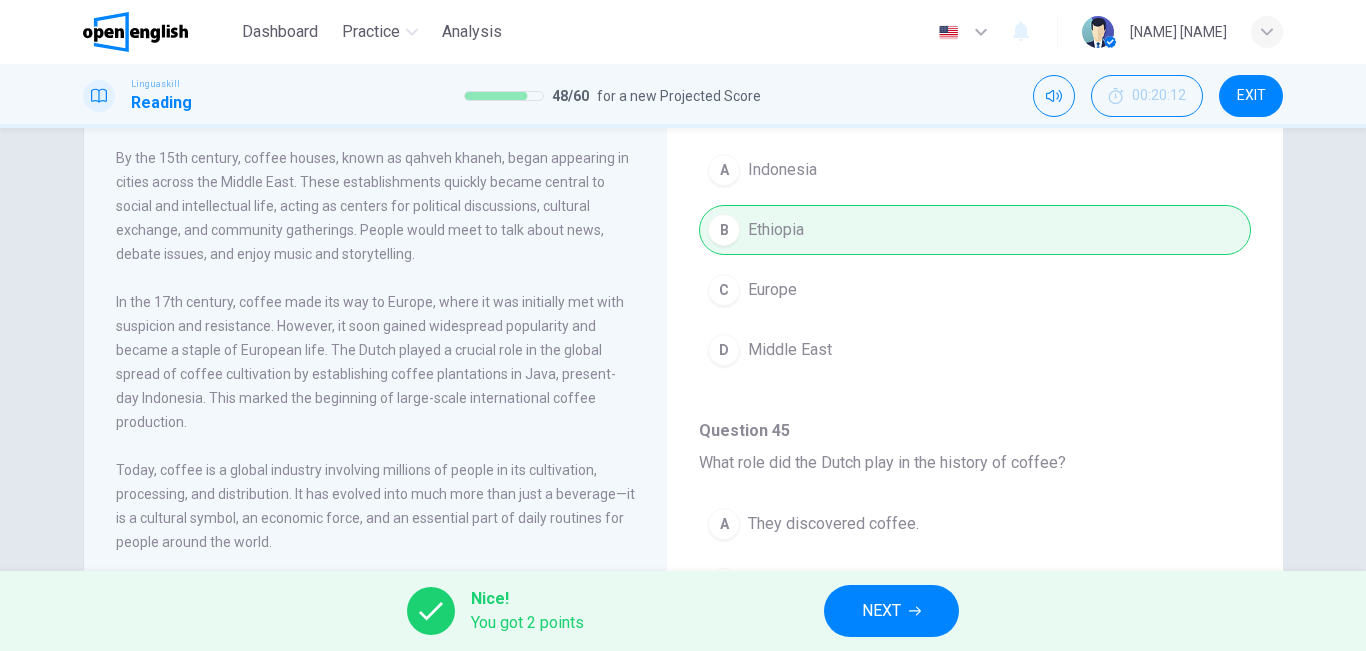 scroll, scrollTop: 0, scrollLeft: 0, axis: both 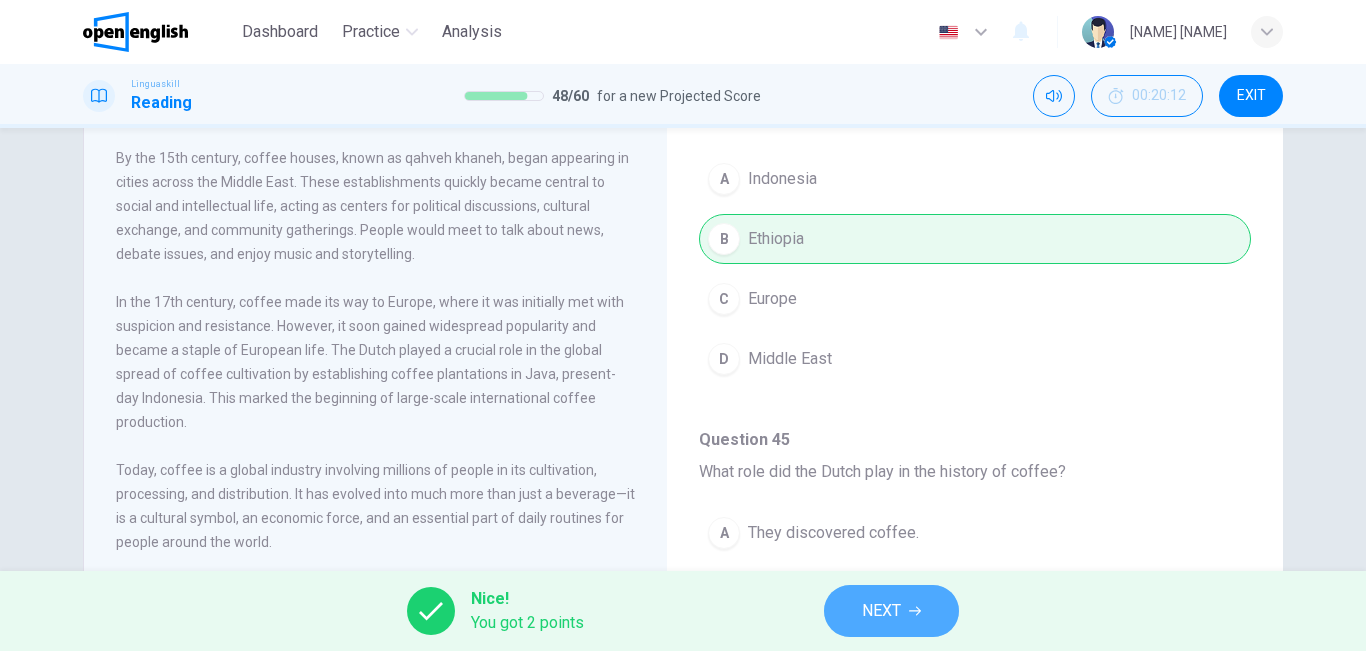 click on "NEXT" at bounding box center [881, 611] 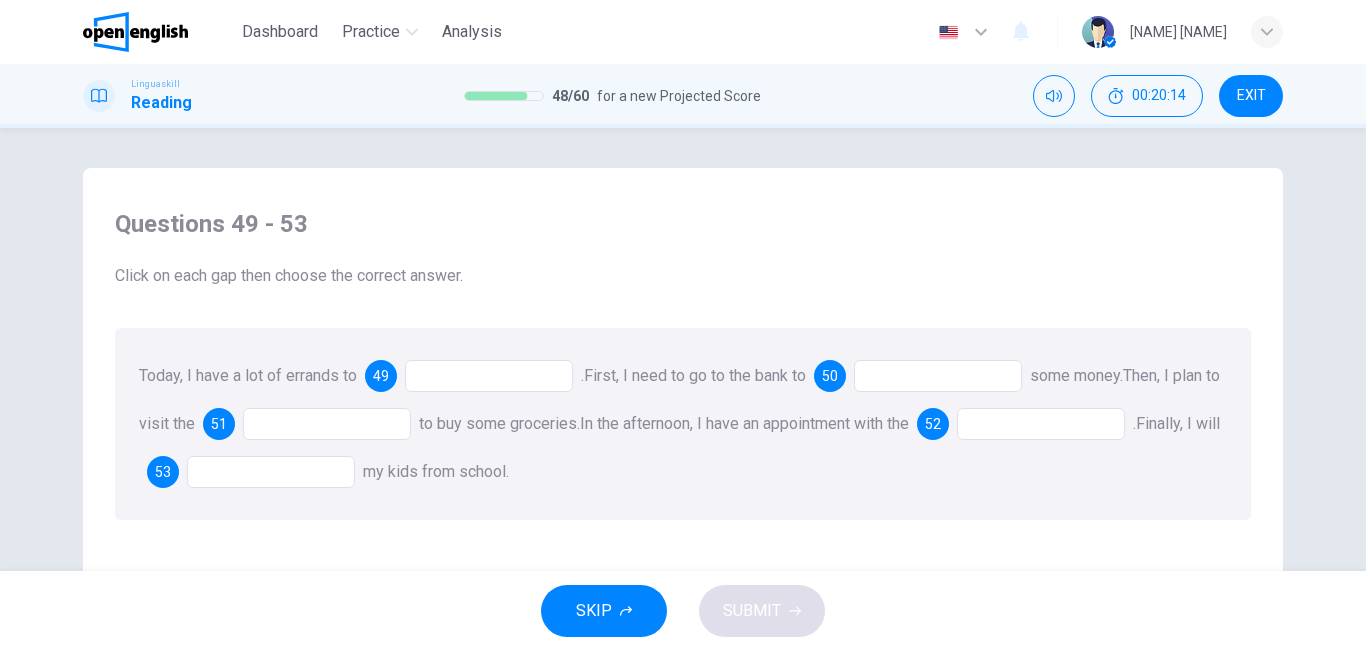 click at bounding box center [489, 376] 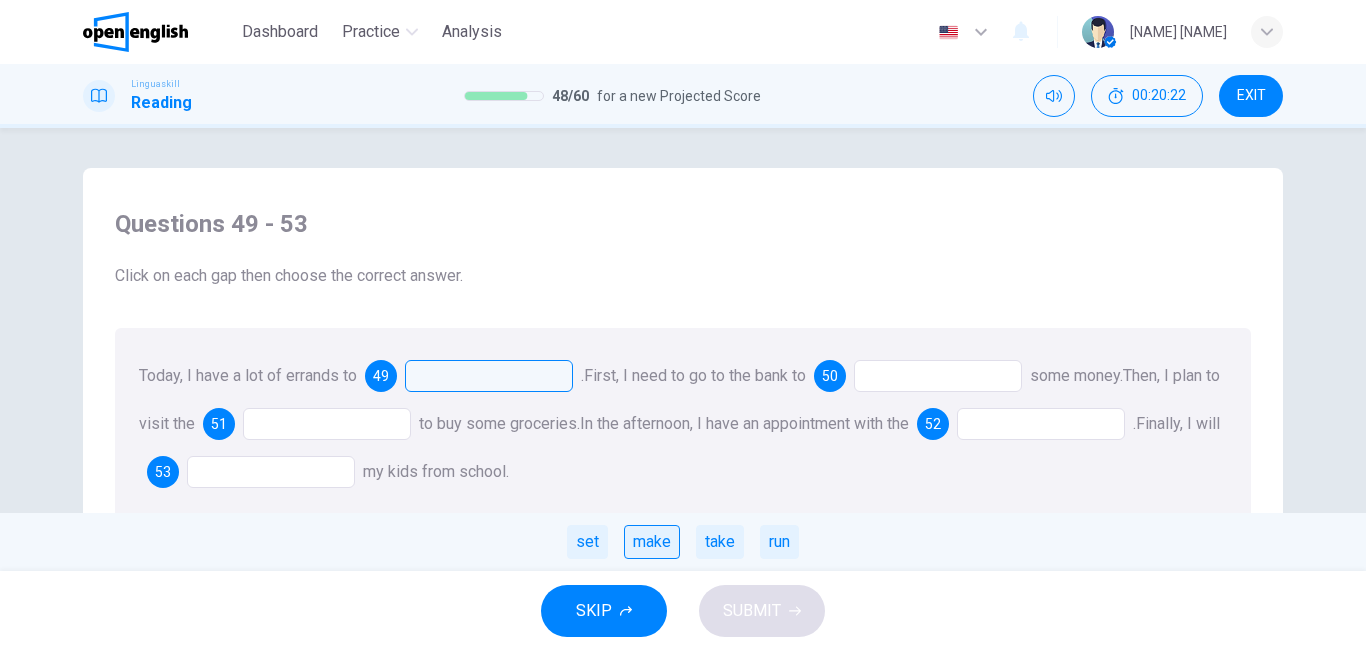 click on "make" at bounding box center (652, 542) 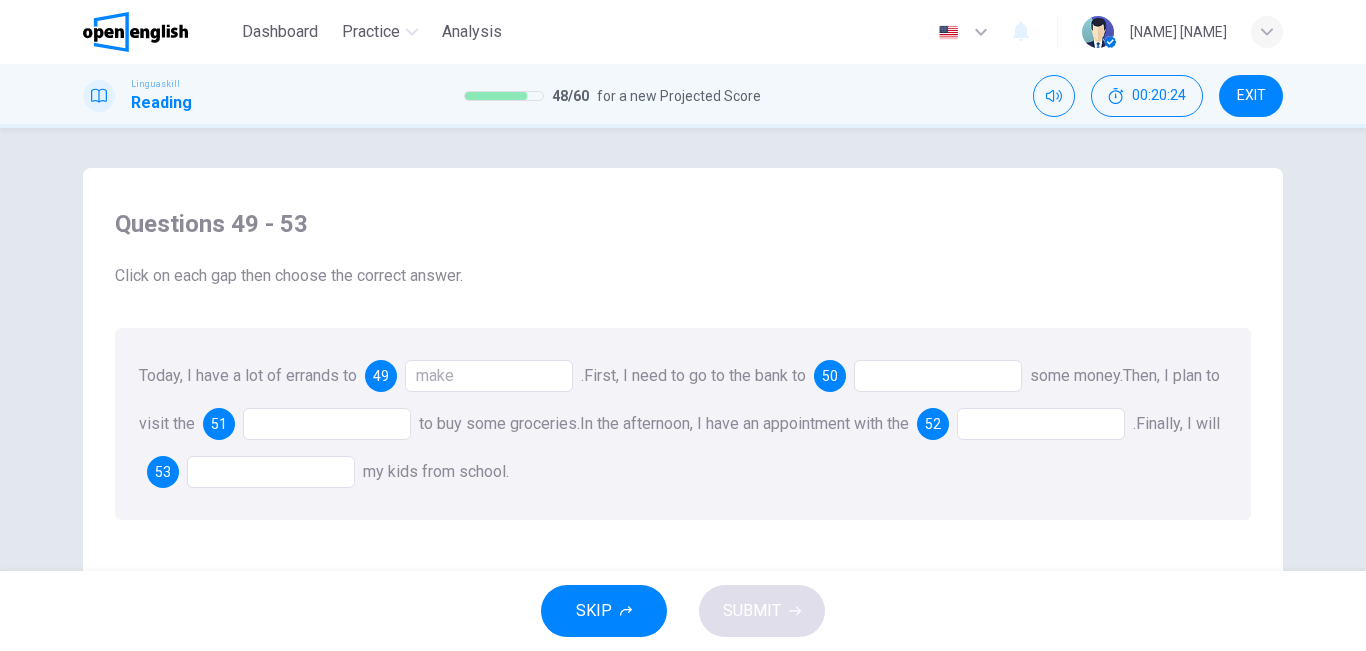 click on "make" at bounding box center (489, 376) 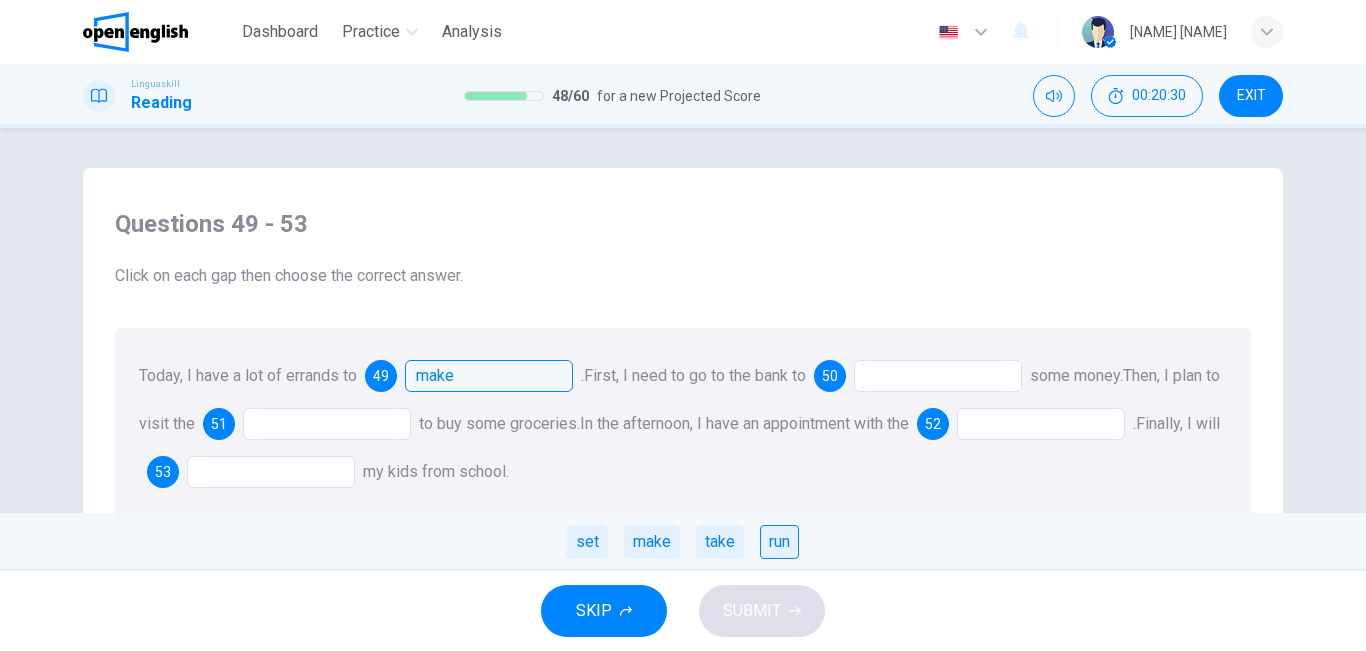 click on "run" at bounding box center (779, 542) 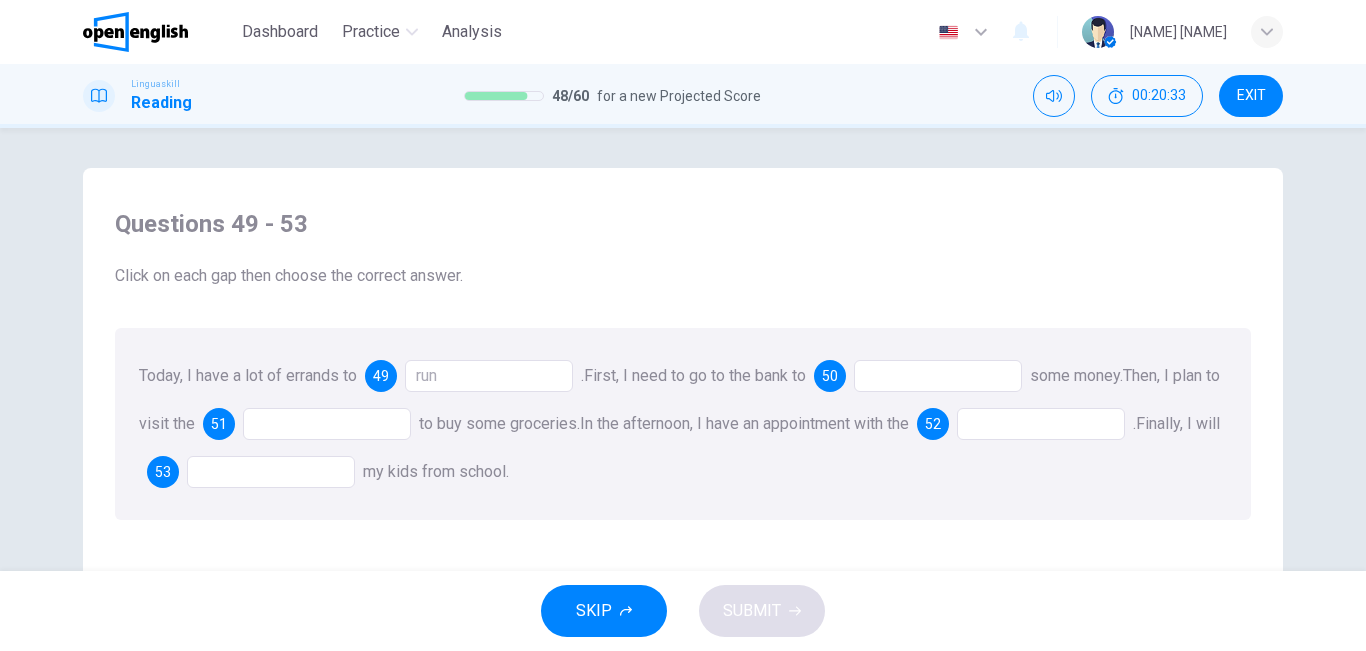 click on "run" at bounding box center [489, 376] 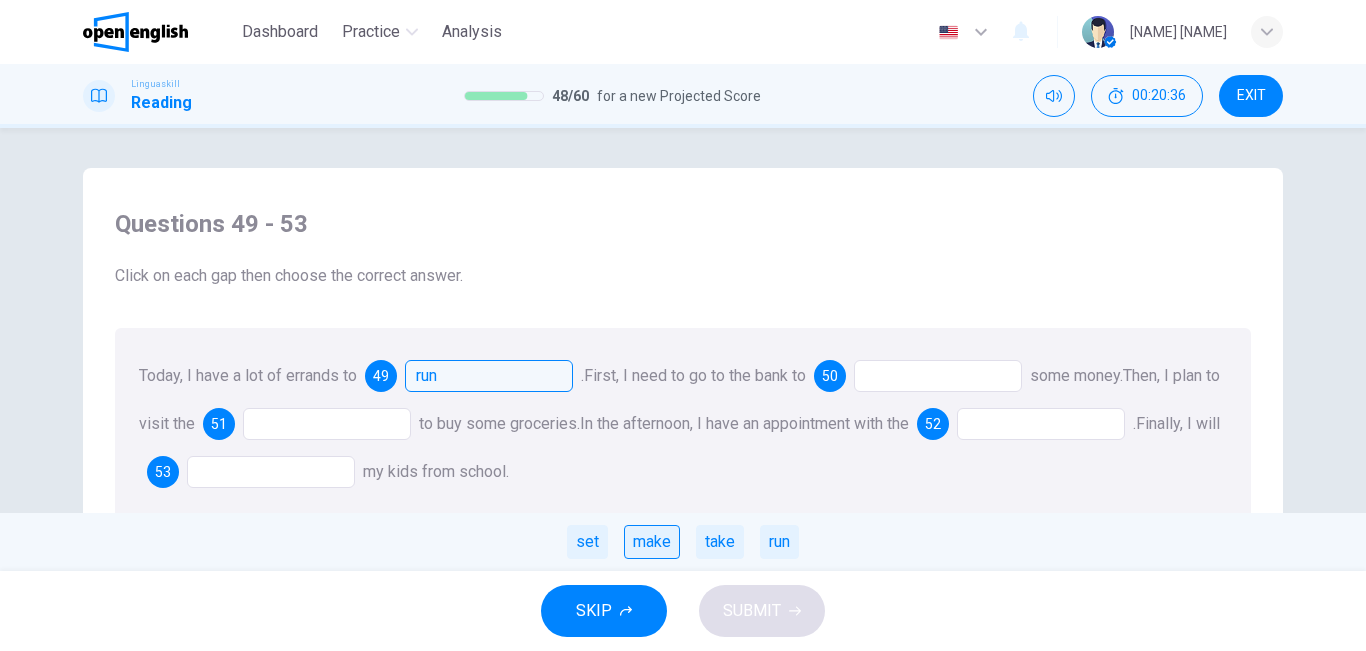 click on "make" at bounding box center (652, 542) 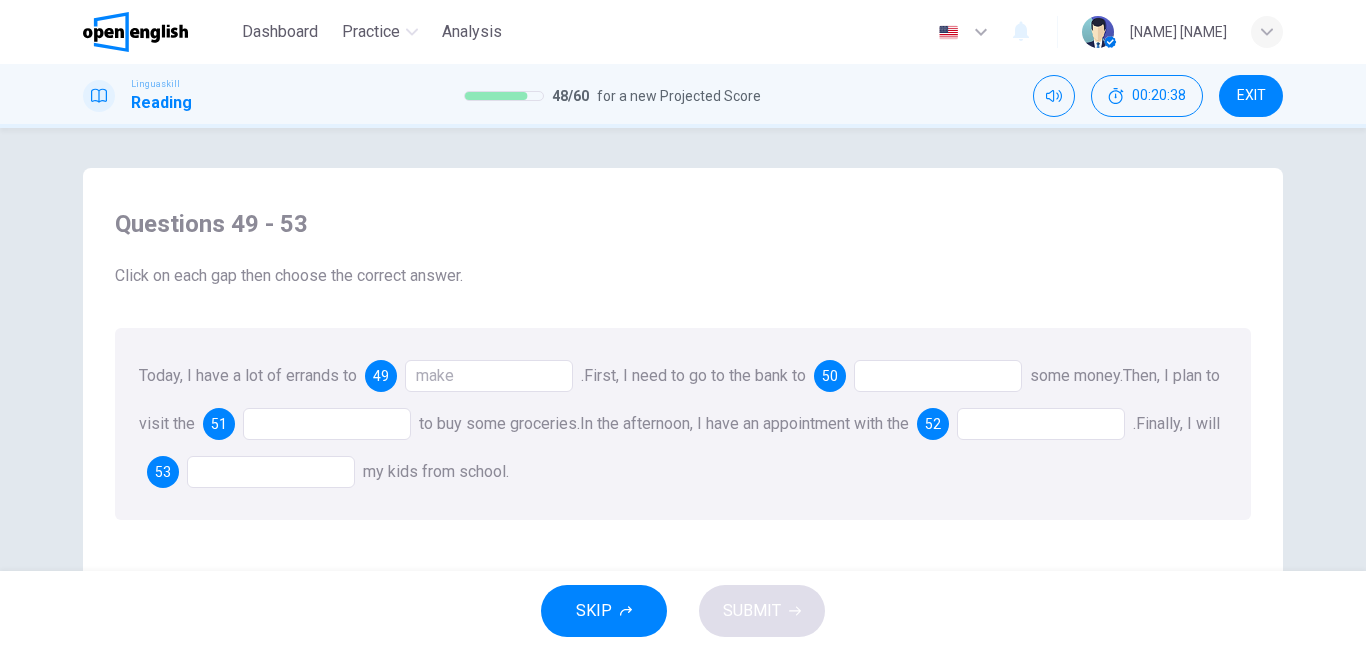 click at bounding box center (938, 376) 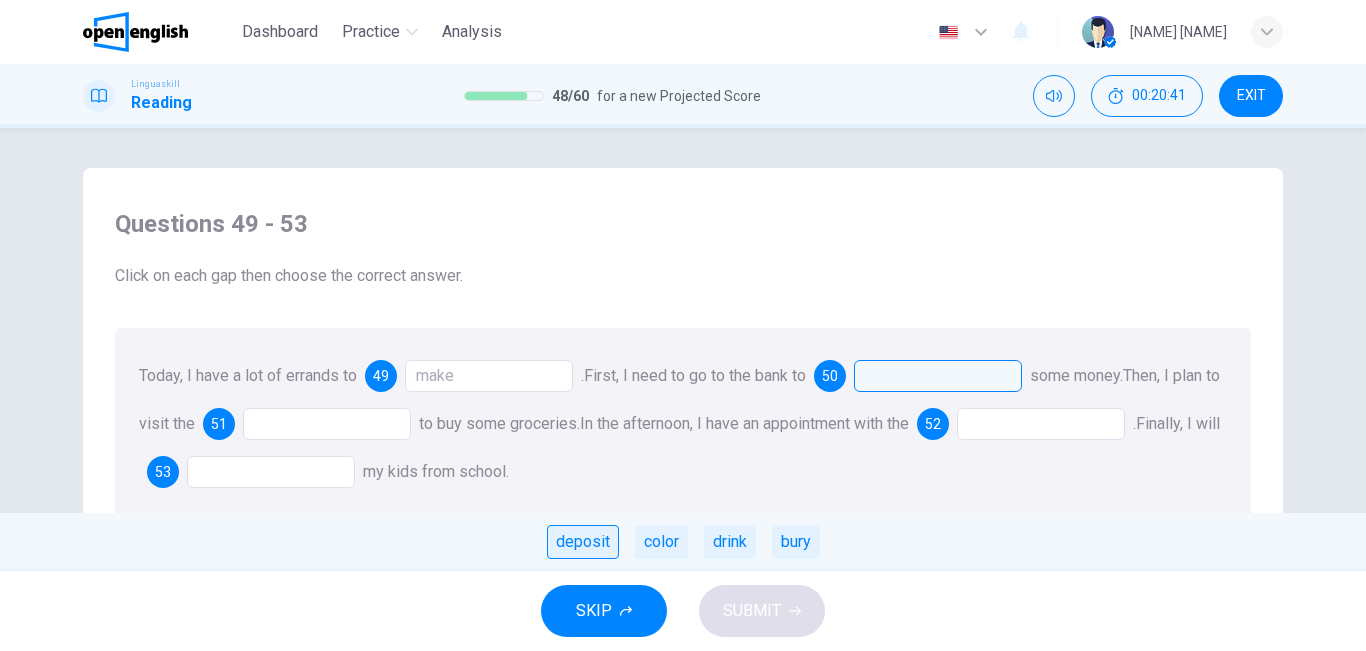 click on "deposit" at bounding box center [583, 542] 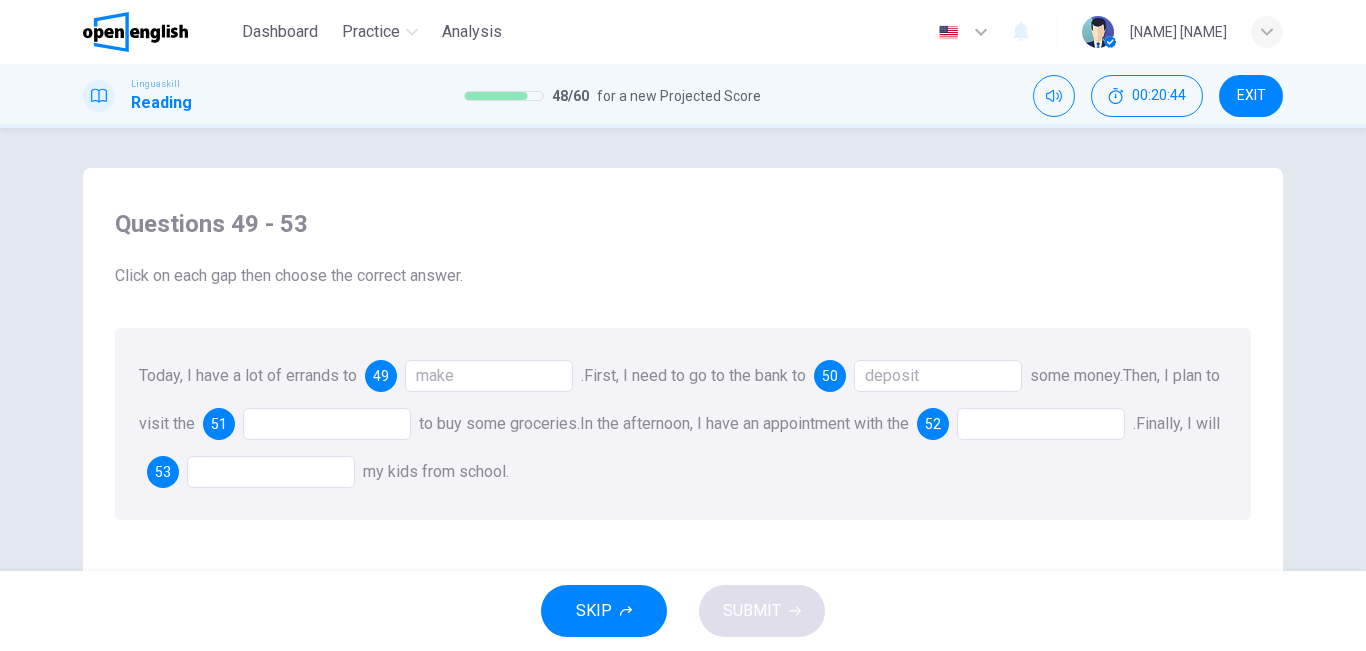 click at bounding box center [327, 424] 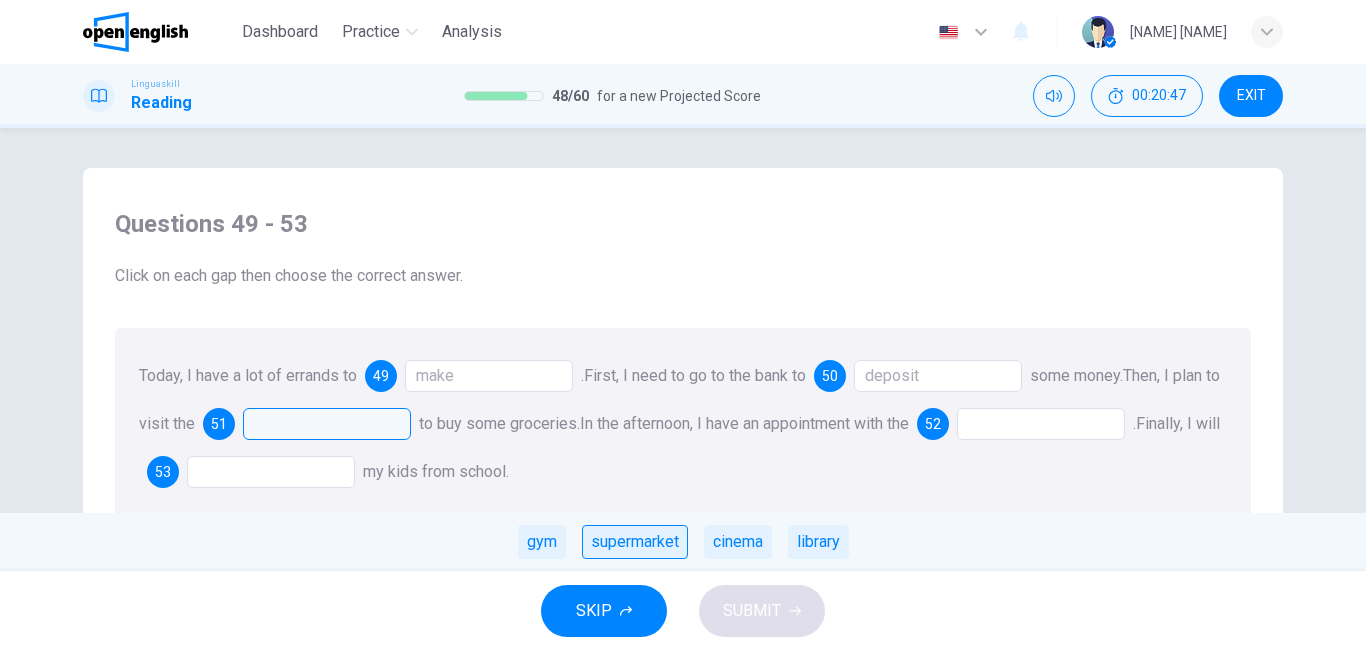 click on "supermarket" at bounding box center [635, 542] 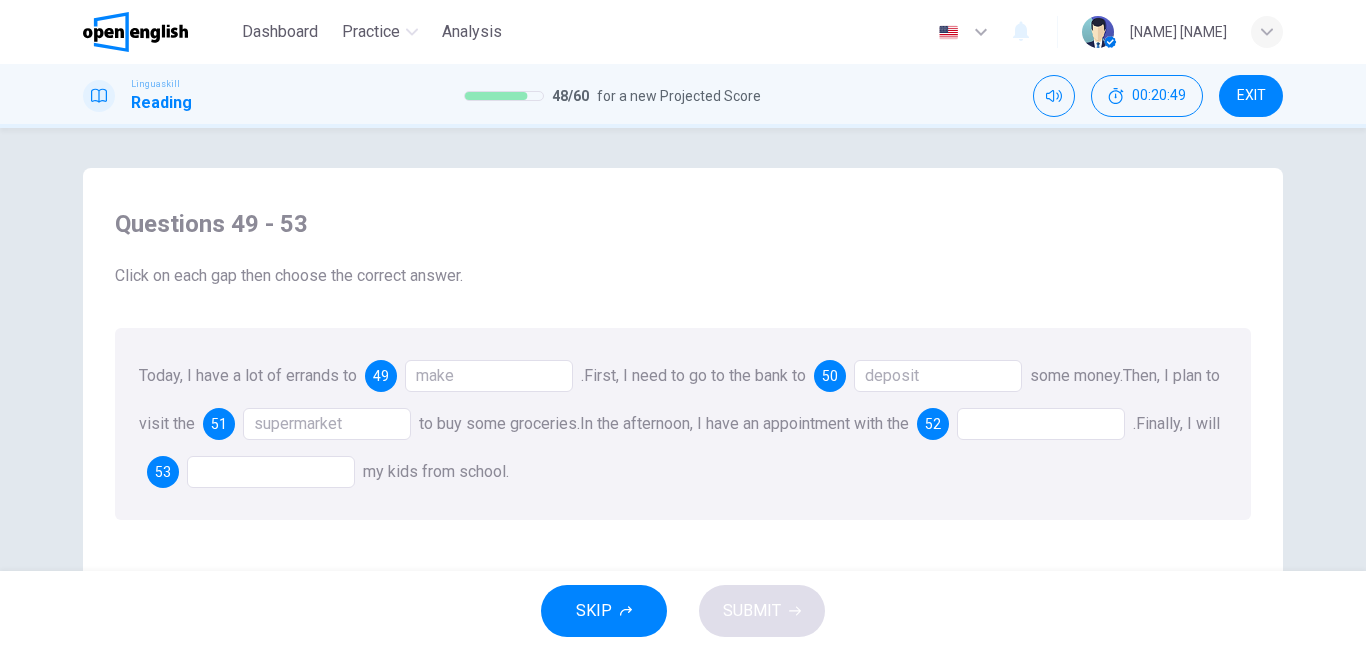 click at bounding box center [1041, 424] 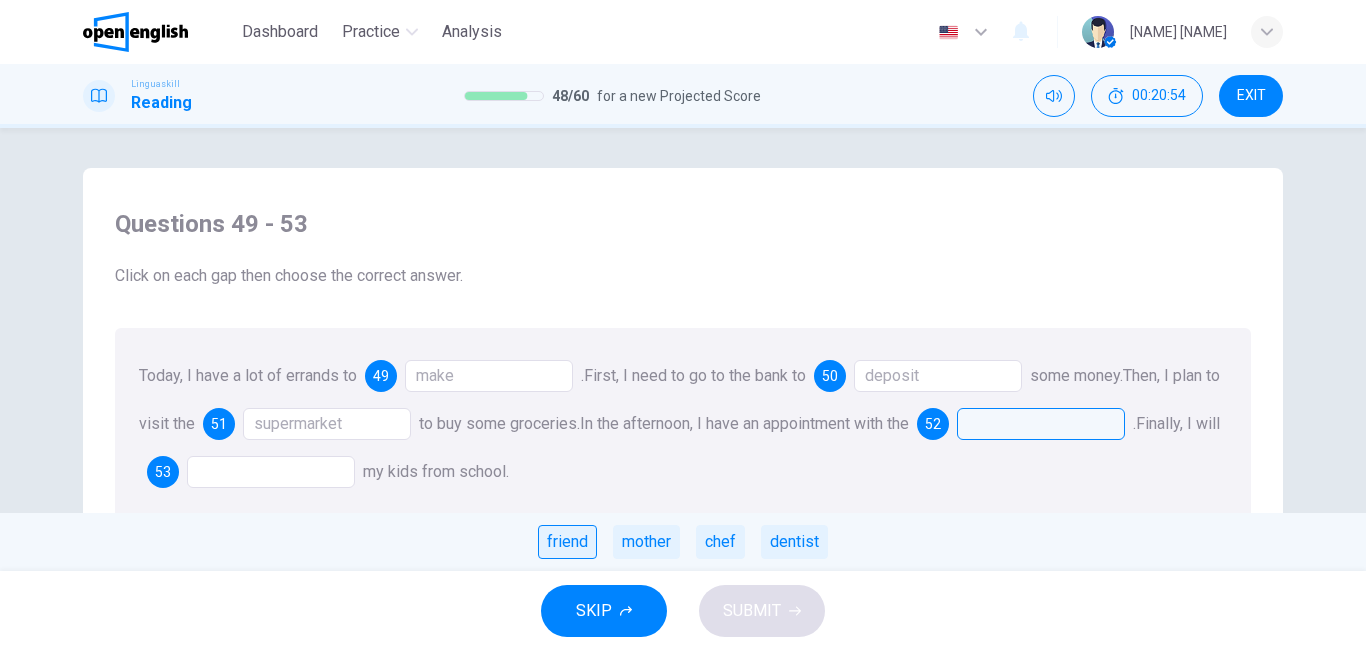 click on "friend" at bounding box center (567, 542) 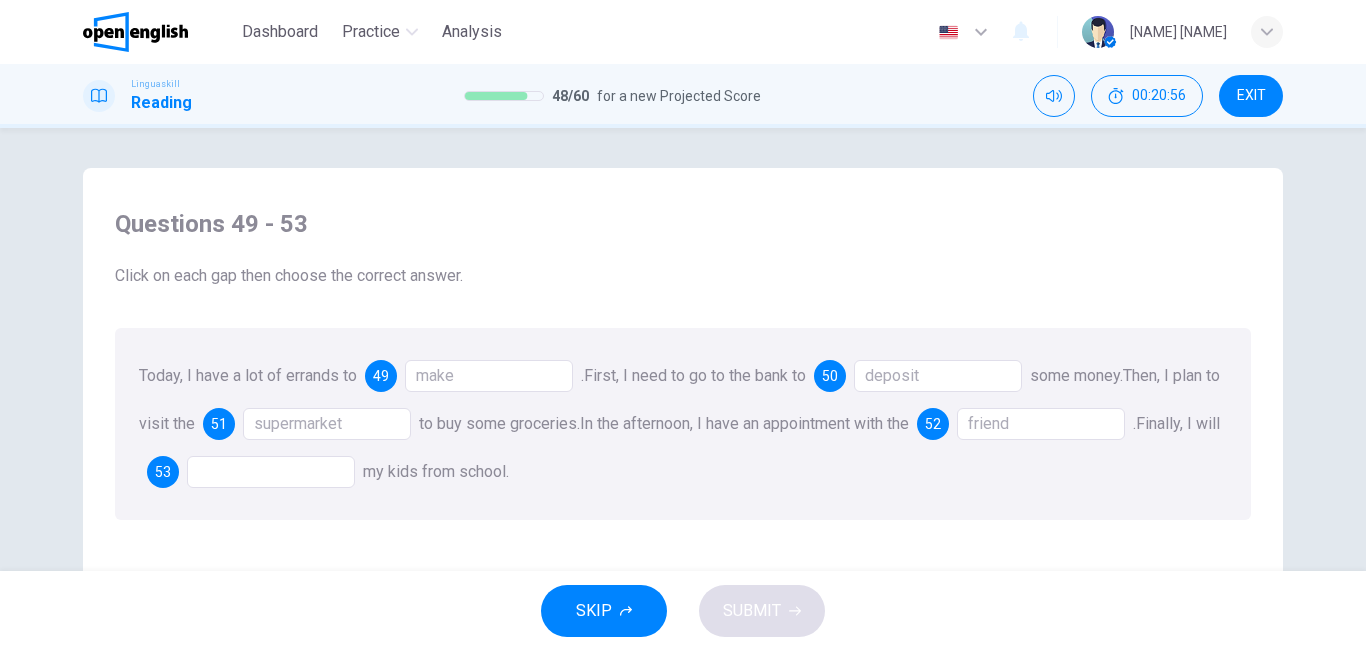 click at bounding box center [271, 472] 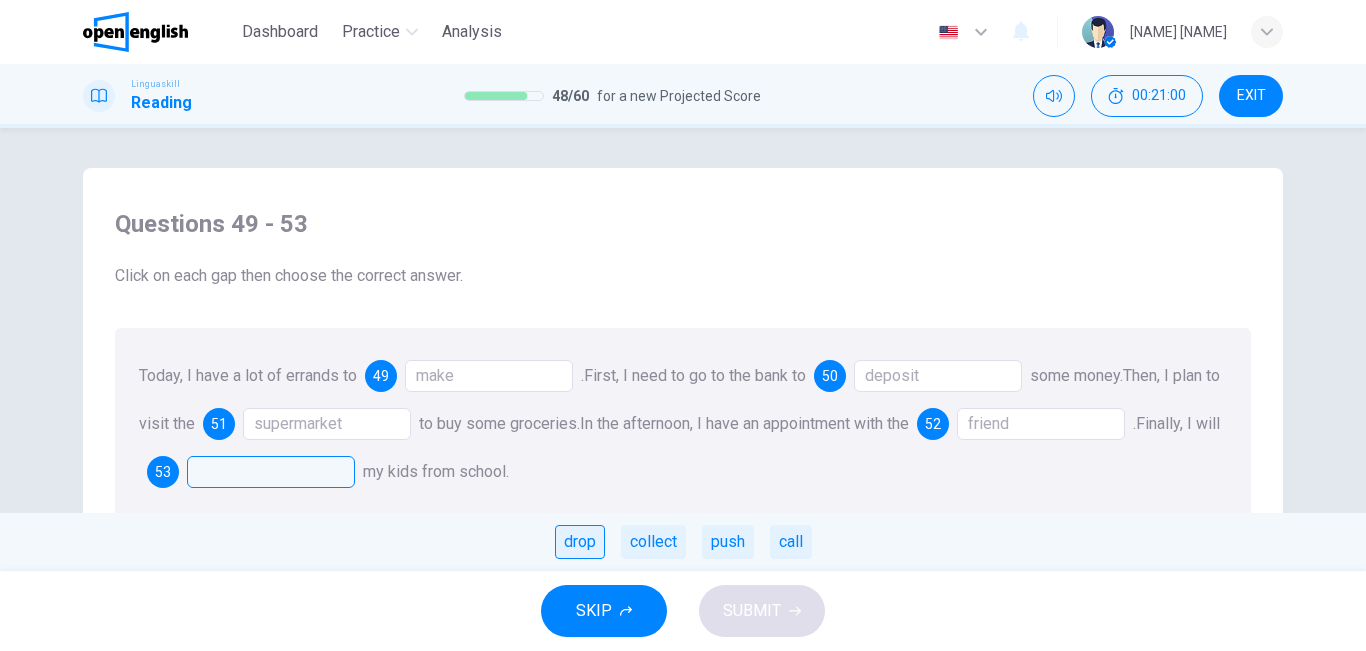 click on "drop" at bounding box center (580, 542) 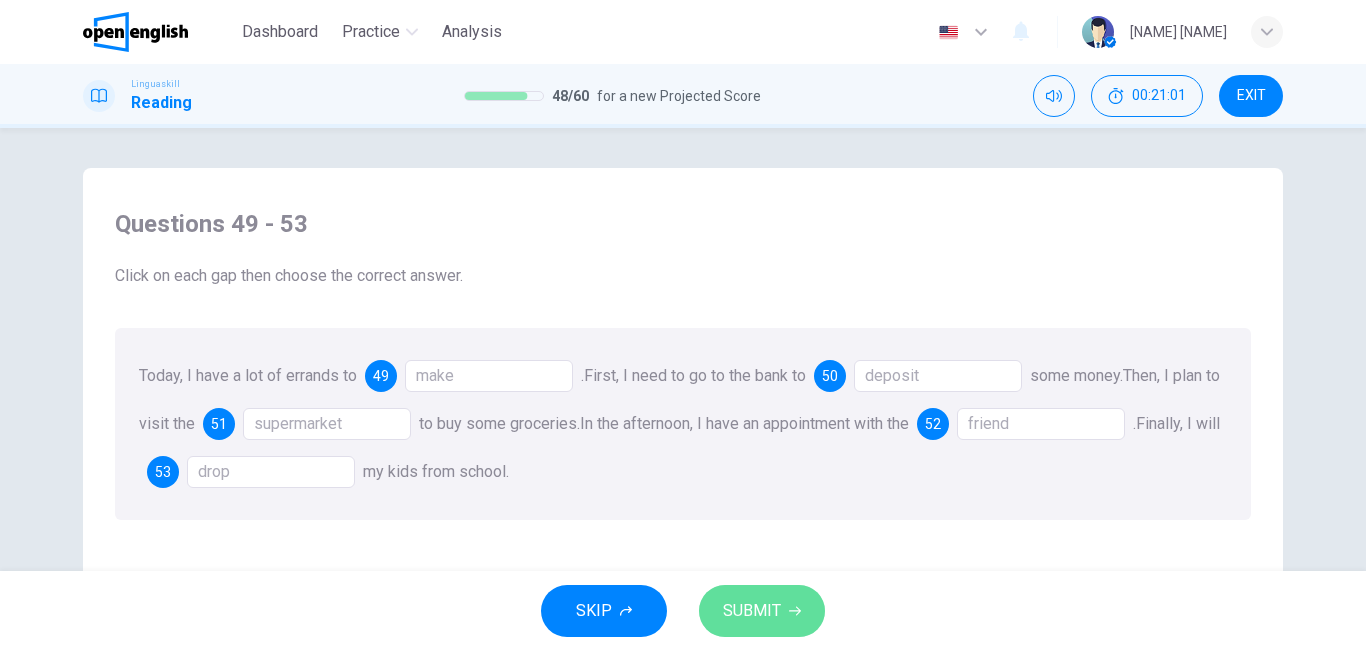 click on "SUBMIT" at bounding box center (762, 611) 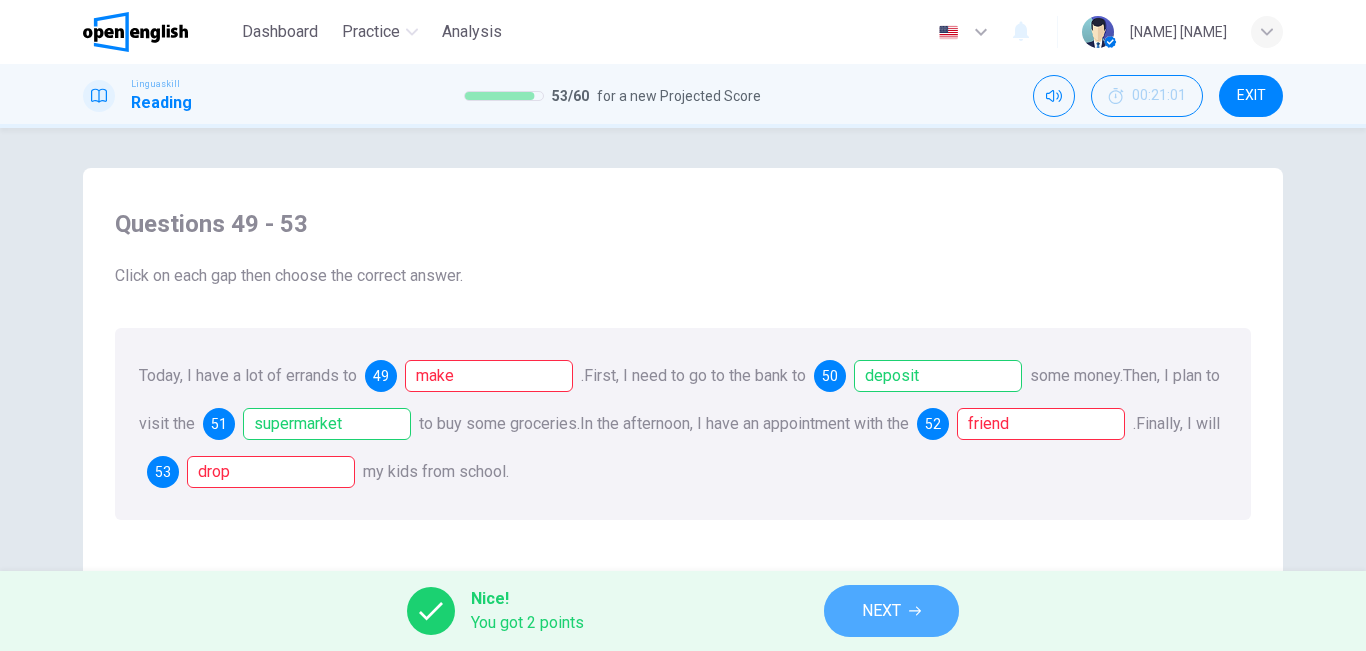 click on "NEXT" at bounding box center [881, 611] 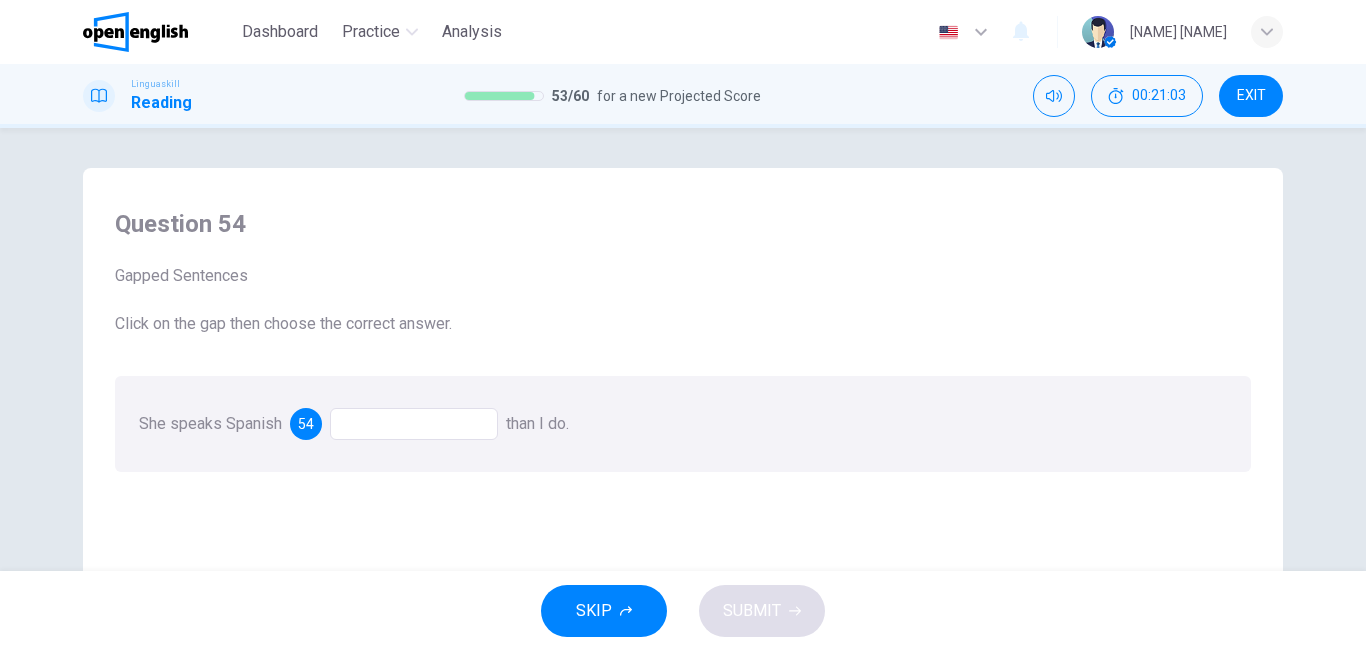 click at bounding box center (414, 424) 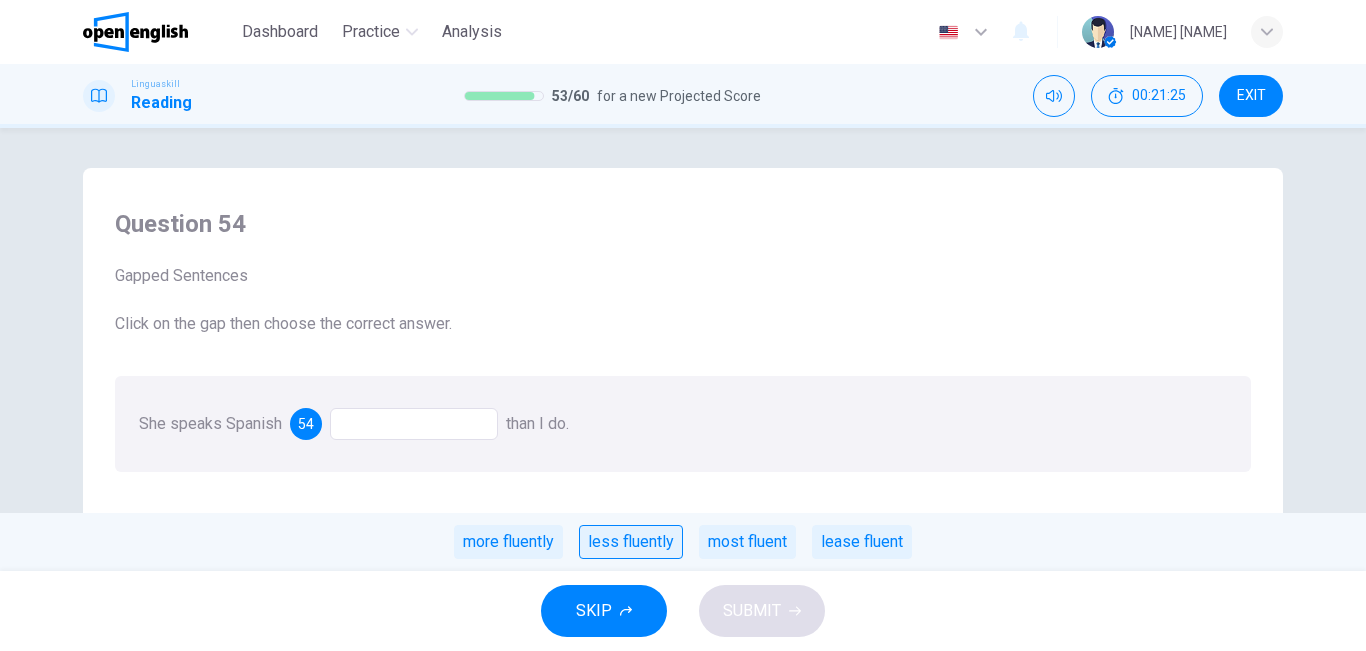 click on "less fluently" at bounding box center (631, 542) 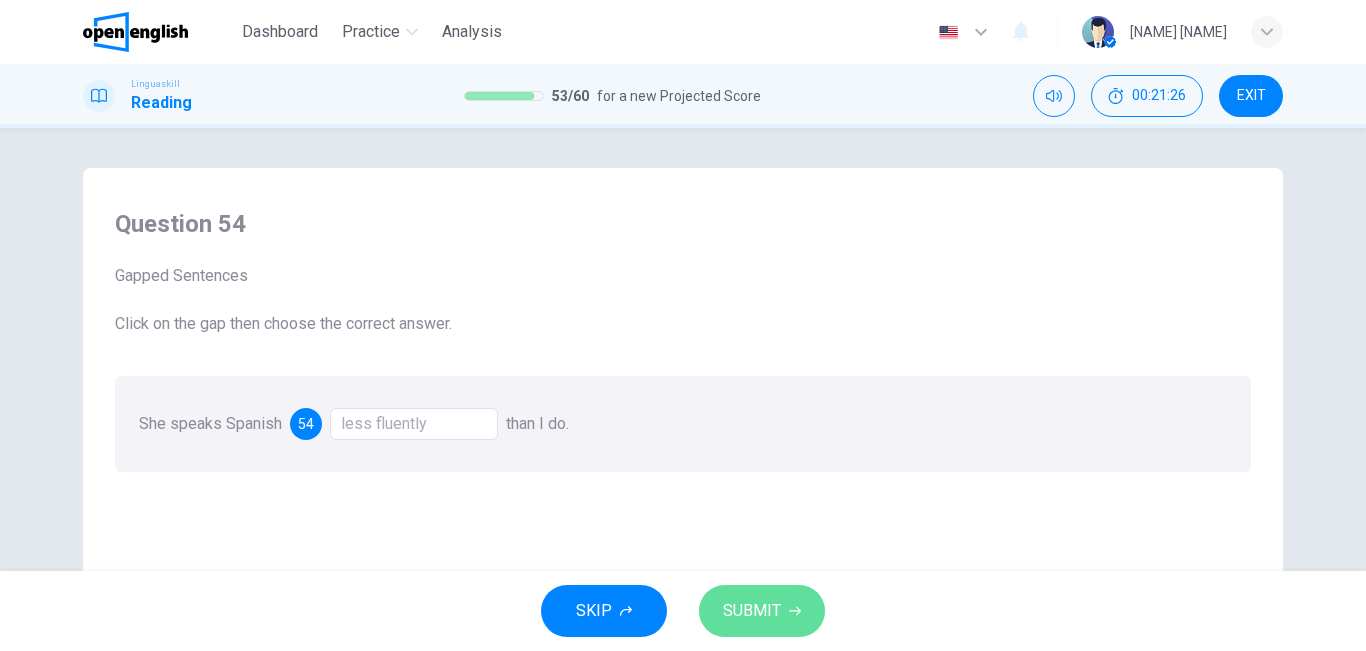 click on "SUBMIT" at bounding box center (762, 611) 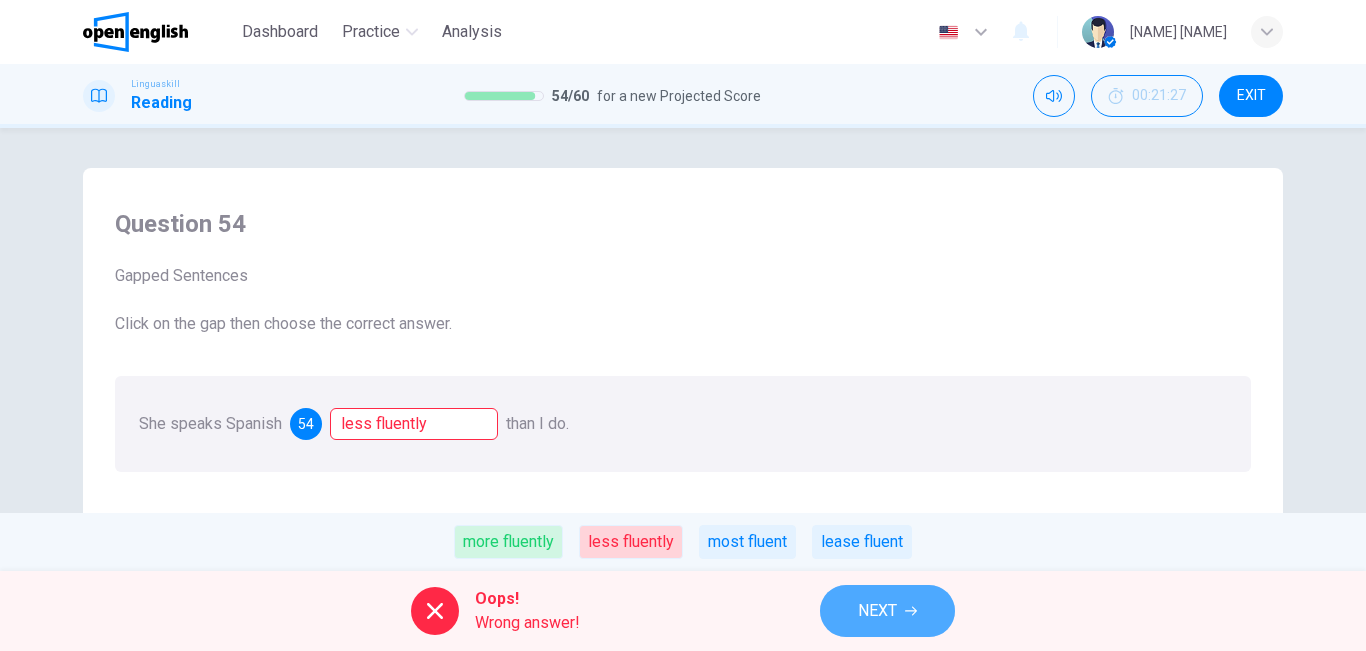 click on "NEXT" at bounding box center (887, 611) 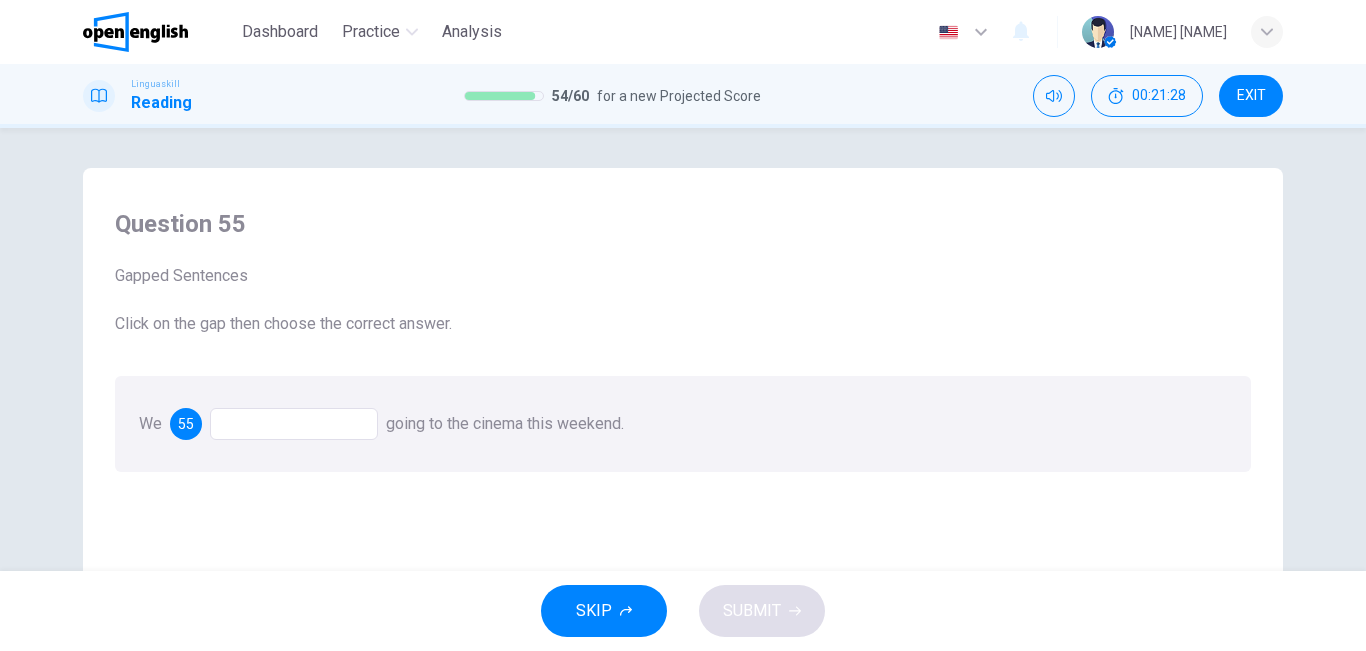 click at bounding box center [294, 424] 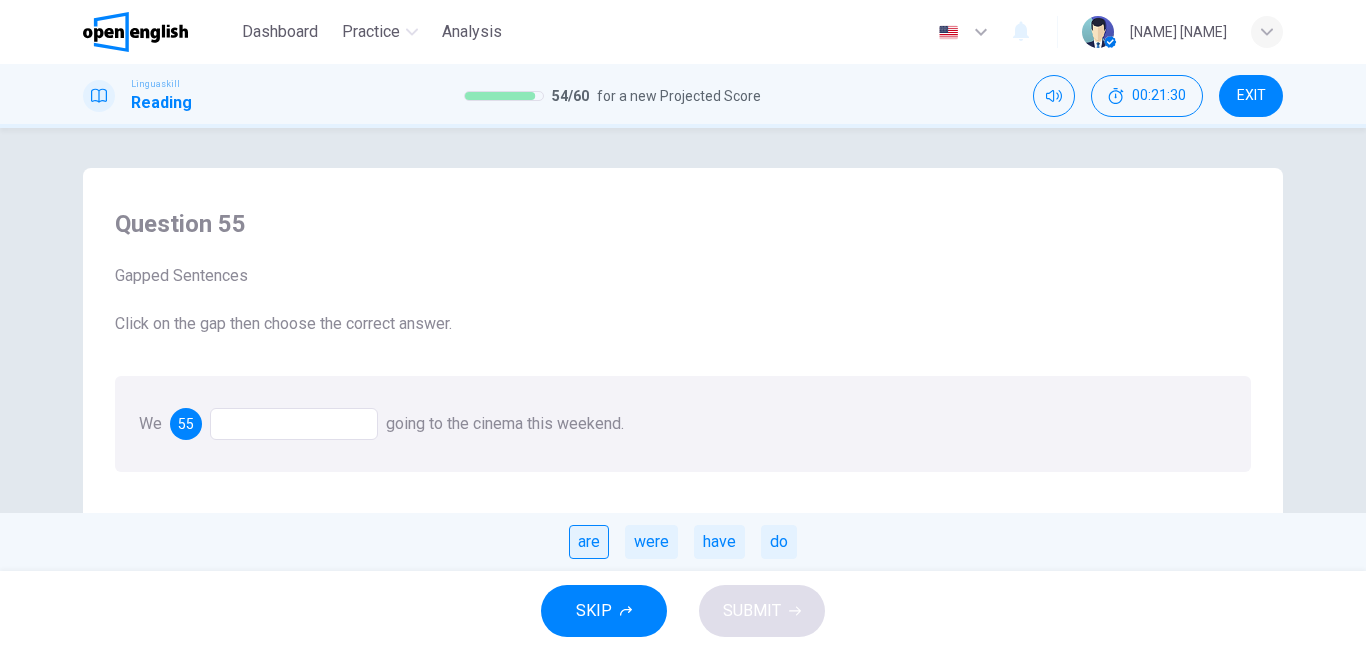click on "are" at bounding box center [589, 542] 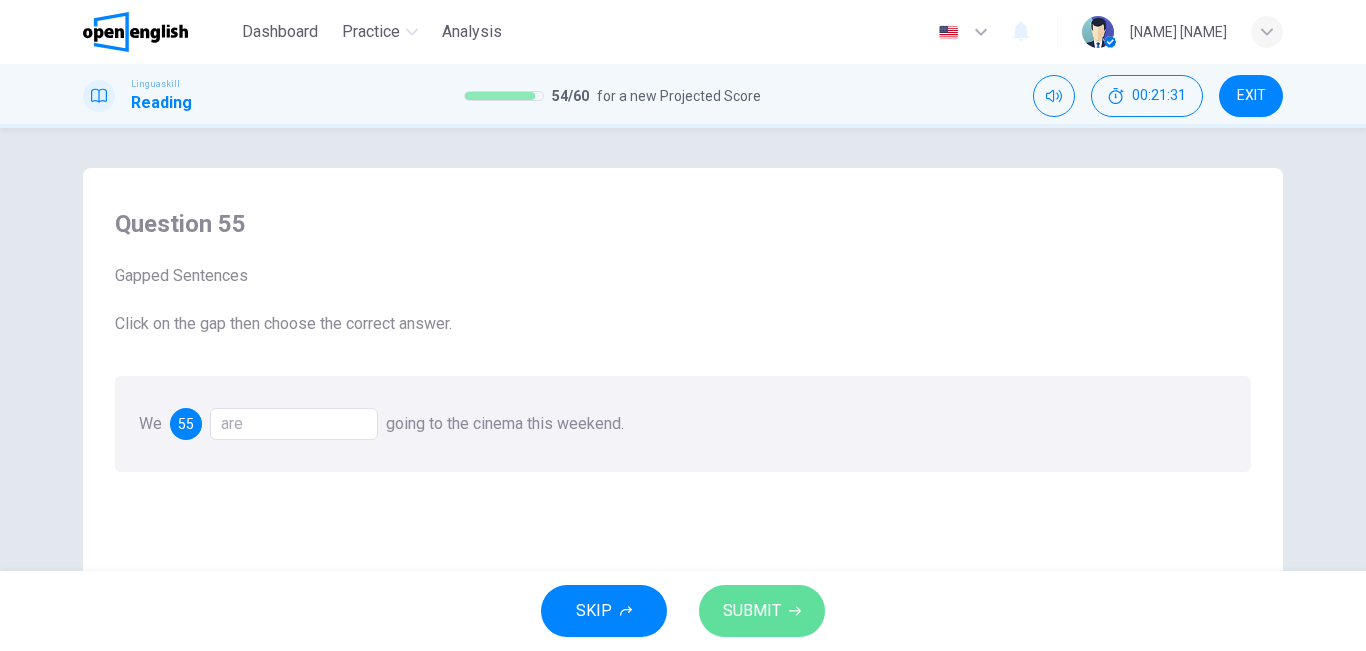 click on "SUBMIT" at bounding box center [752, 611] 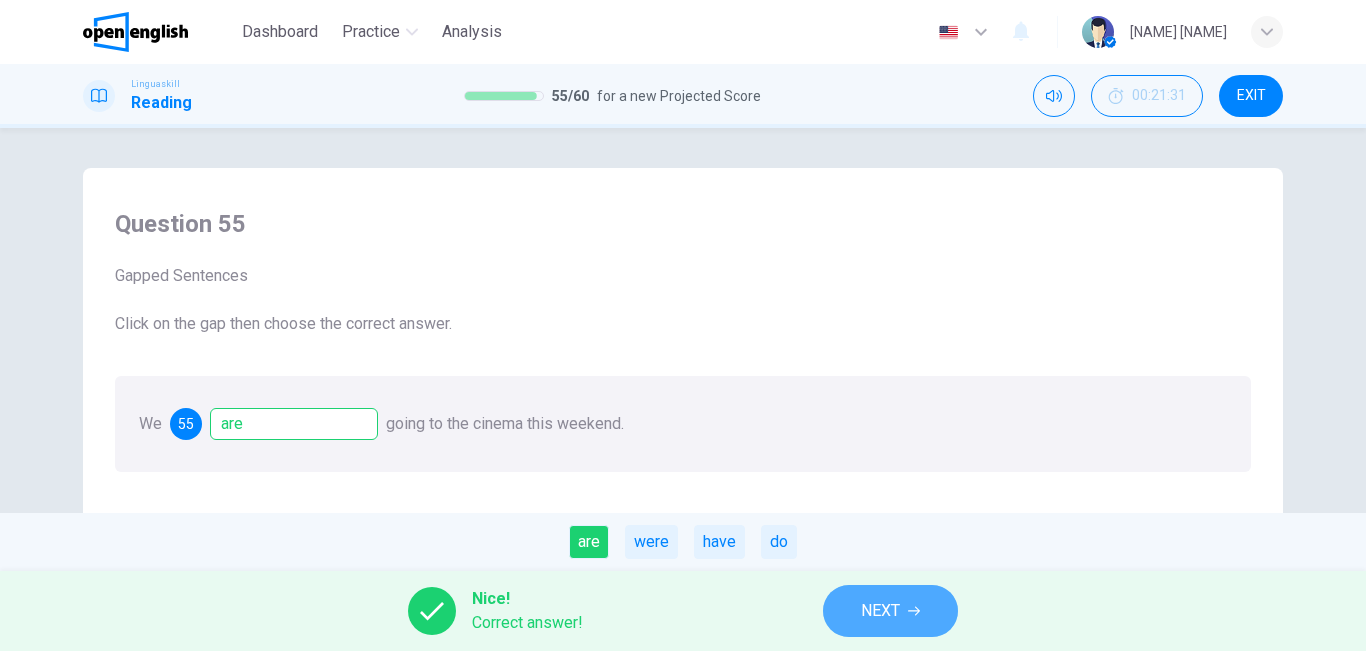 click on "NEXT" at bounding box center (890, 611) 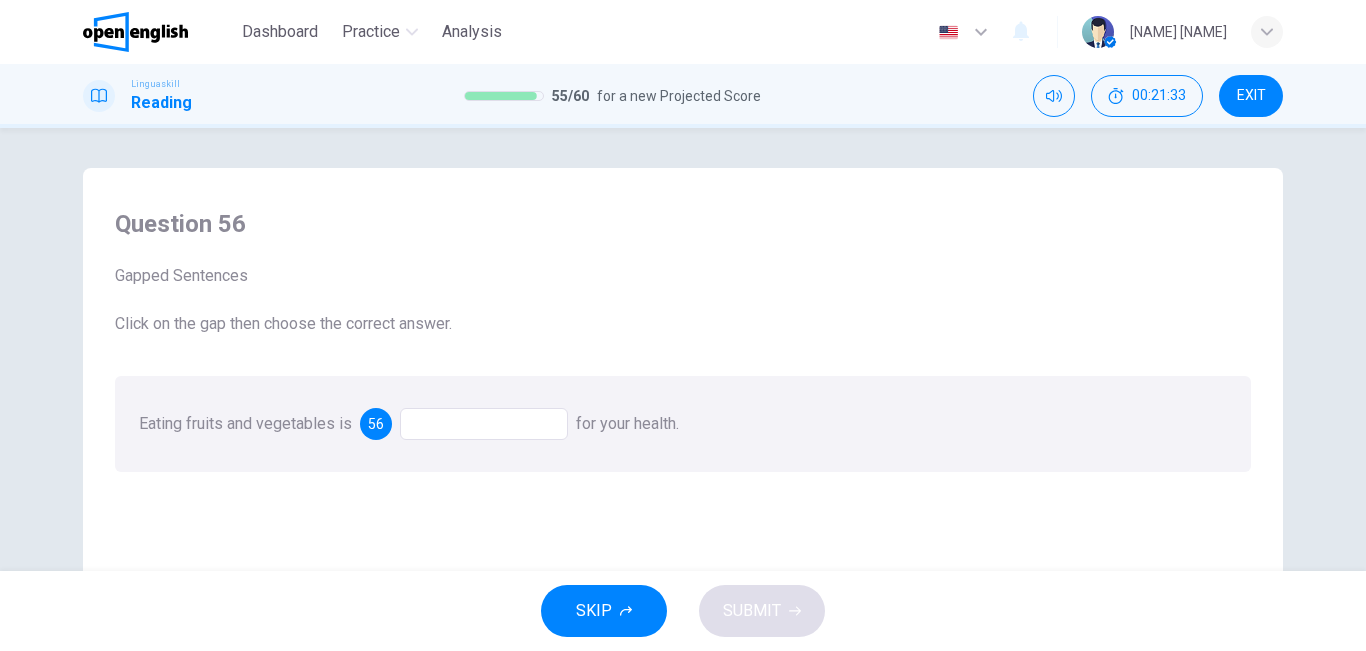click at bounding box center [484, 424] 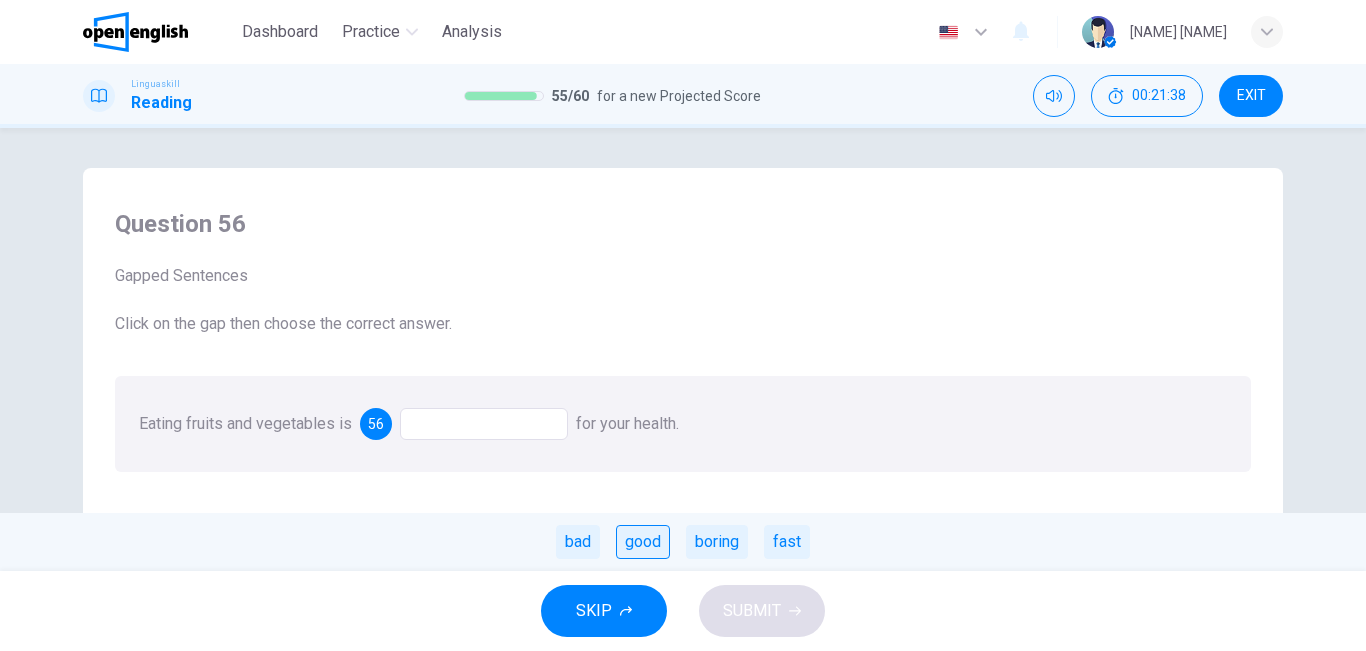 click on "good" at bounding box center (643, 542) 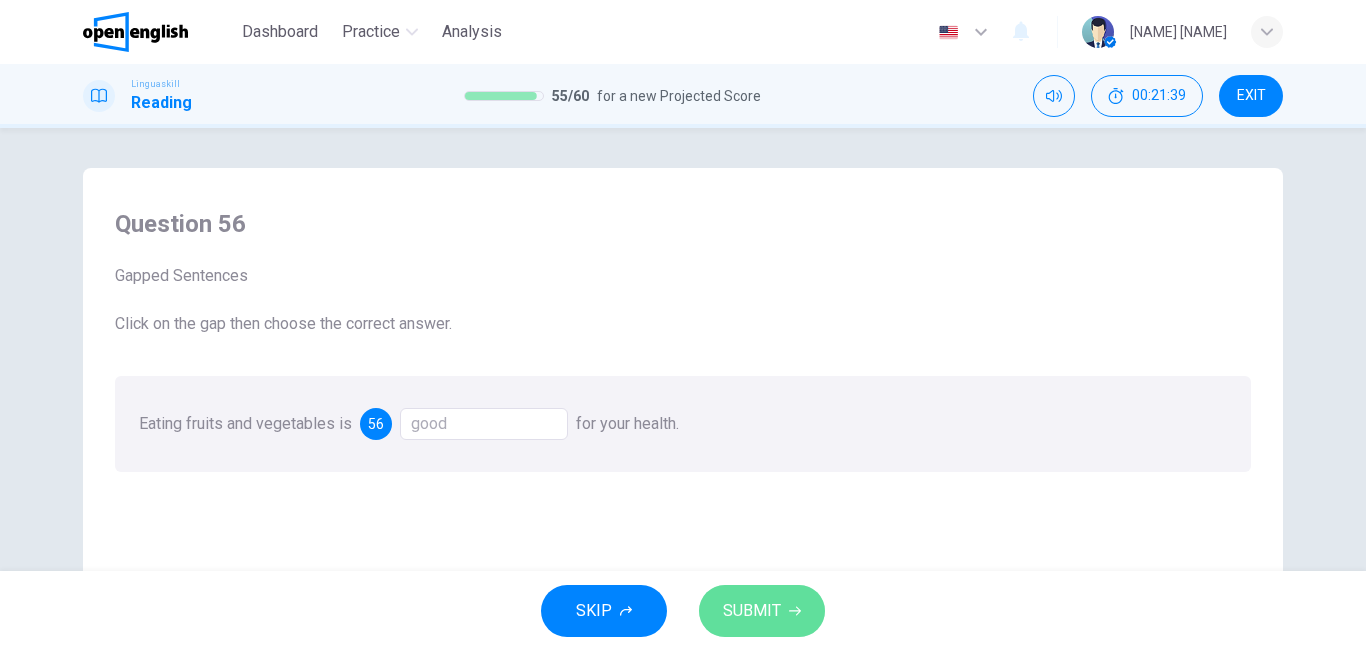 click on "SUBMIT" at bounding box center (762, 611) 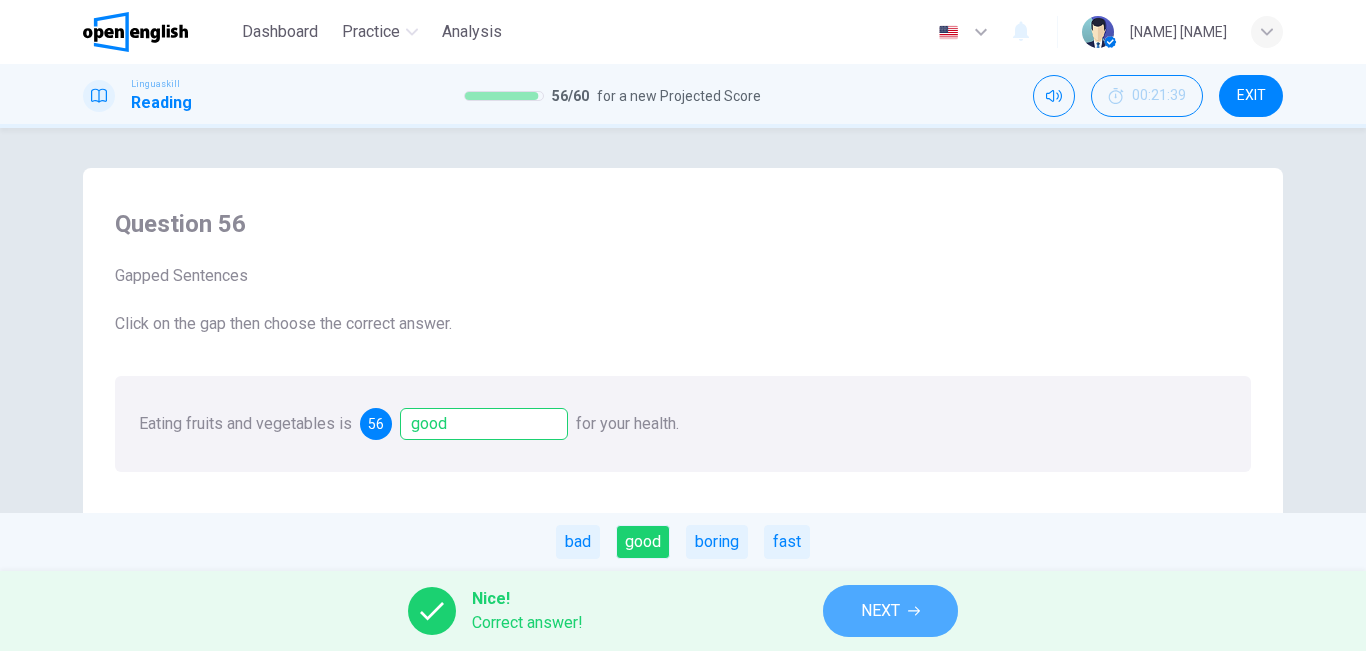 click on "NEXT" at bounding box center [890, 611] 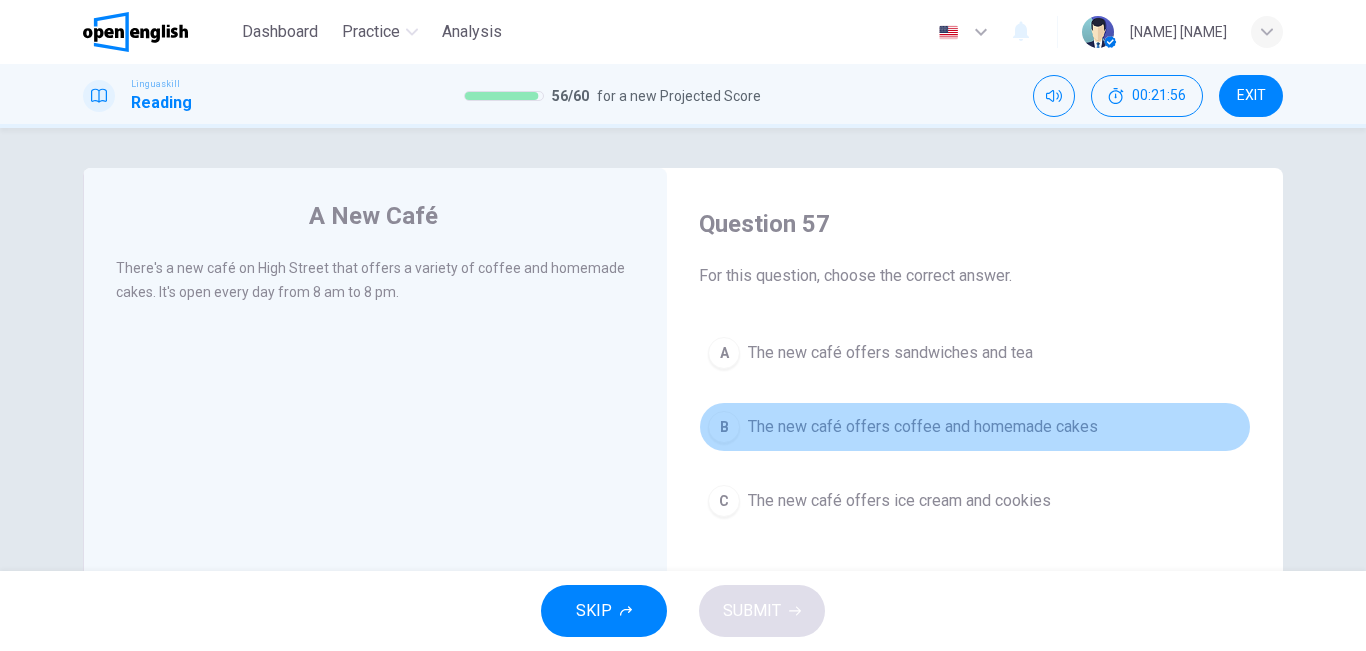 click on "B The new café offers coffee and homemade cakes" at bounding box center (975, 427) 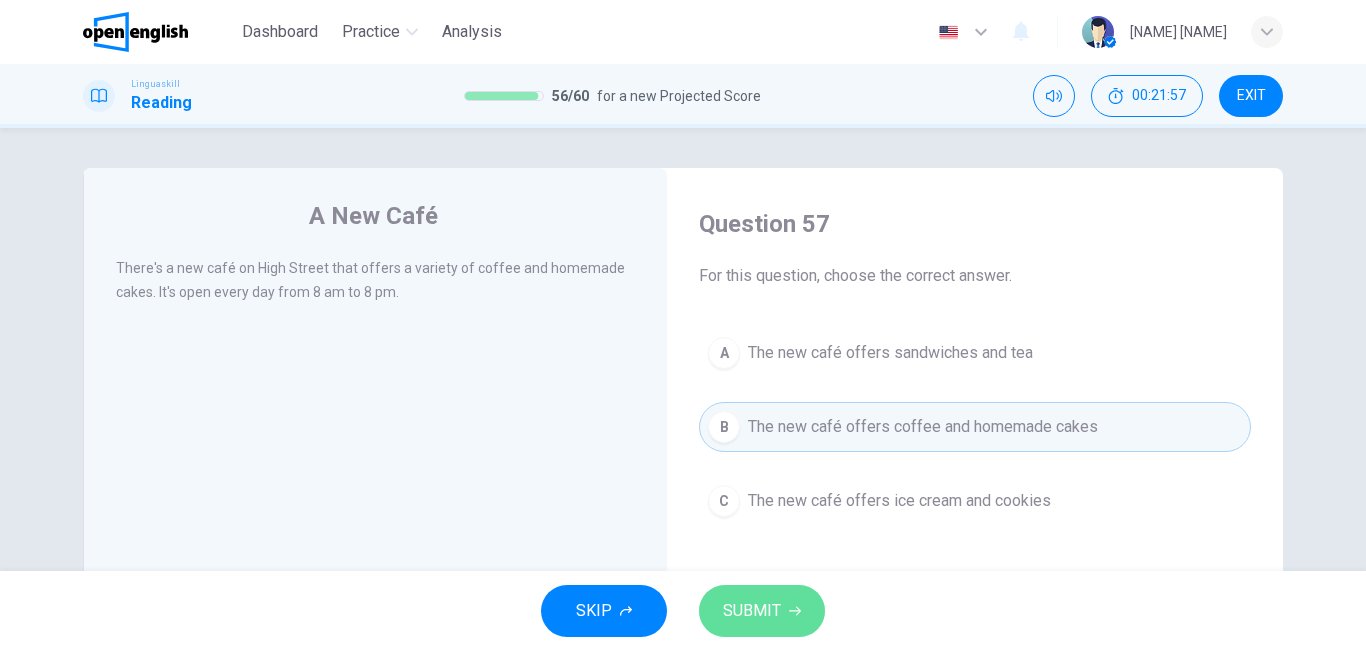 click on "SUBMIT" at bounding box center (752, 611) 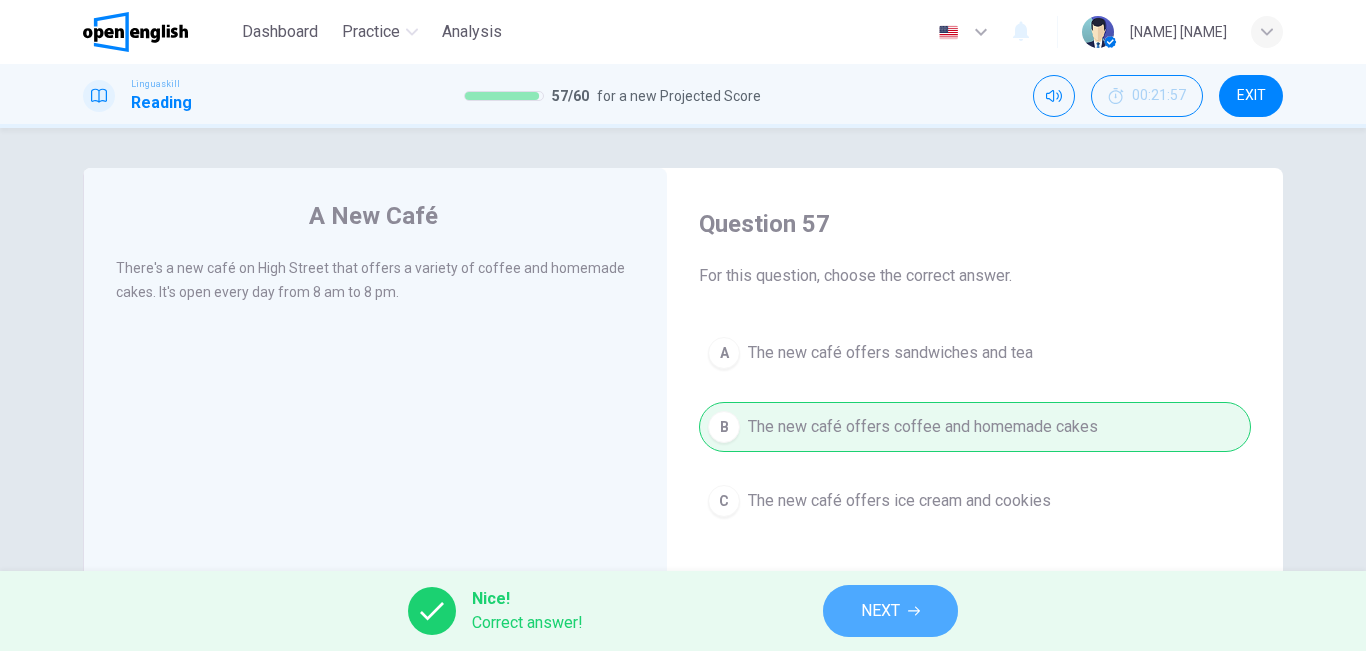 click on "NEXT" at bounding box center [880, 611] 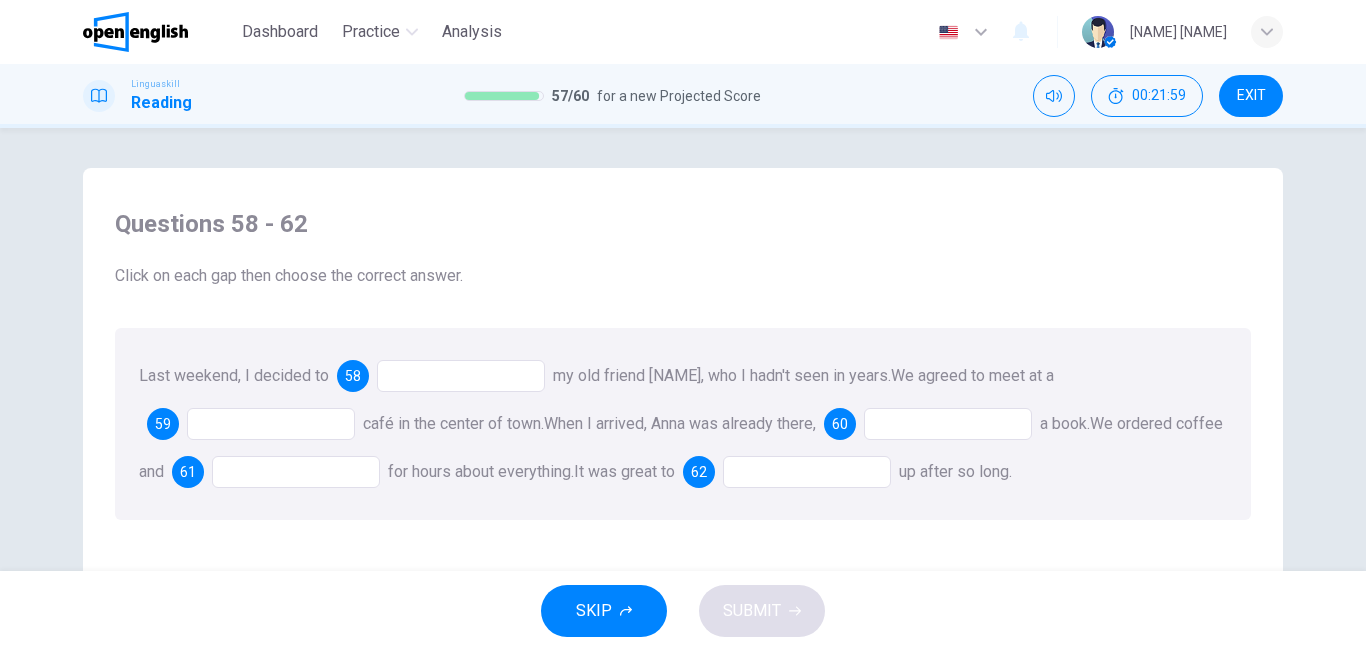 click at bounding box center (461, 376) 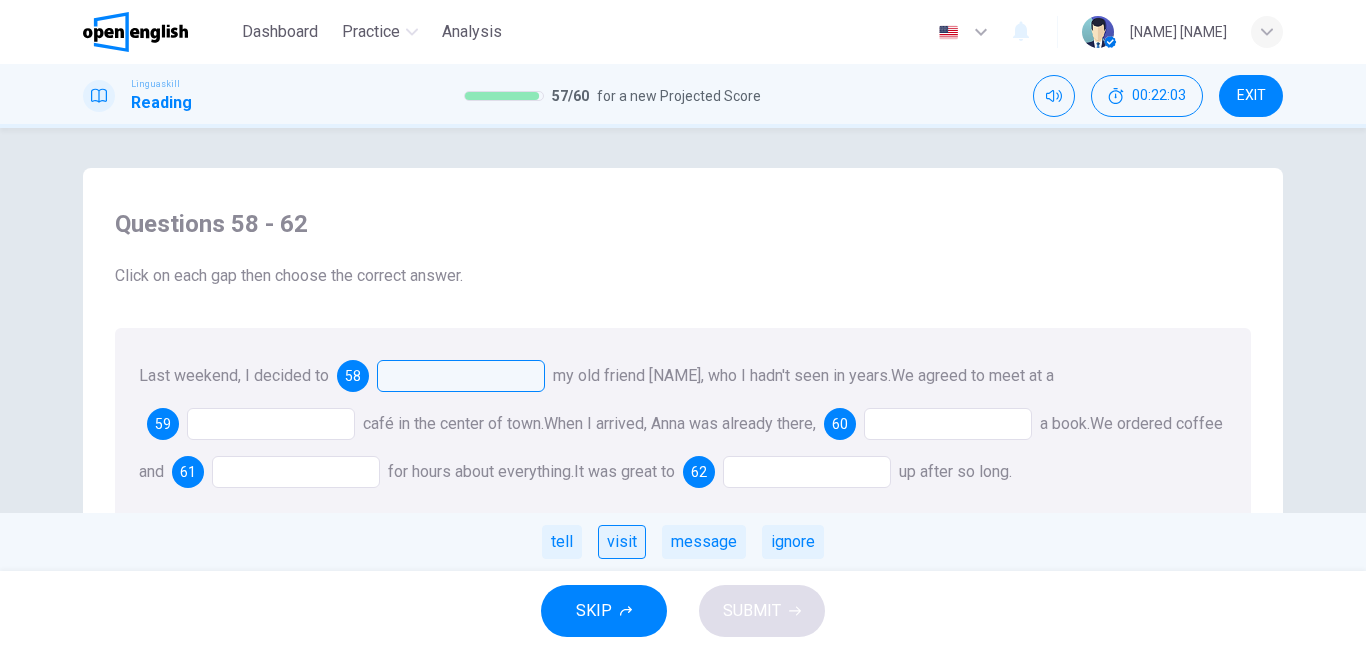 drag, startPoint x: 637, startPoint y: 490, endPoint x: 614, endPoint y: 543, distance: 57.77543 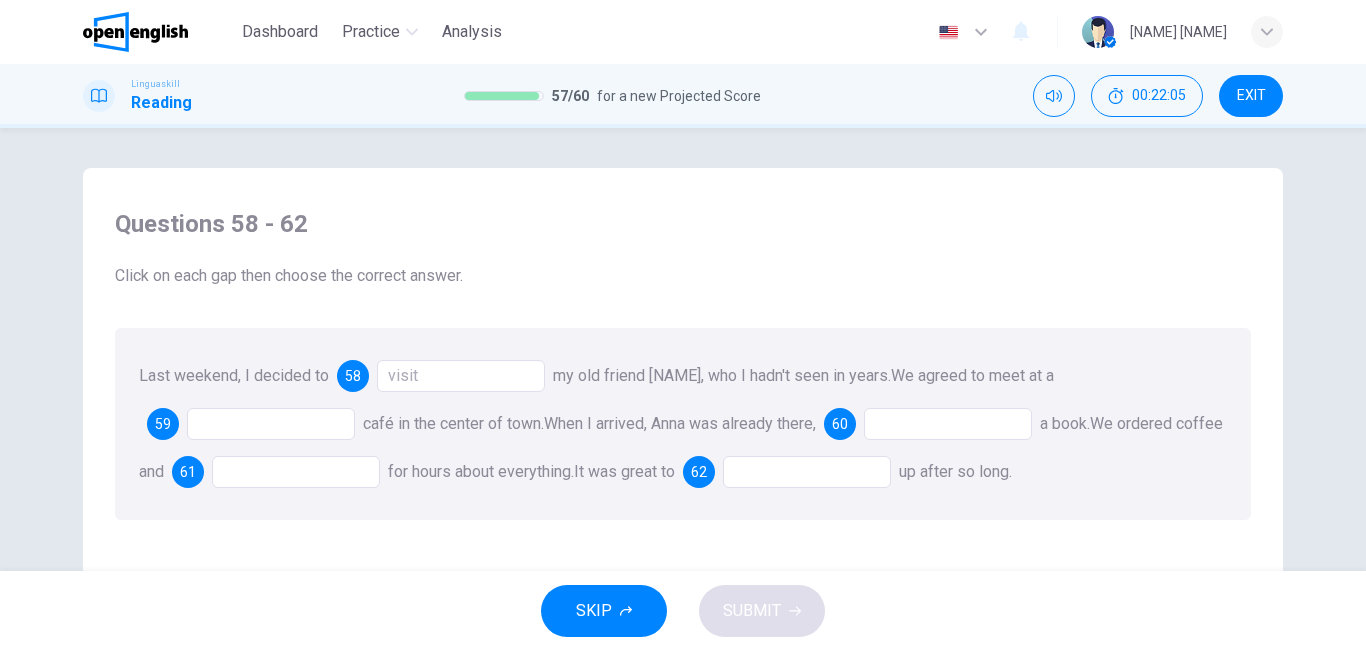 click at bounding box center [271, 424] 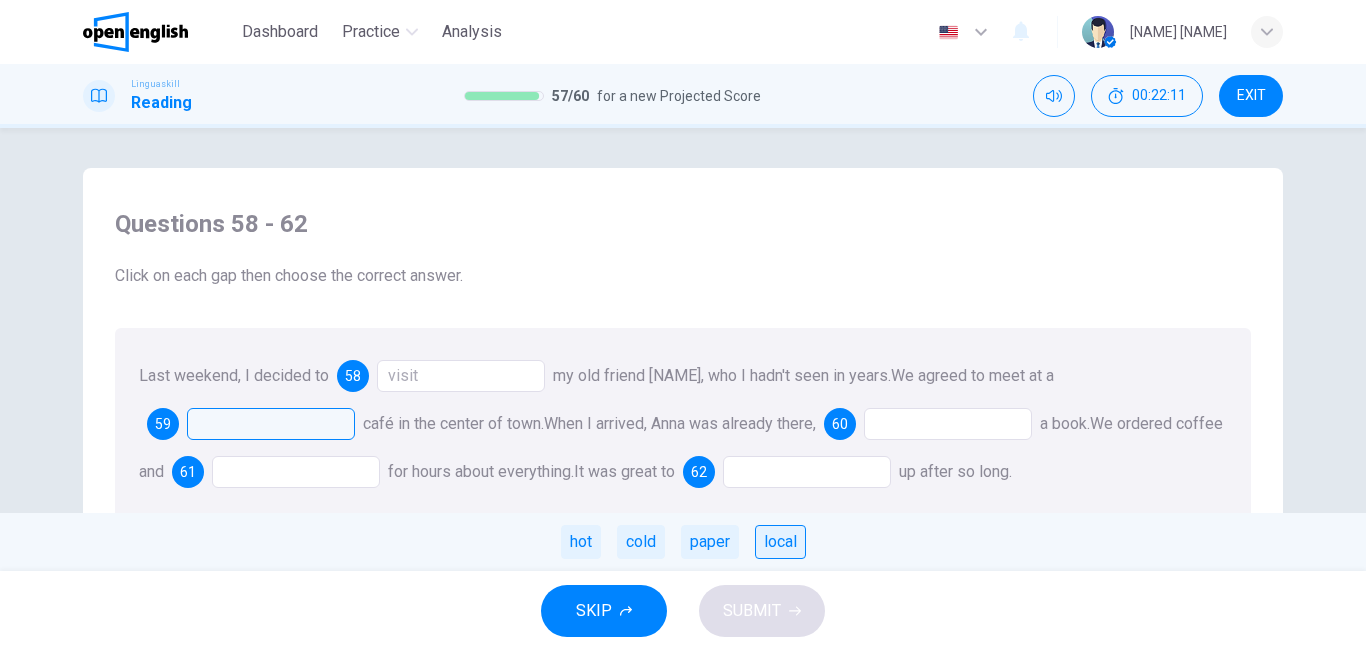 click on "local" at bounding box center (780, 542) 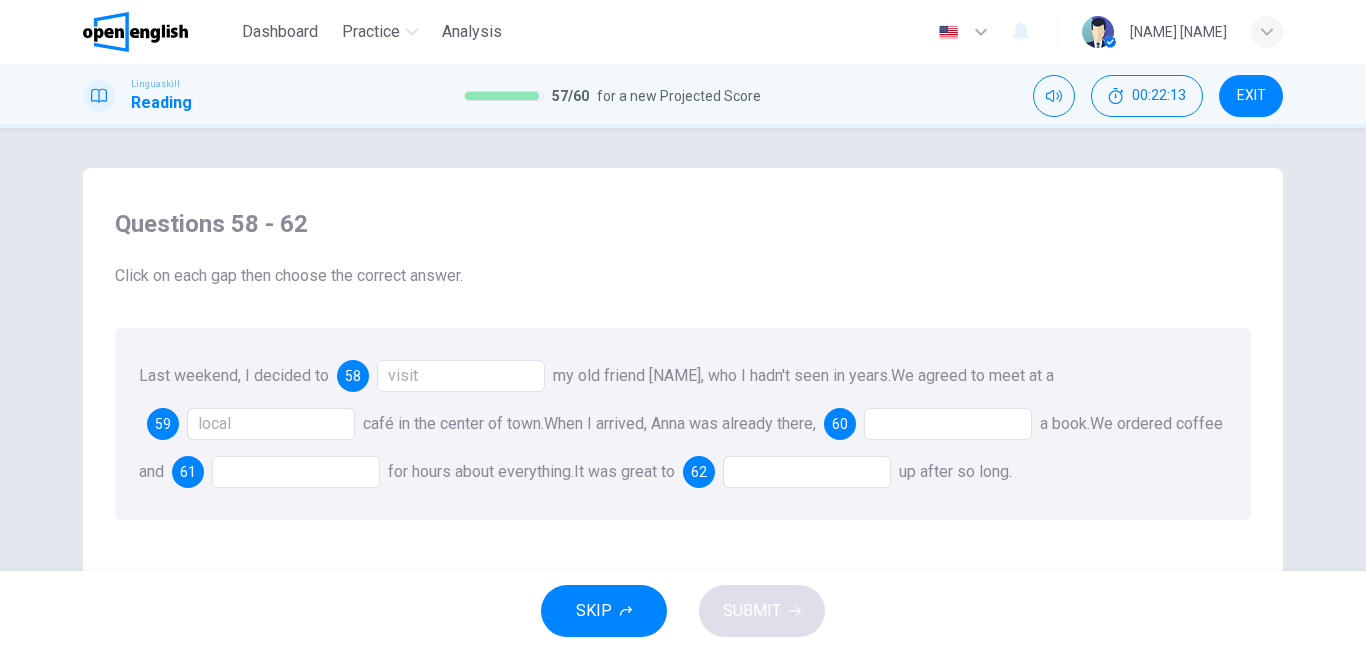 click at bounding box center [948, 424] 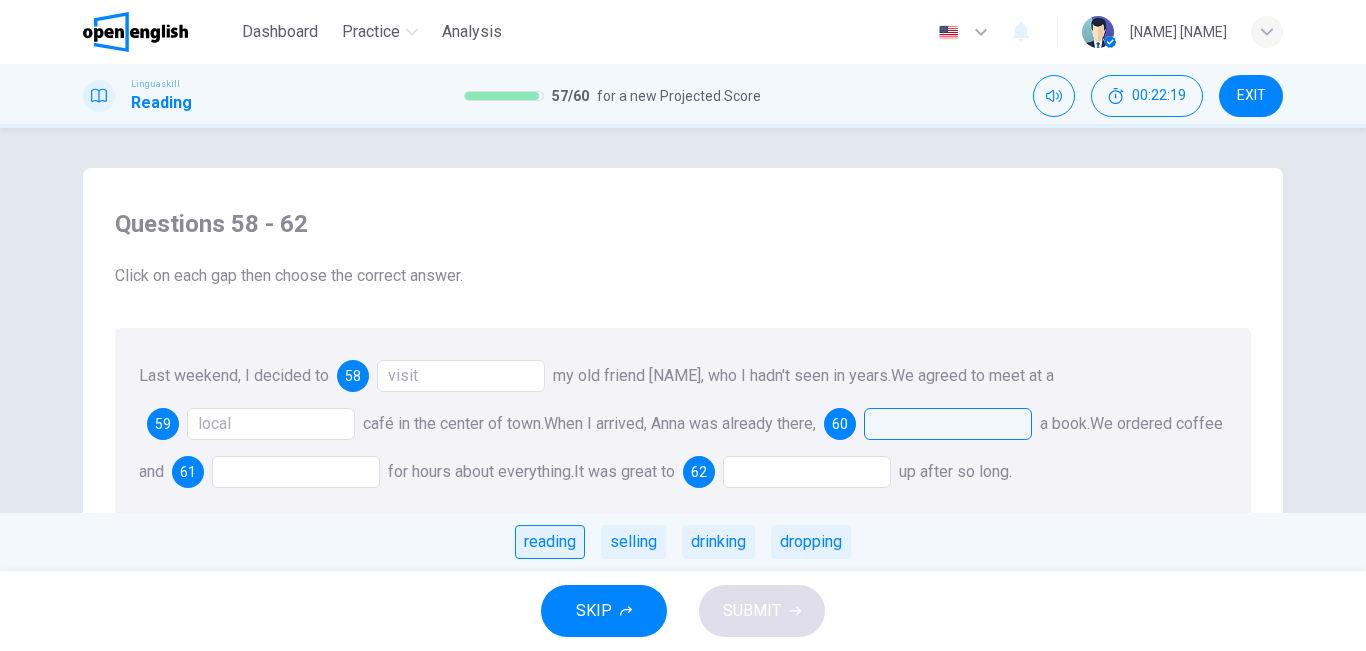 click on "reading" at bounding box center (550, 542) 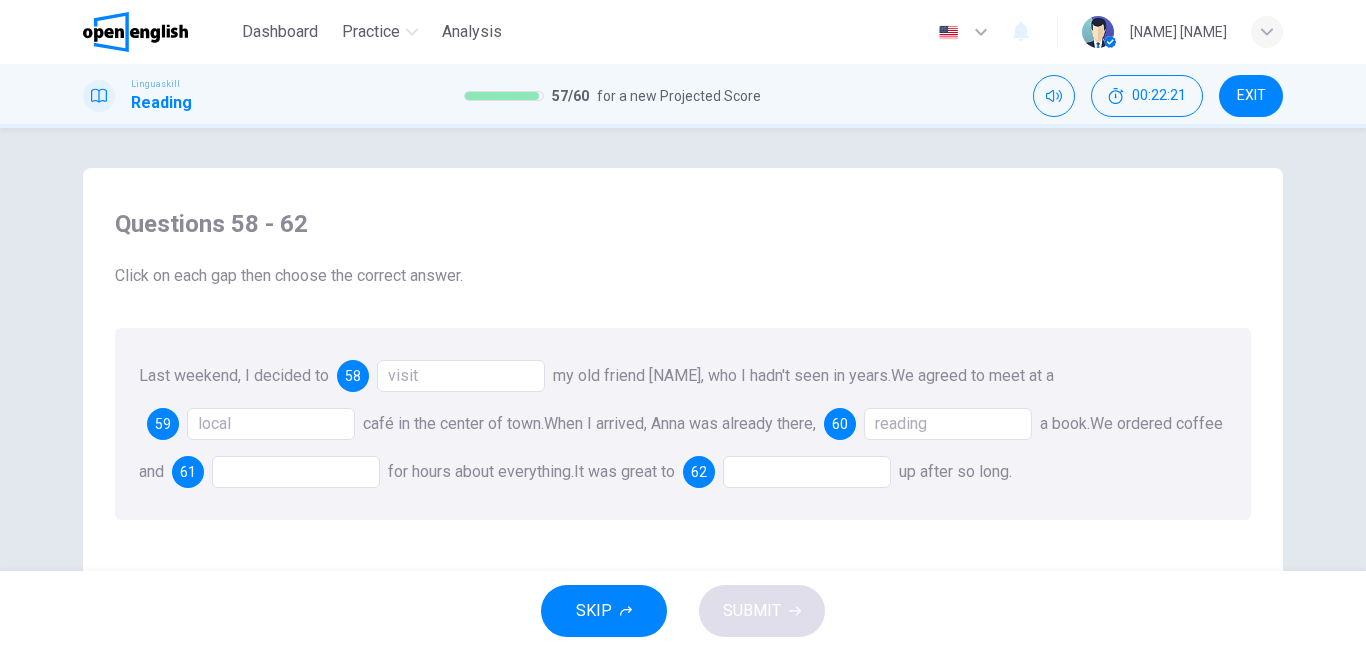click at bounding box center (296, 472) 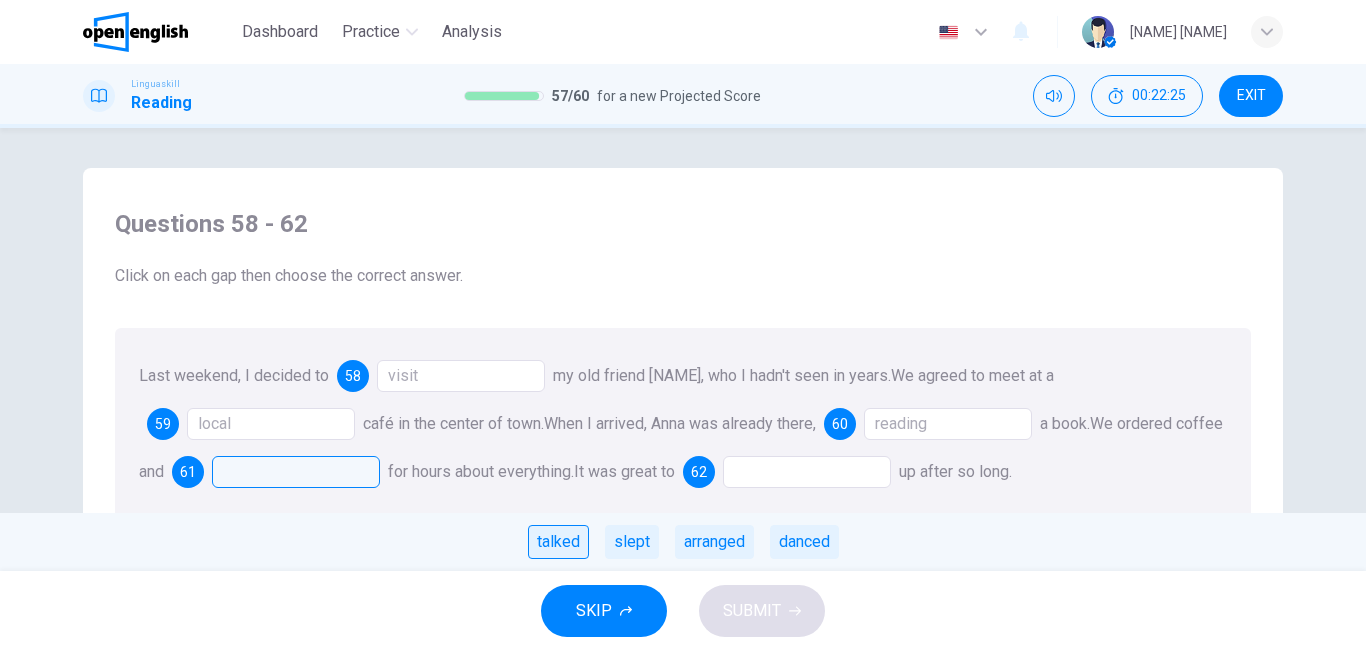 click on "talked" at bounding box center [558, 542] 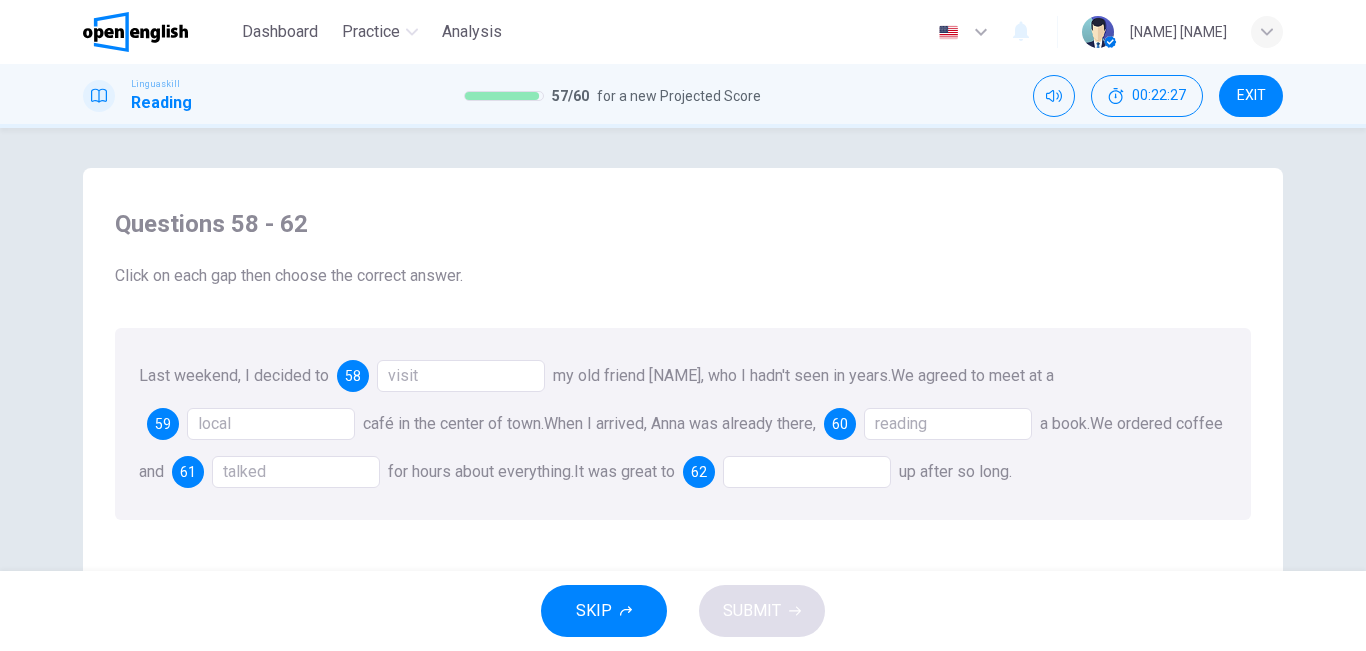 click at bounding box center [807, 472] 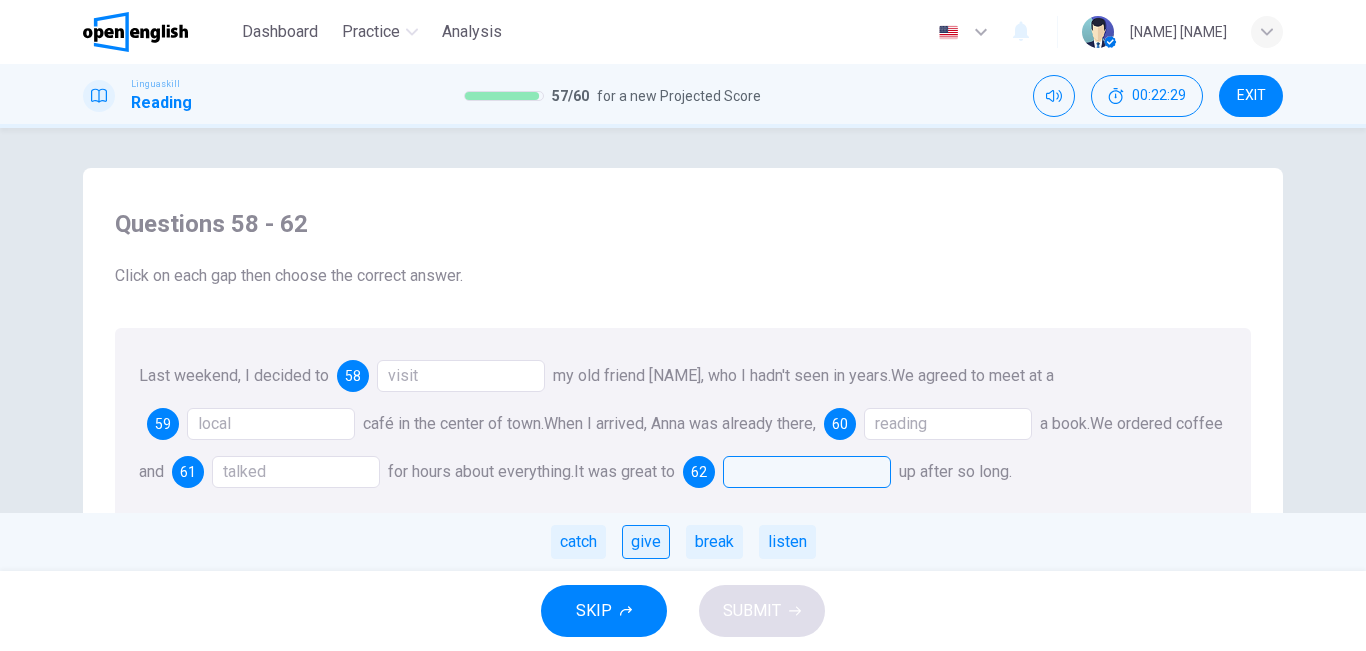 click on "give" at bounding box center [646, 542] 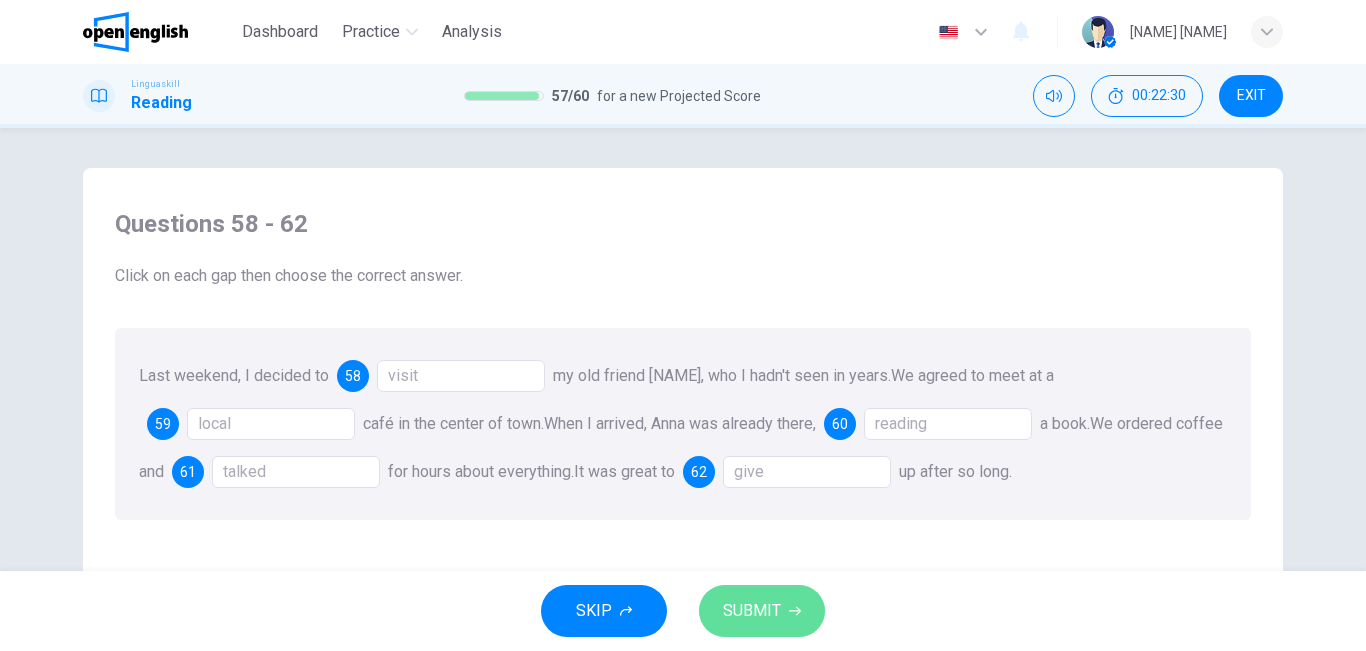 click on "SUBMIT" at bounding box center (752, 611) 